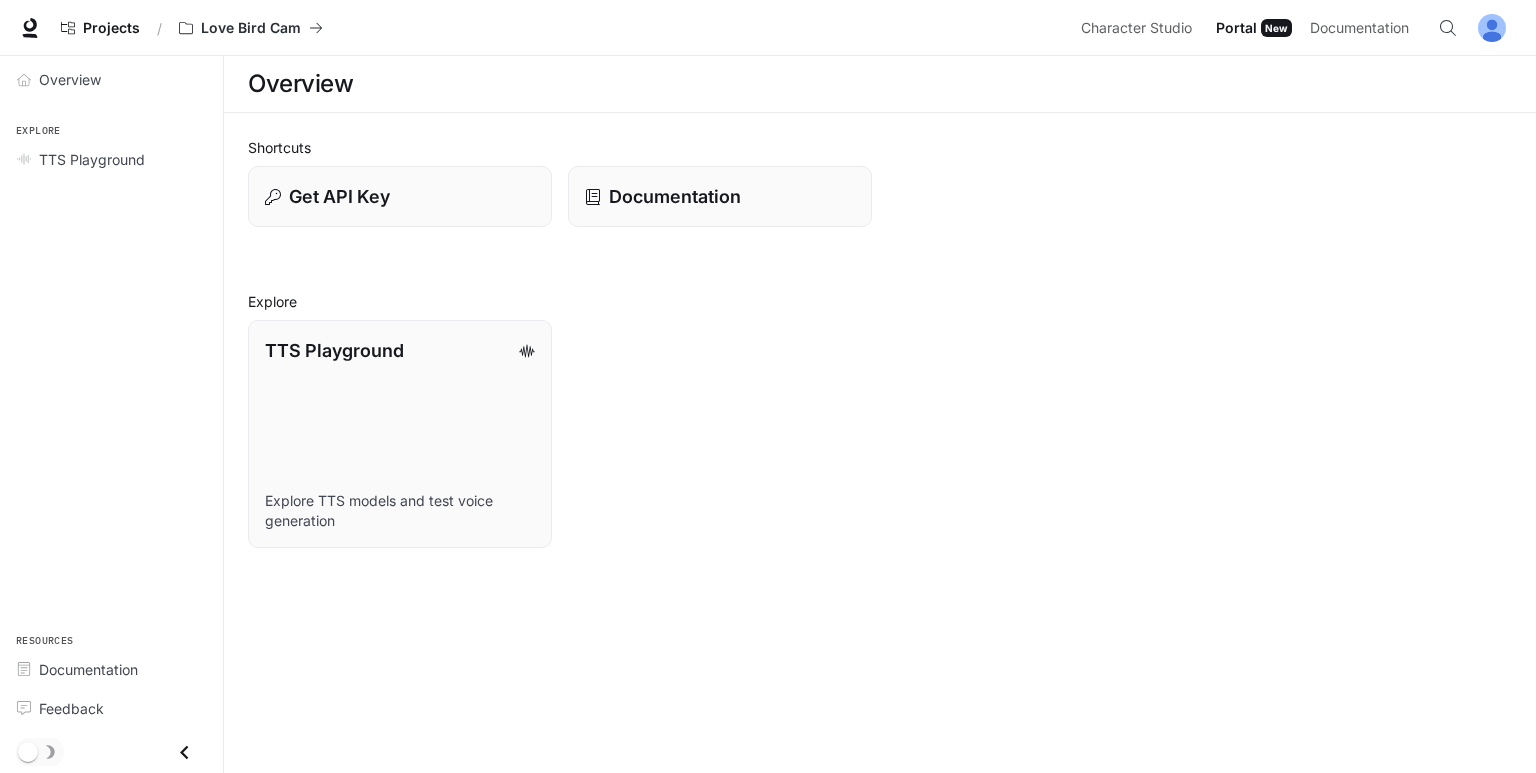 scroll, scrollTop: 0, scrollLeft: 0, axis: both 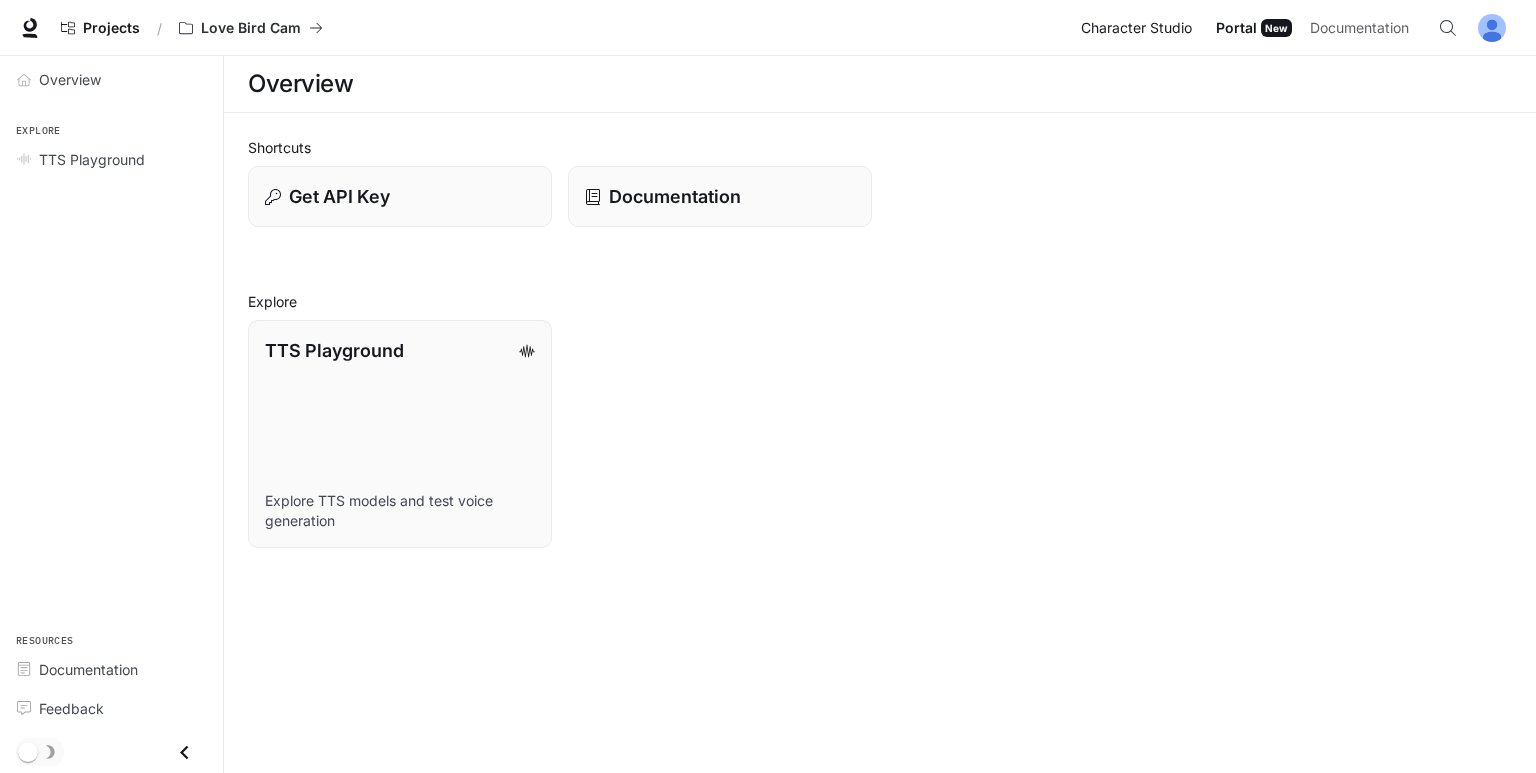 click on "Character Studio" at bounding box center (1136, 28) 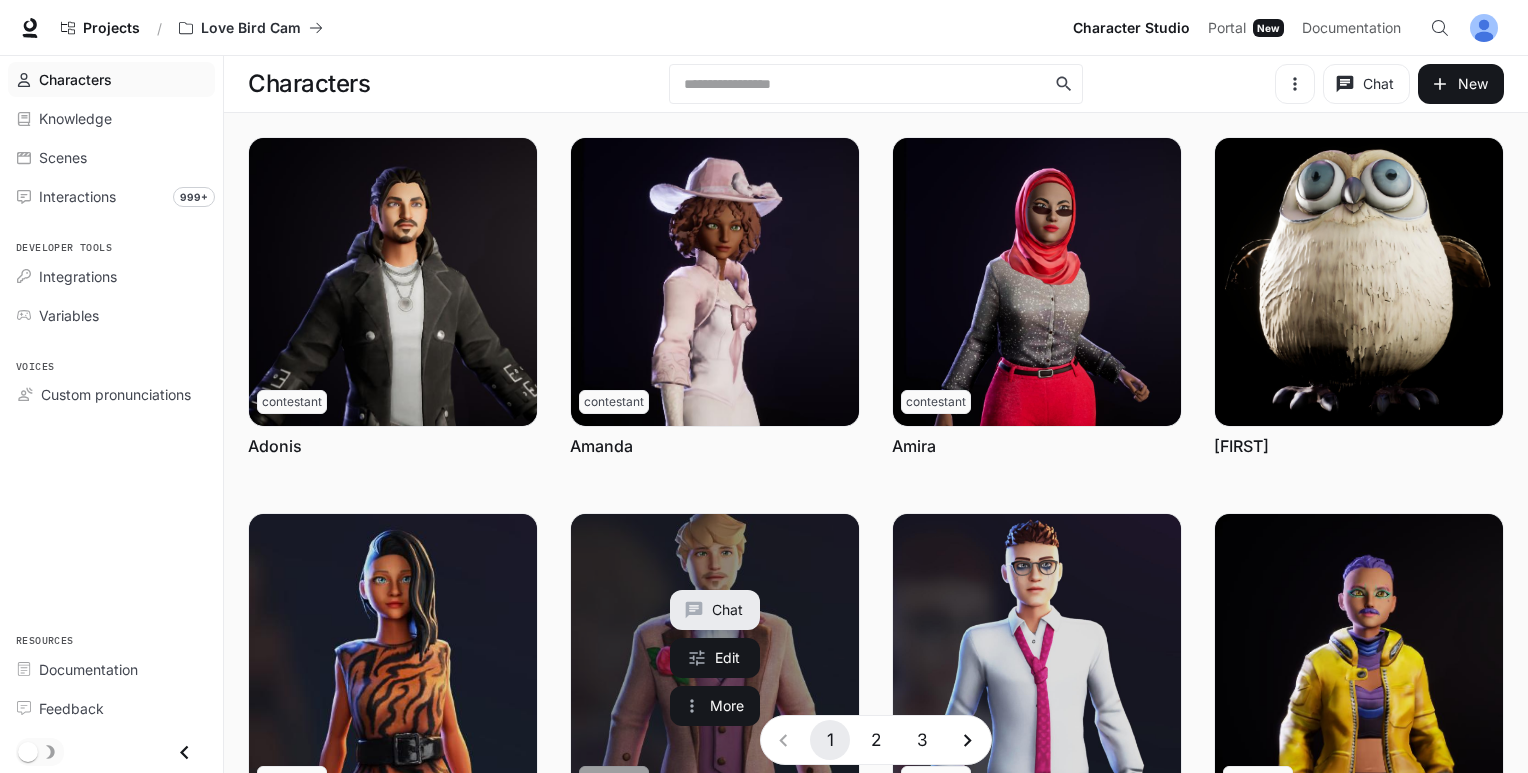 scroll, scrollTop: 566, scrollLeft: 0, axis: vertical 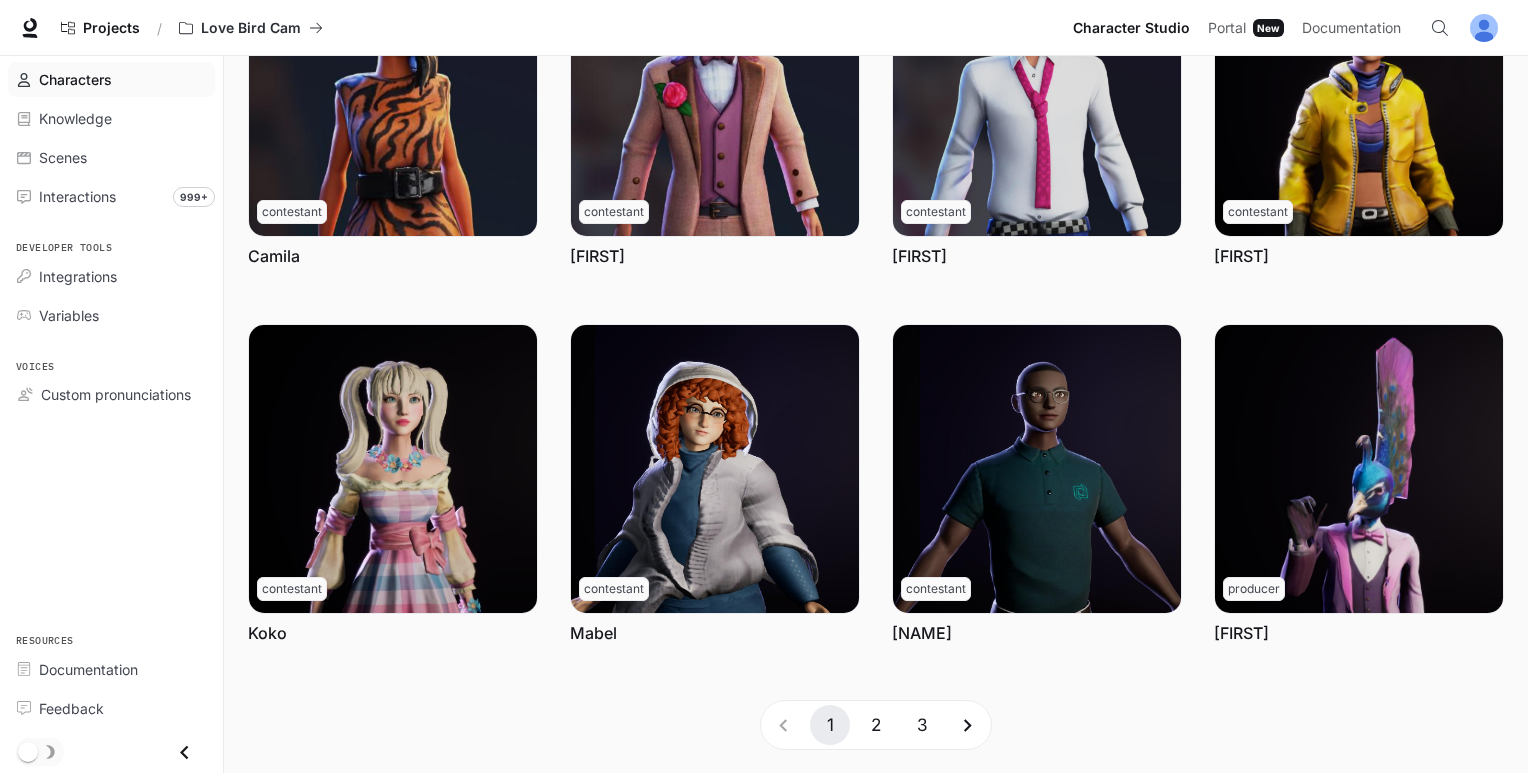 click at bounding box center [968, 725] 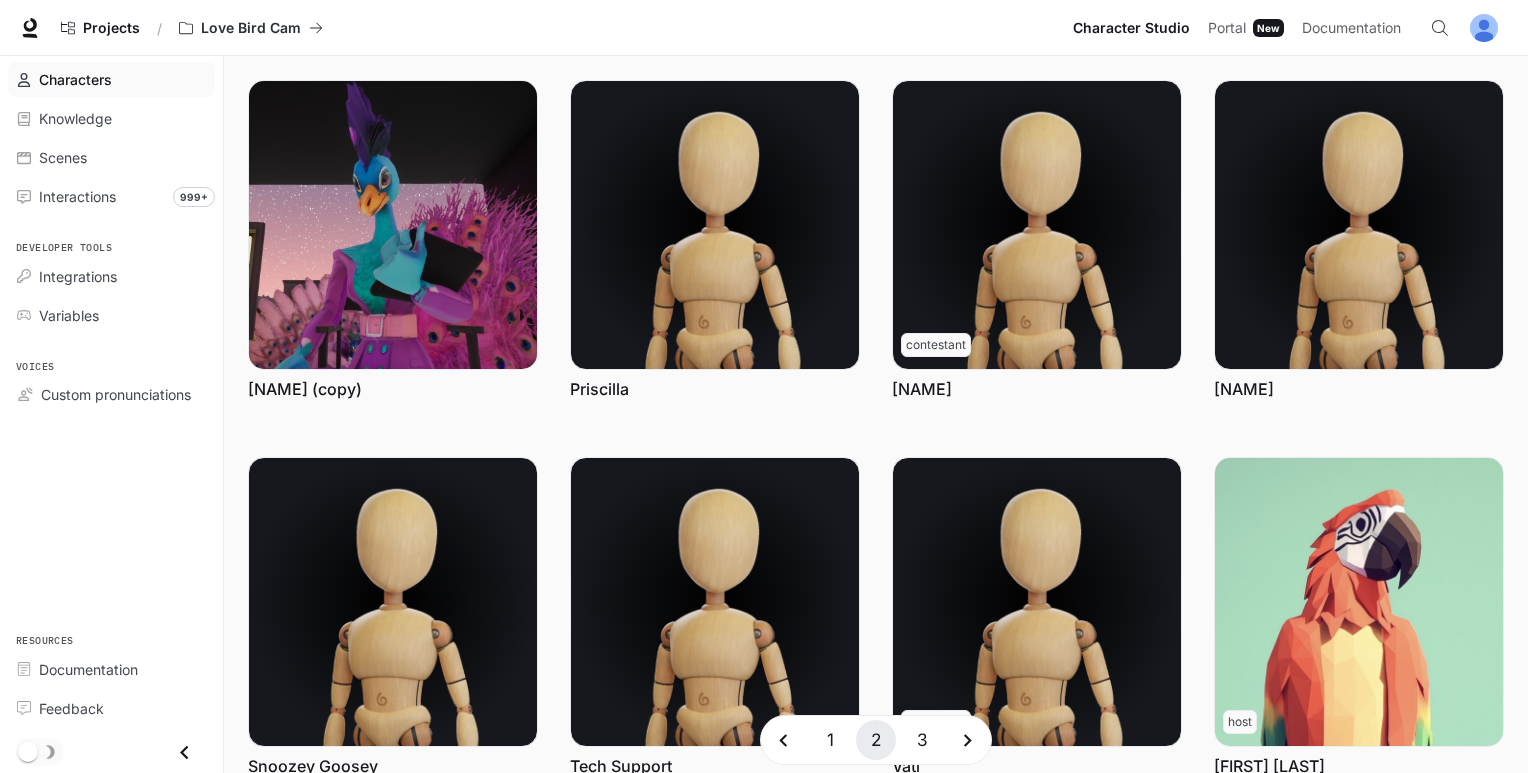 scroll, scrollTop: 455, scrollLeft: 0, axis: vertical 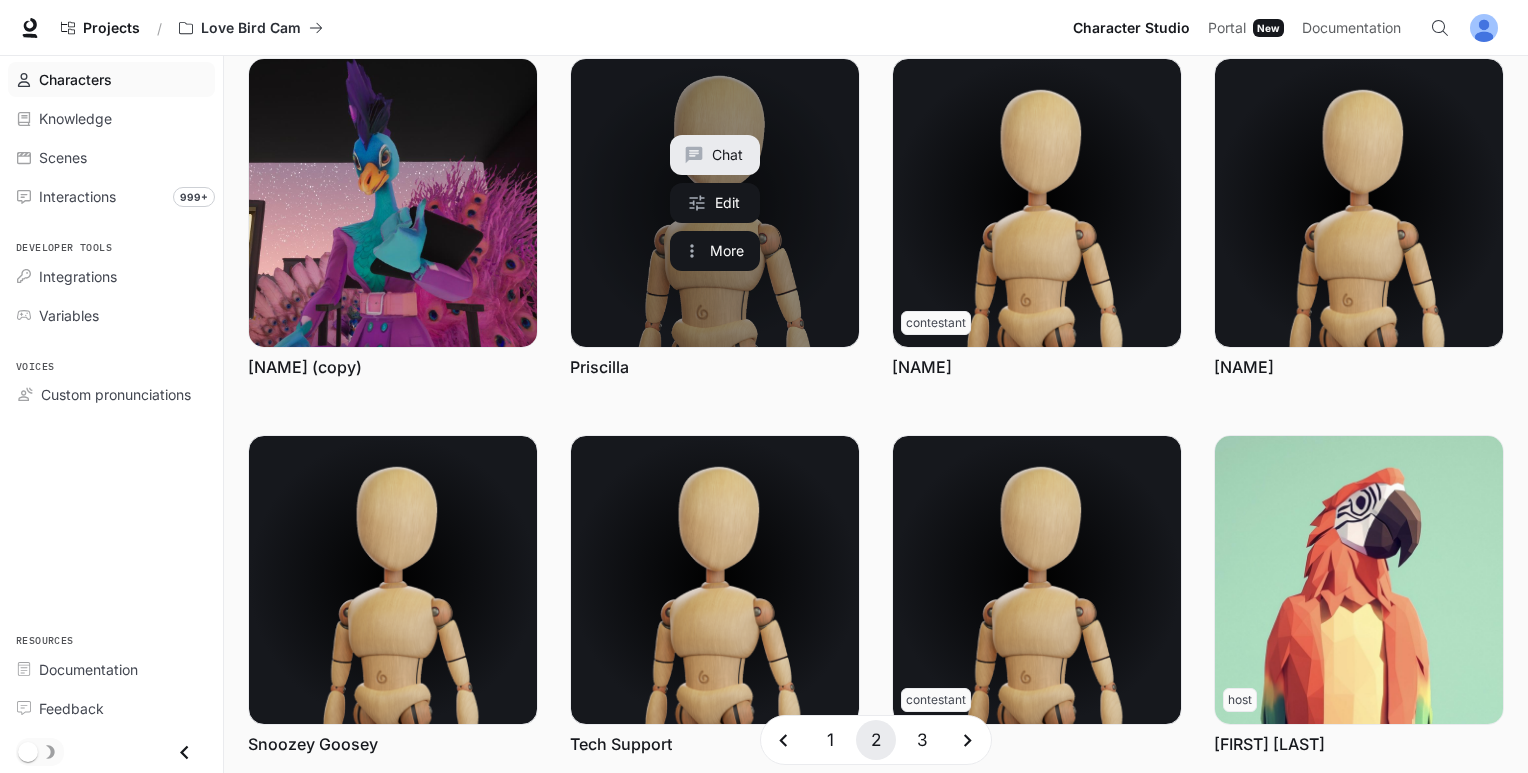 click at bounding box center (715, 203) 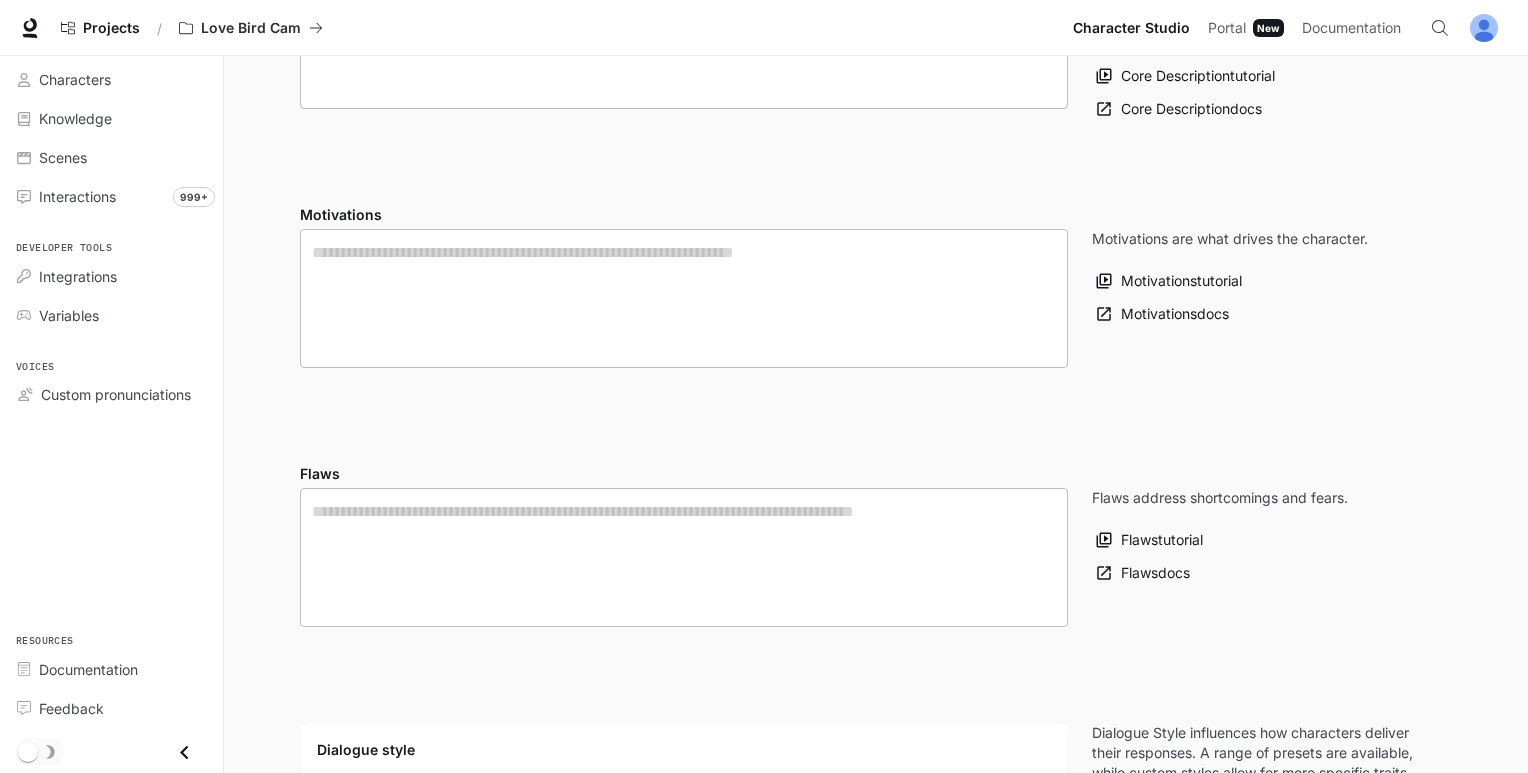 scroll, scrollTop: 0, scrollLeft: 0, axis: both 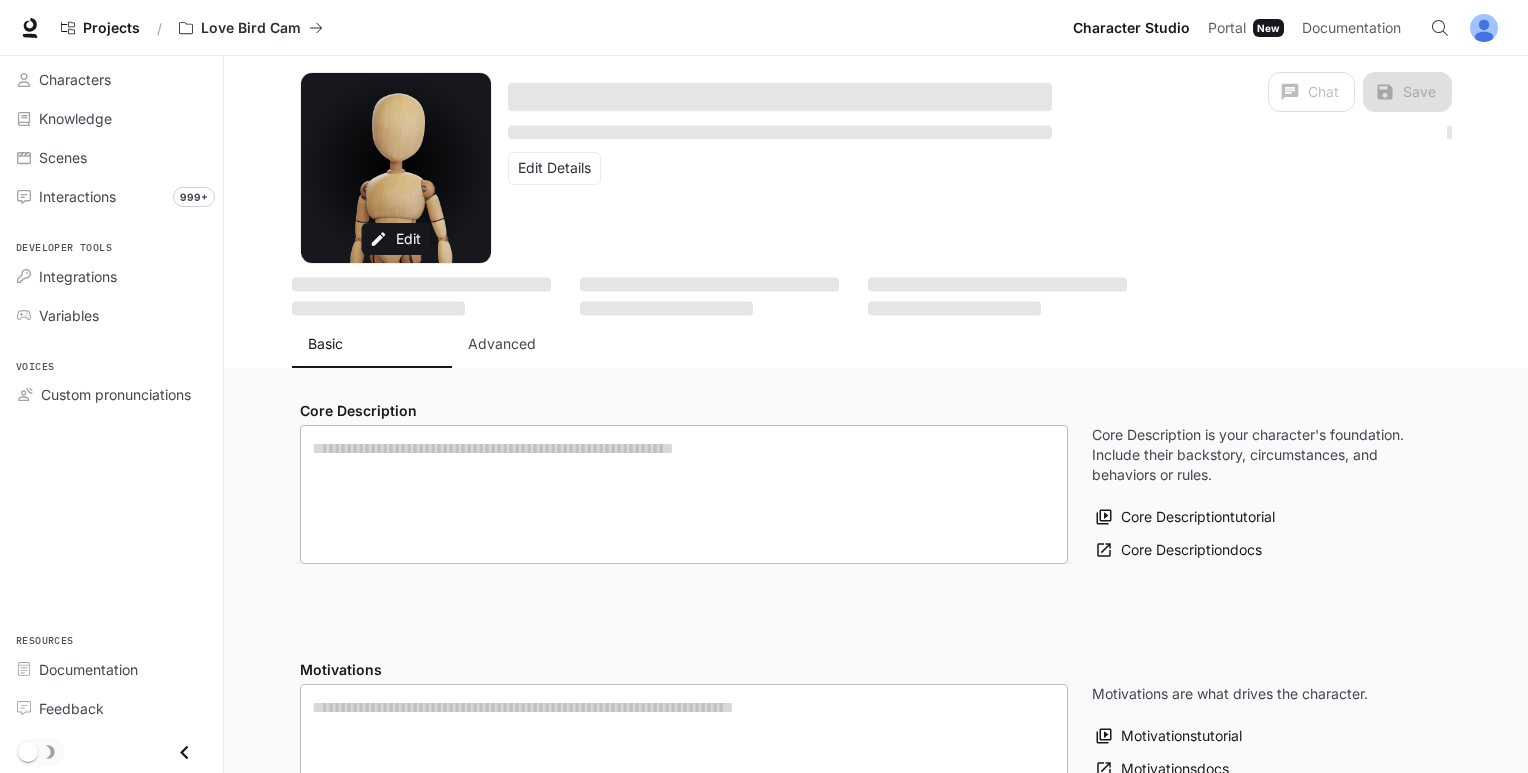 type on "**********" 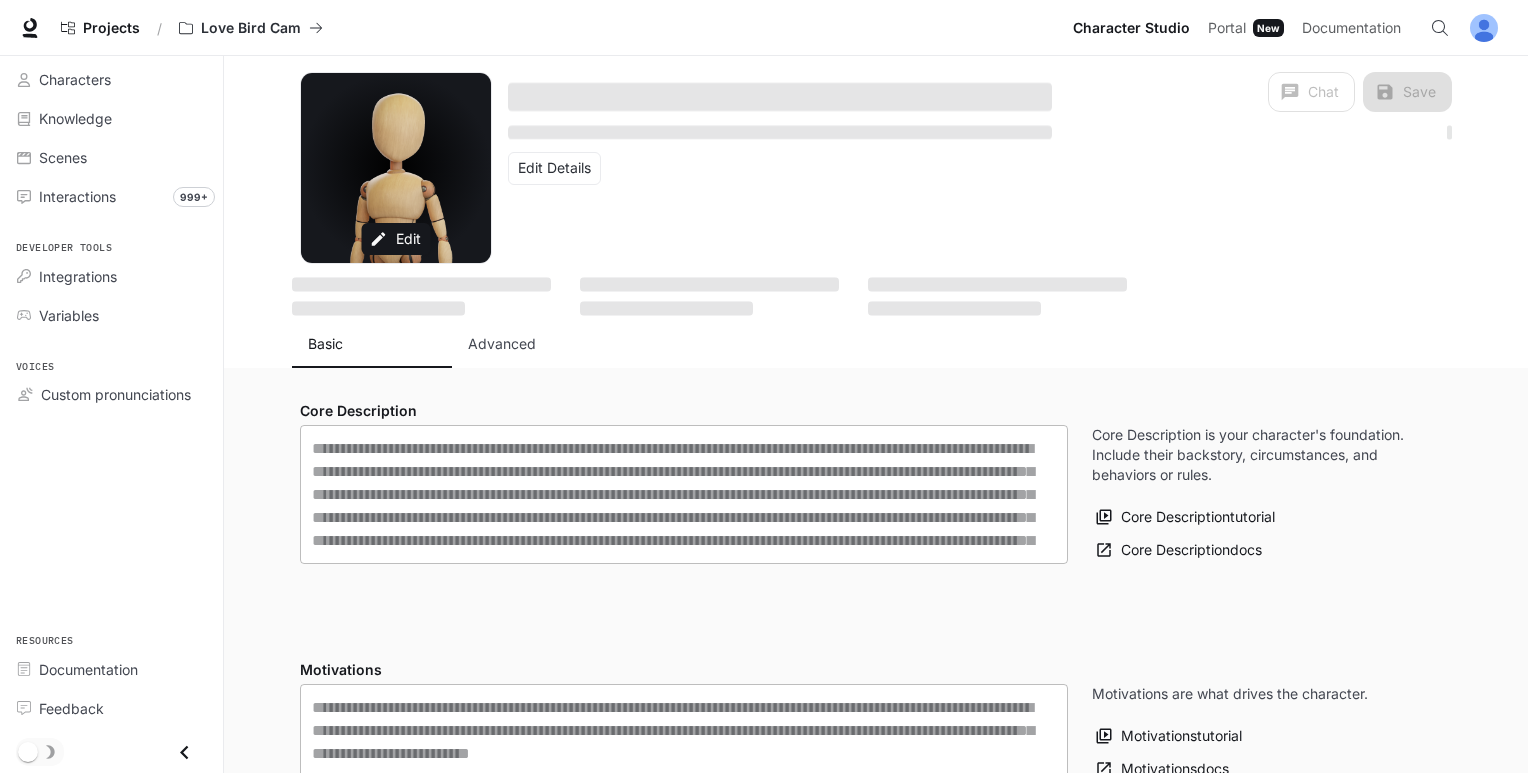 type on "**********" 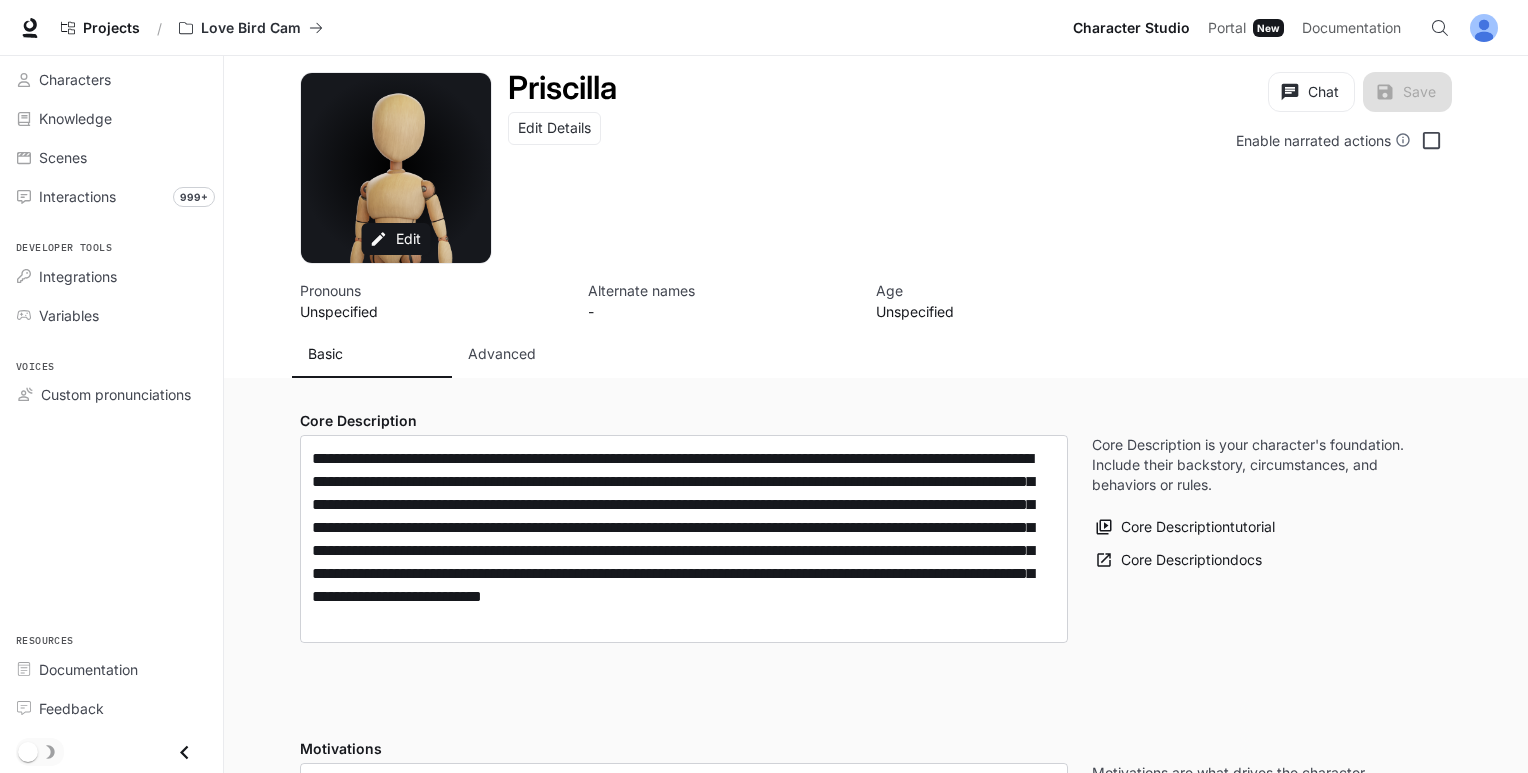 type on "**********" 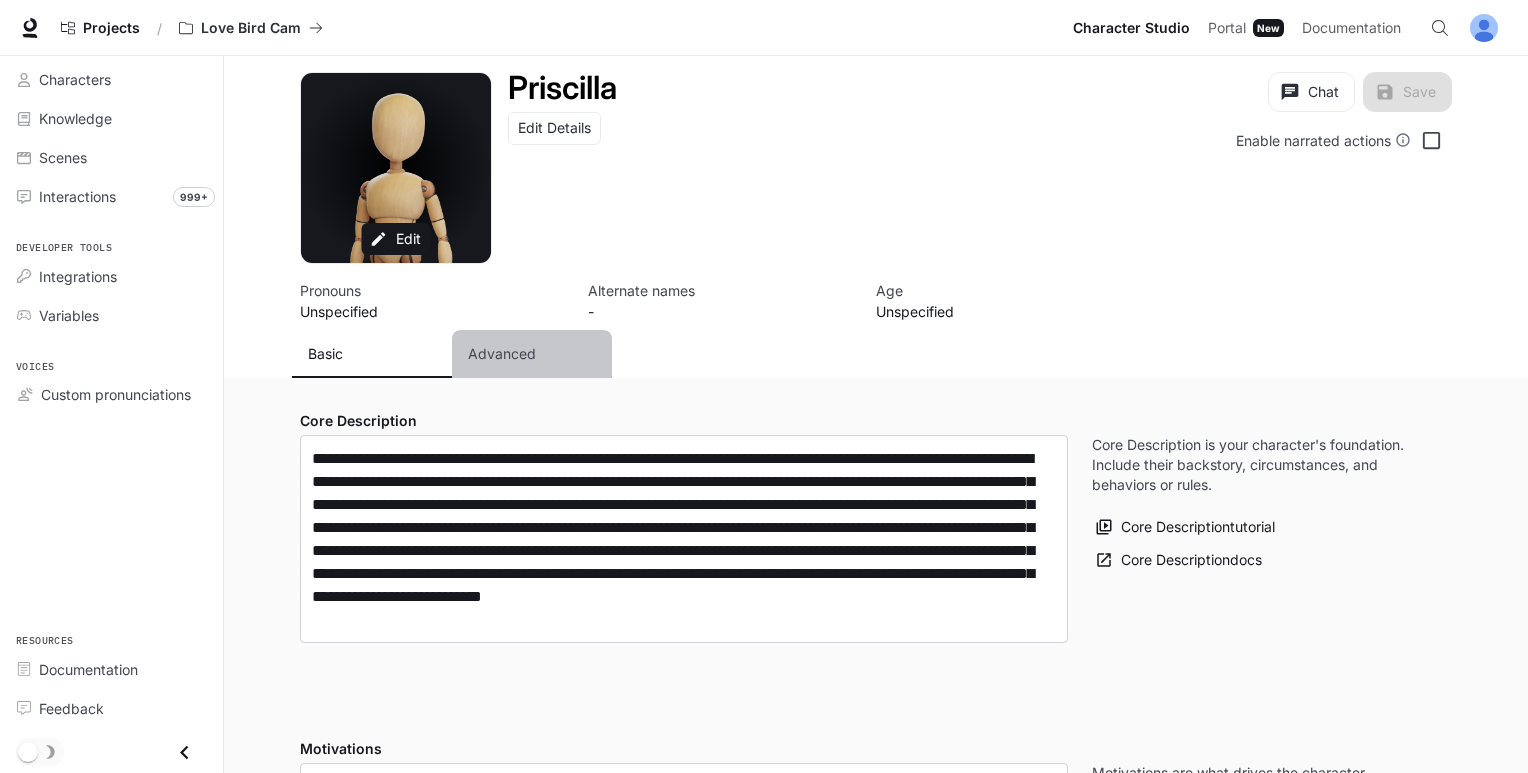 click on "Advanced" at bounding box center (532, 354) 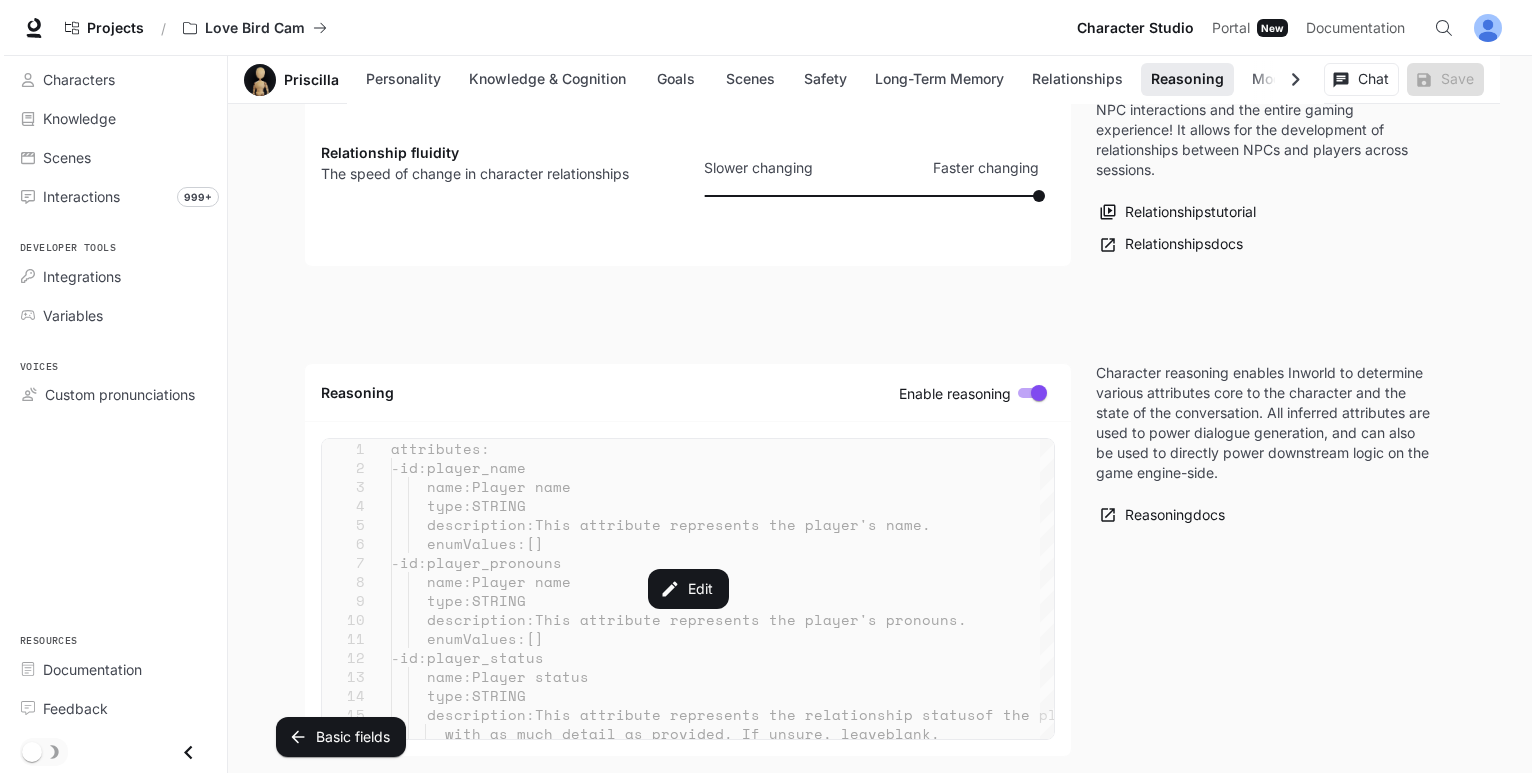 scroll, scrollTop: 4276, scrollLeft: 0, axis: vertical 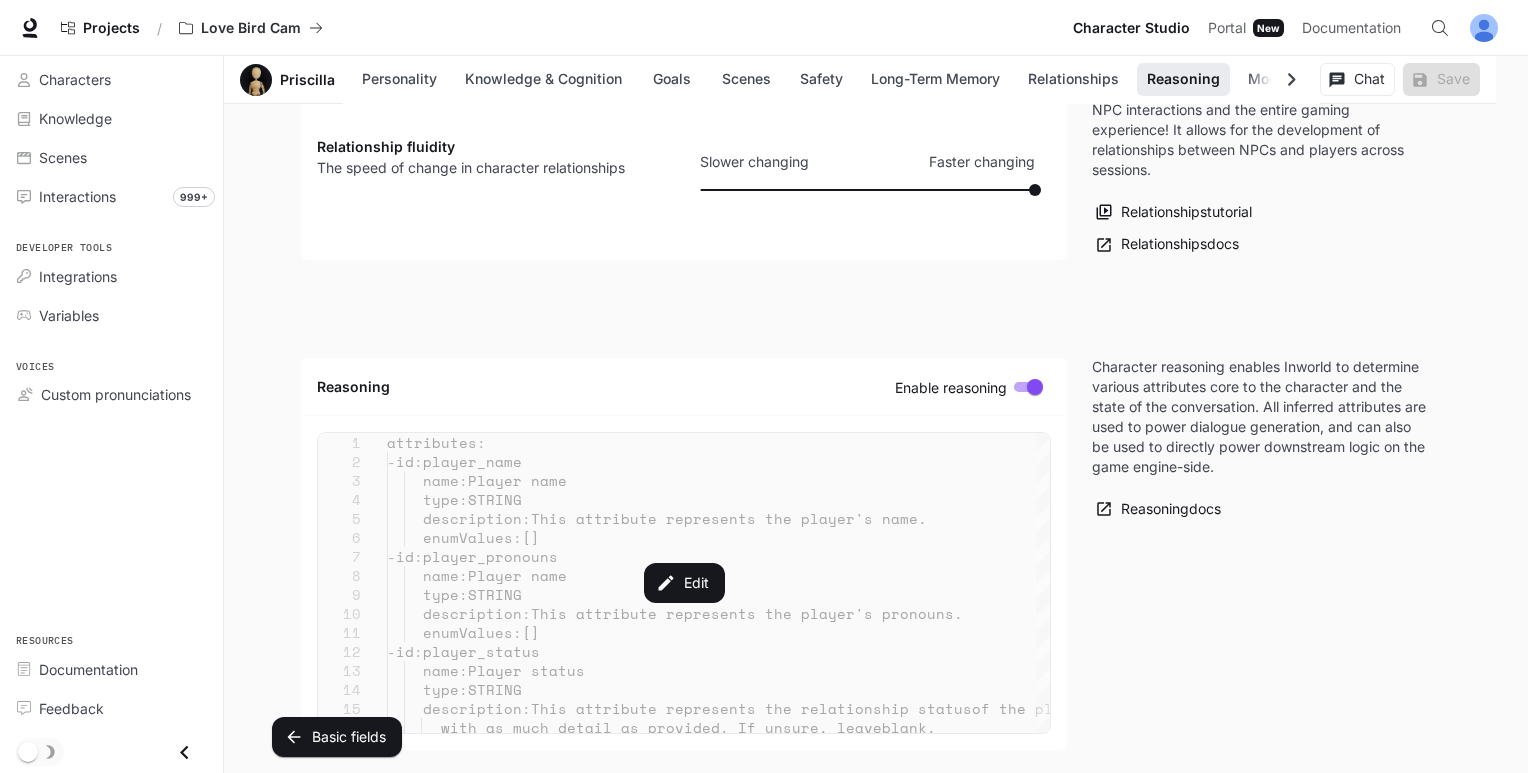 click on "Edit" at bounding box center (684, 583) 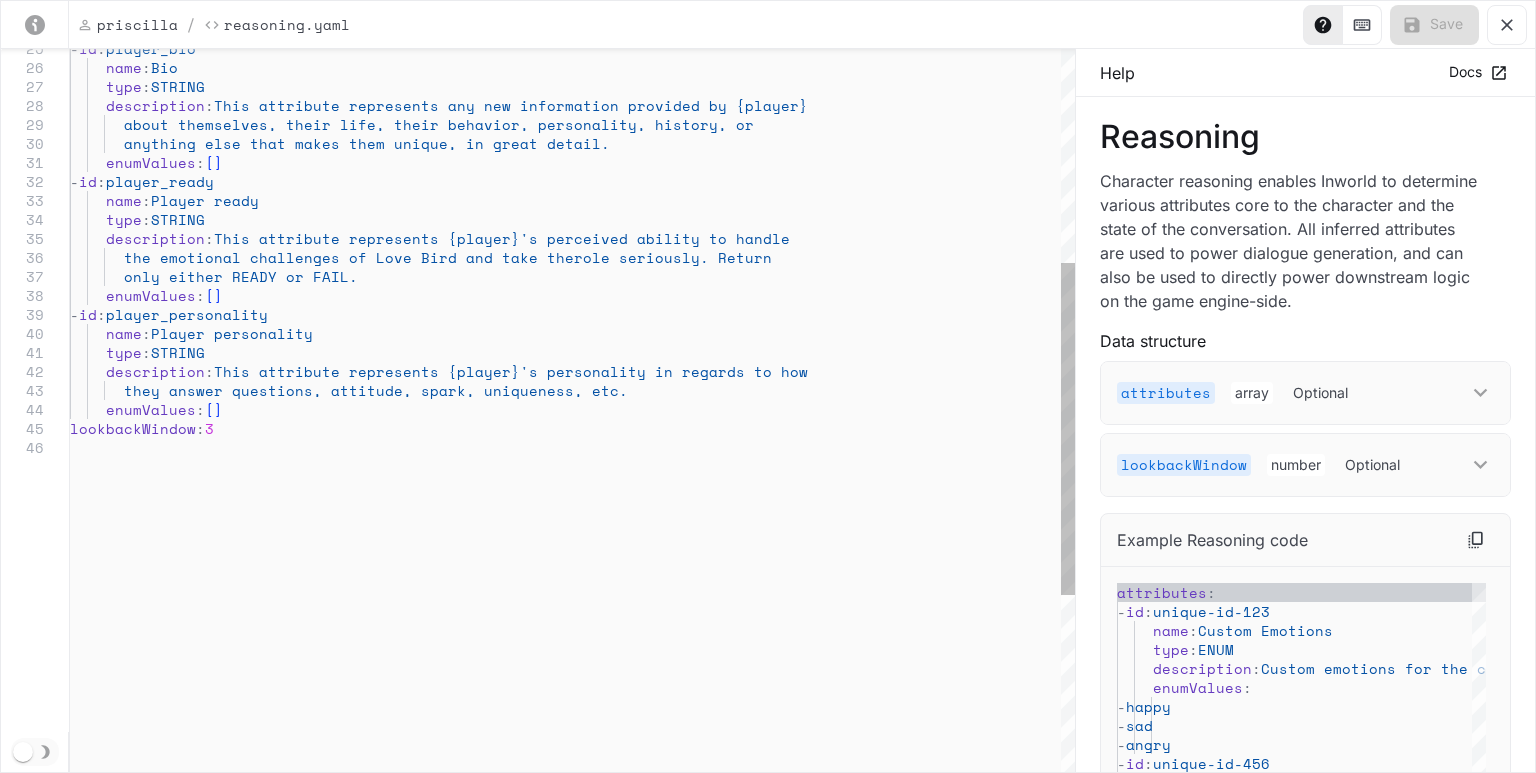 scroll, scrollTop: 0, scrollLeft: 0, axis: both 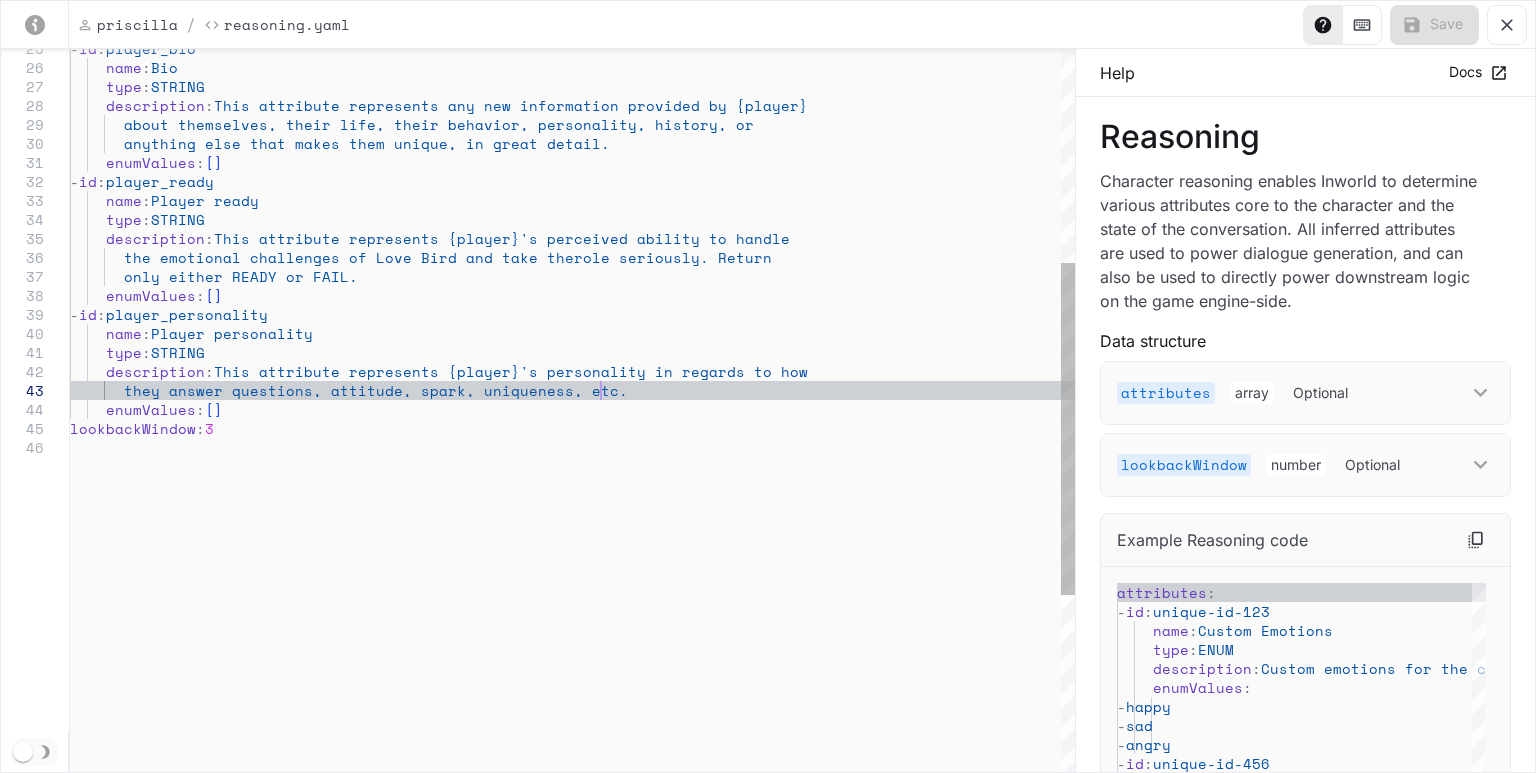 click on "- id :  player_personality
name :  Player personality
enumValues :  [ ]
lookbackWindow :  3
type :  STRING
description :  This attribute represents {player}'s personality i n regards to how
-  id :  player_ready
name :  Player ready
enumValues :  [ ]
description :  This attribute represents any new information prov ided by {player}
type :  STRING
only either READY or FAIL.
the emotional challenges of Love Bird and take the
role seriously. Return
unique, in great detail. If nothing unique, return
[EMPTY]. D not include
-  id :  player_bio
description :  This attribute represents new info provided by {pl ayer}
about themselves, their life, their behavior, pers onality, history, or
[
name :  Bio" at bounding box center [572, 373] 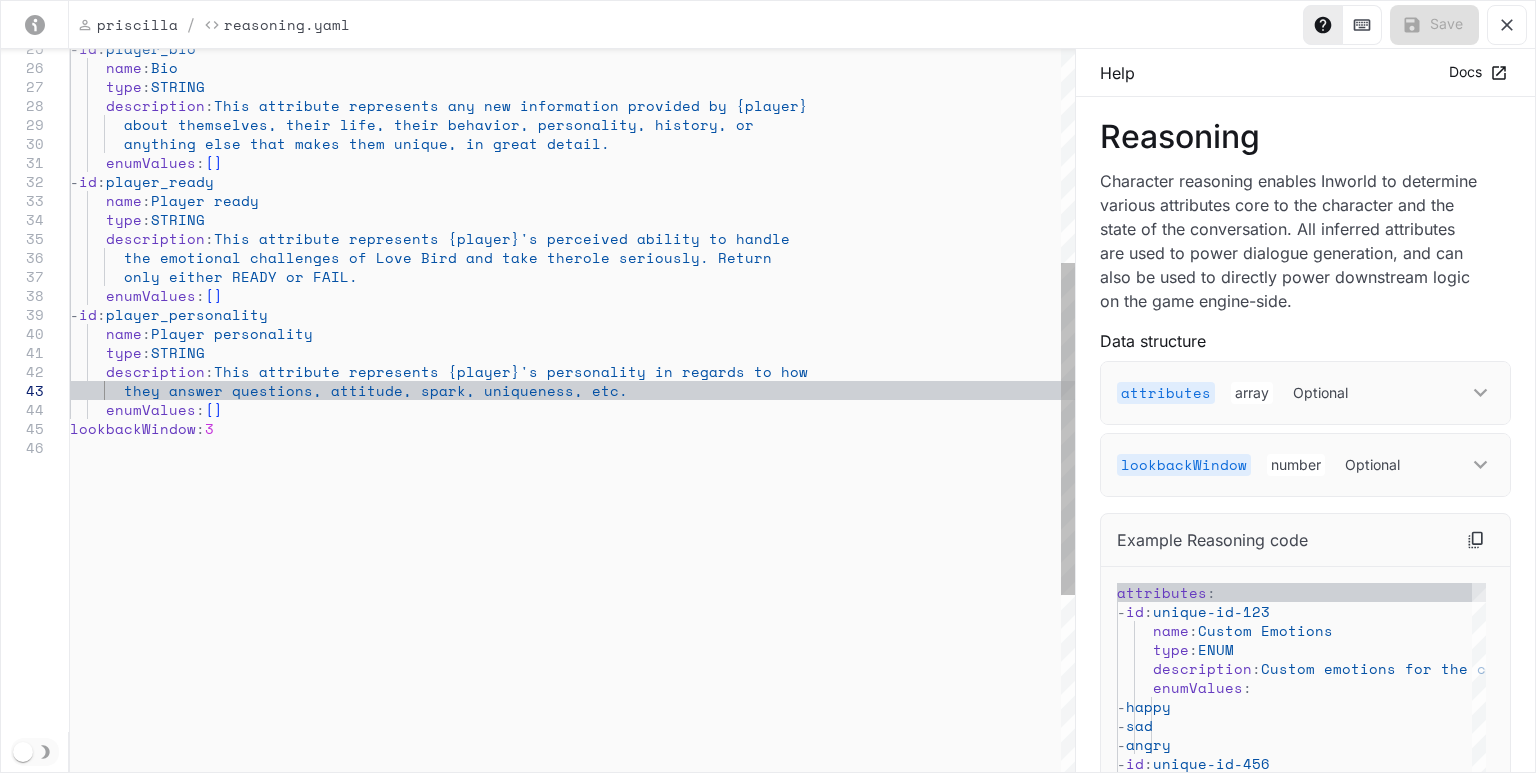 click on "- id :  player_personality
name :  Player personality
enumValues :  [ ]
lookbackWindow :  3
type :  STRING
description :  This attribute represents {player}'s personality i n regards to how
-  id :  player_ready
name :  Player ready
enumValues :  [ ]
description :  This attribute represents any new information prov ided by {player}
type :  STRING
only either READY or FAIL.
the emotional challenges of Love Bird and take the
role seriously. Return
unique, in great detail. If nothing unique, return
[EMPTY]. D not include
-  id :  player_bio
description :  This attribute represents new info provided by {pl ayer}
about themselves, their life, their behavior, pers onality, history, or
[
name :  Bio" at bounding box center [572, 373] 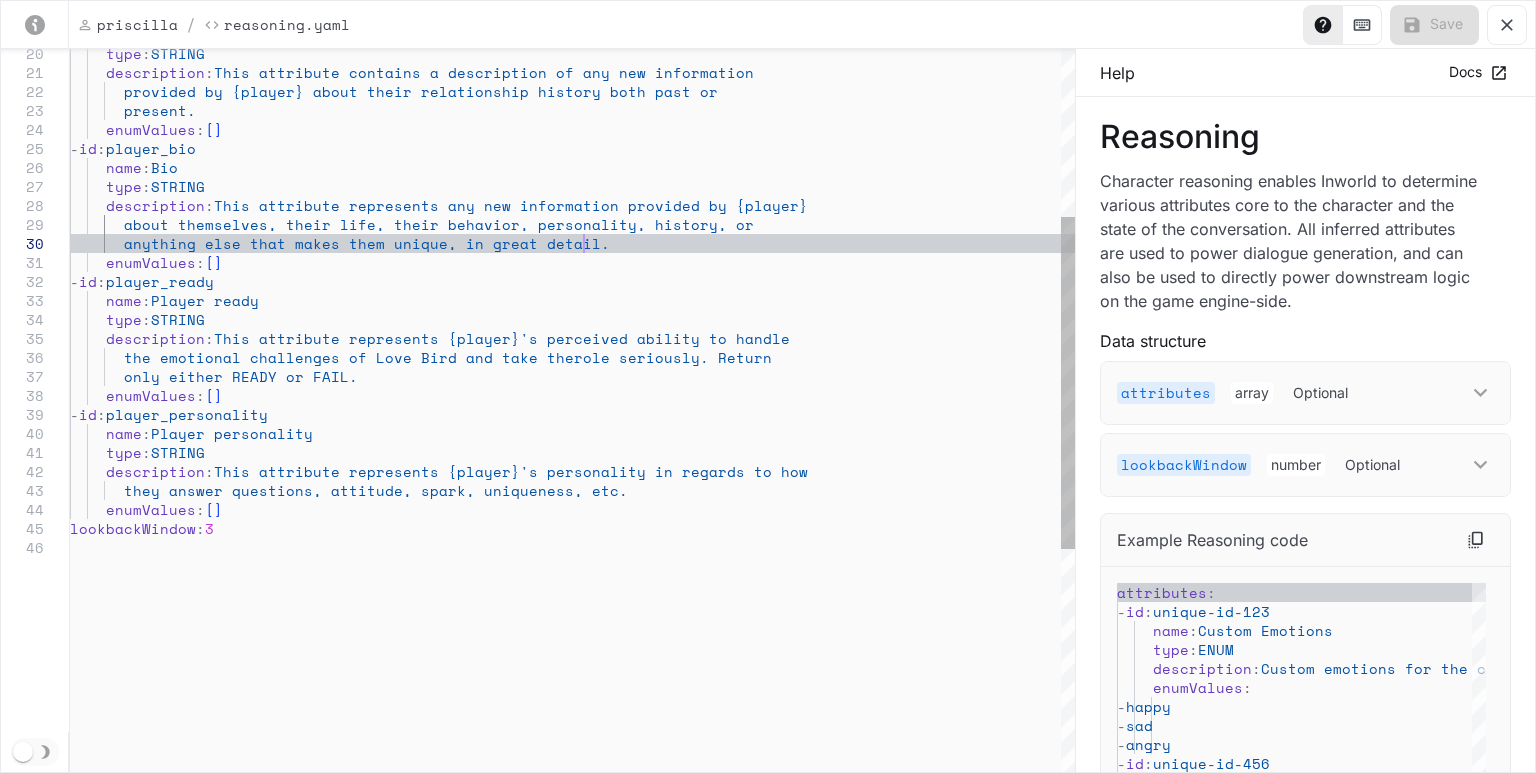 click on "- id :  player_personality
name :  Player personality
enumValues :  [ ]
lookbackWindow :  3
type :  STRING
description :  This attribute represents {player}'s personality i n regards to how
-  id :  player_ready
name :  Player ready
enumValues :  [ ]
description :  This attribute represents any new information prov ided by {player}
type :  STRING
only either READY or FAIL.
the emotional challenges of Love Bird and take the
role seriously. Return
unique, in great detail. If nothing unique, return
[EMPTY]. D not include
-  id :  player_bio
description :  This attribute represents new info provided by {pl ayer}
about themselves, their life, their behavior, pers onality, history, or
[
name :  Bio" at bounding box center [572, 473] 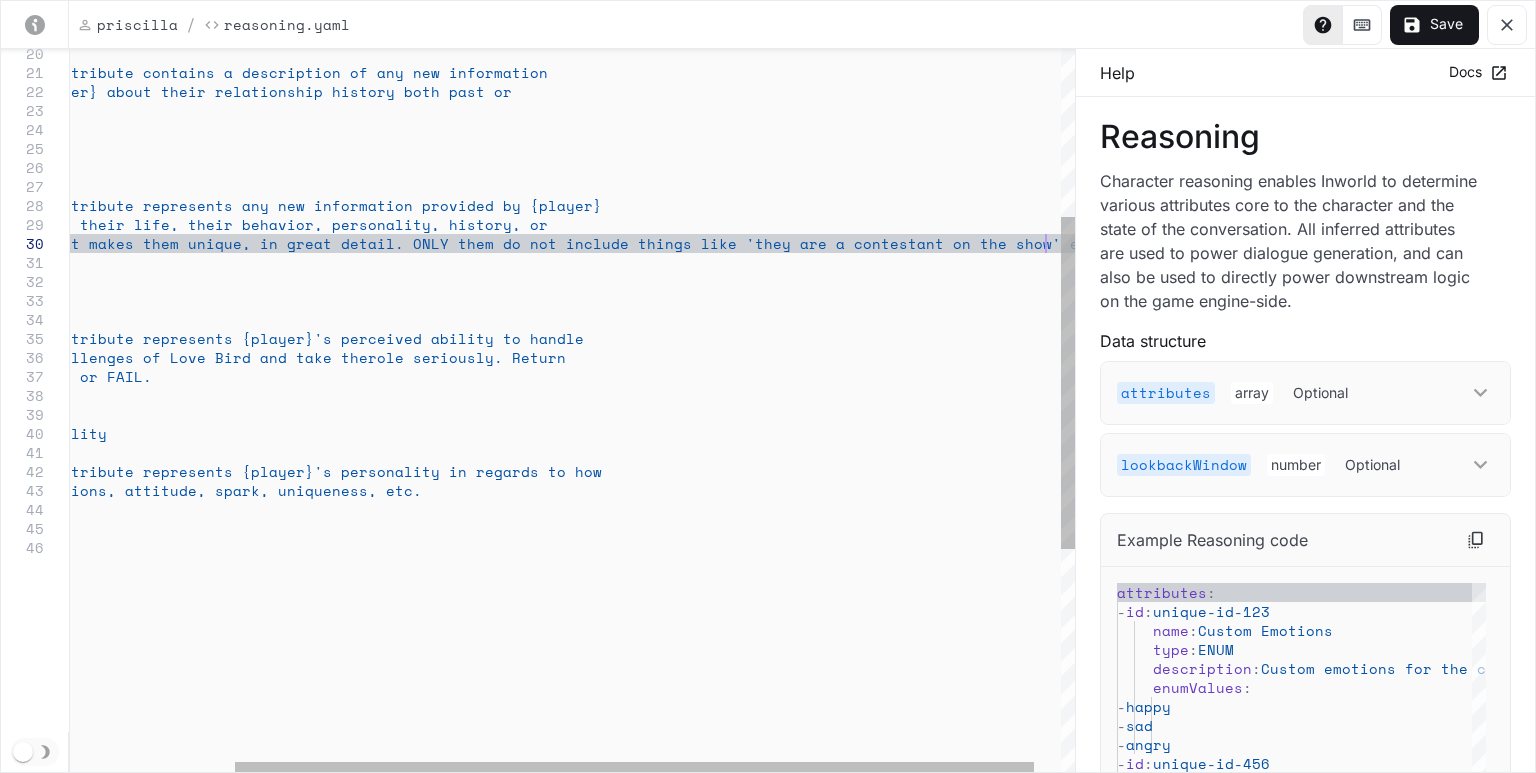 scroll, scrollTop: 170, scrollLeft: 1181, axis: both 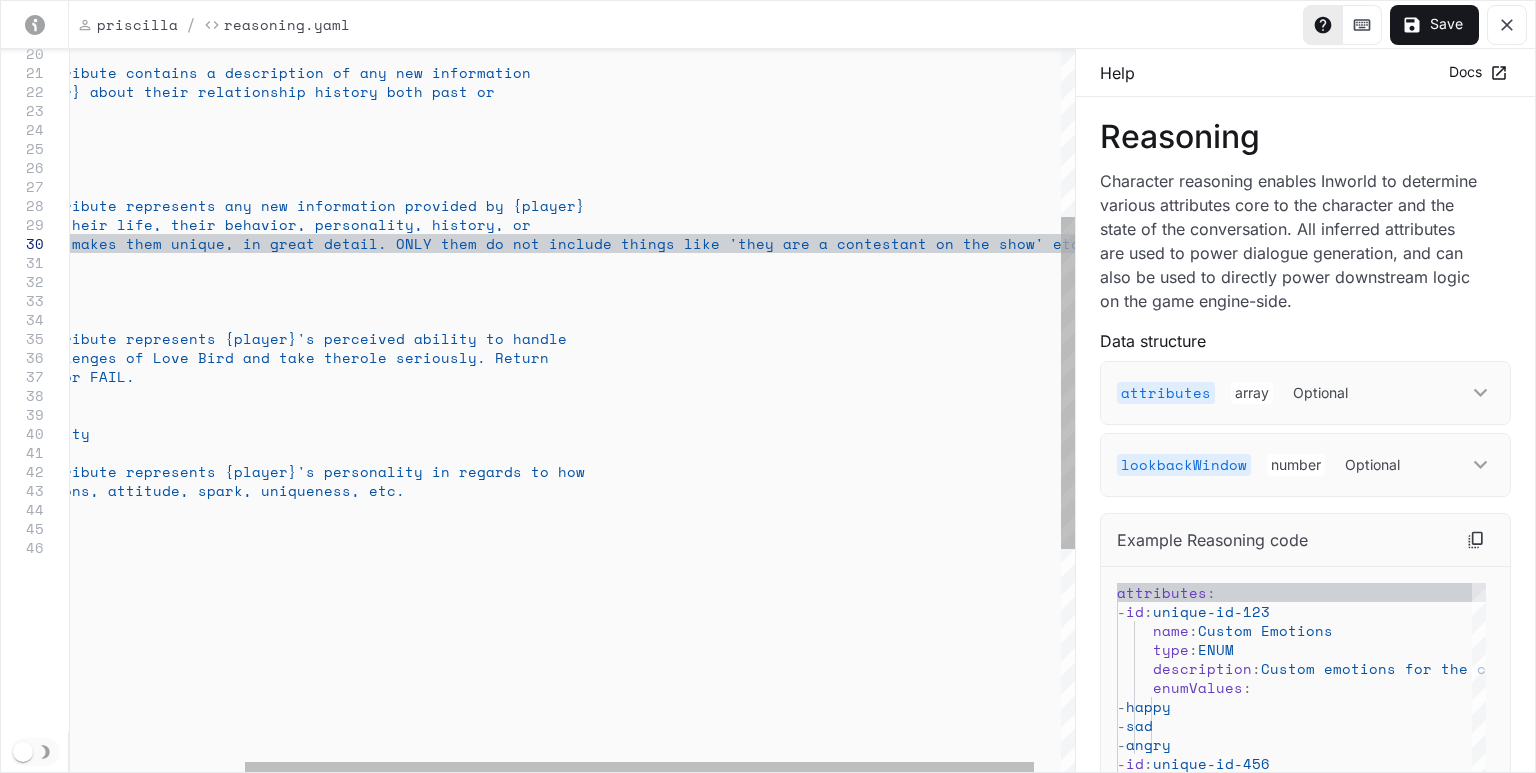 type on "**********" 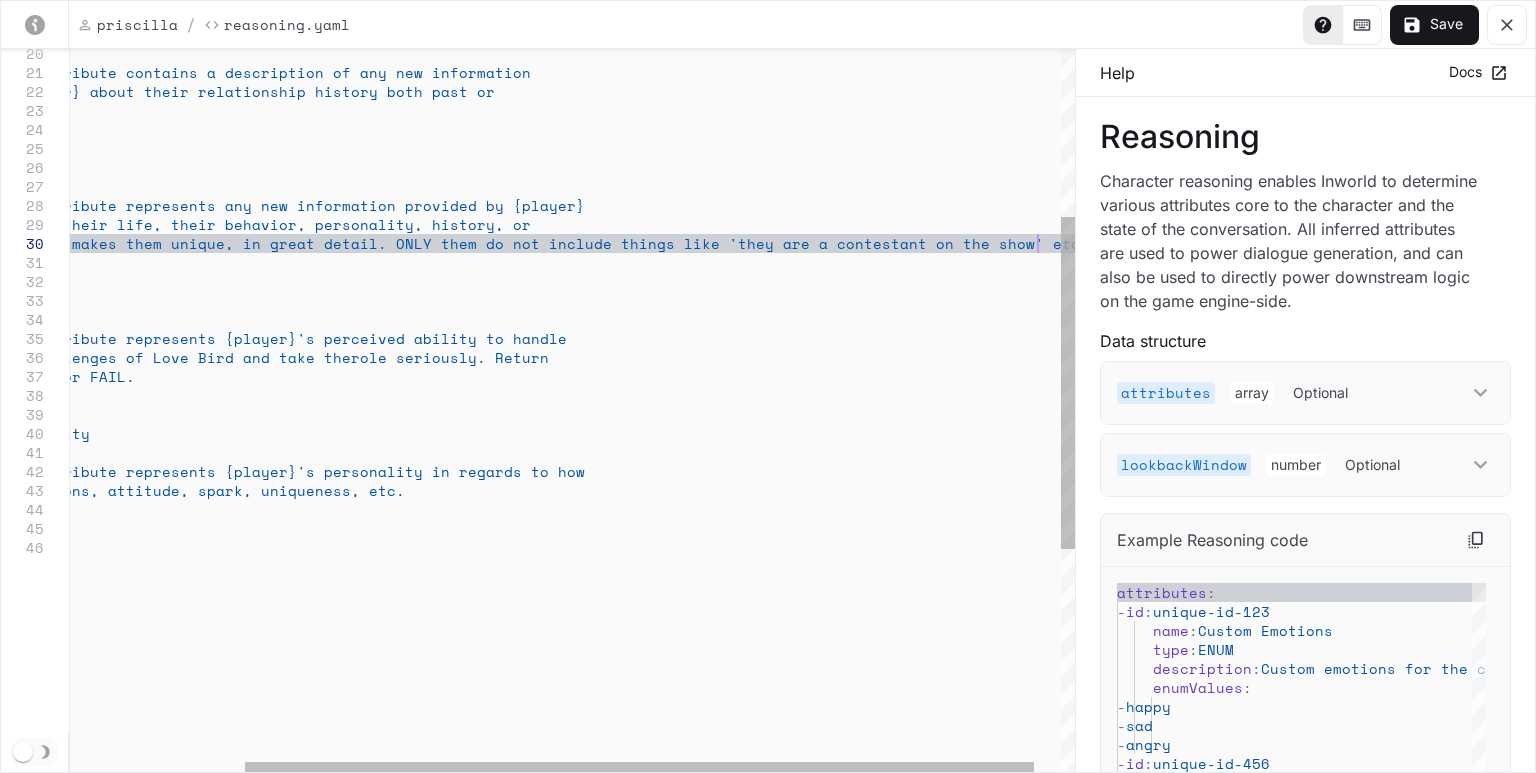 type on "**********" 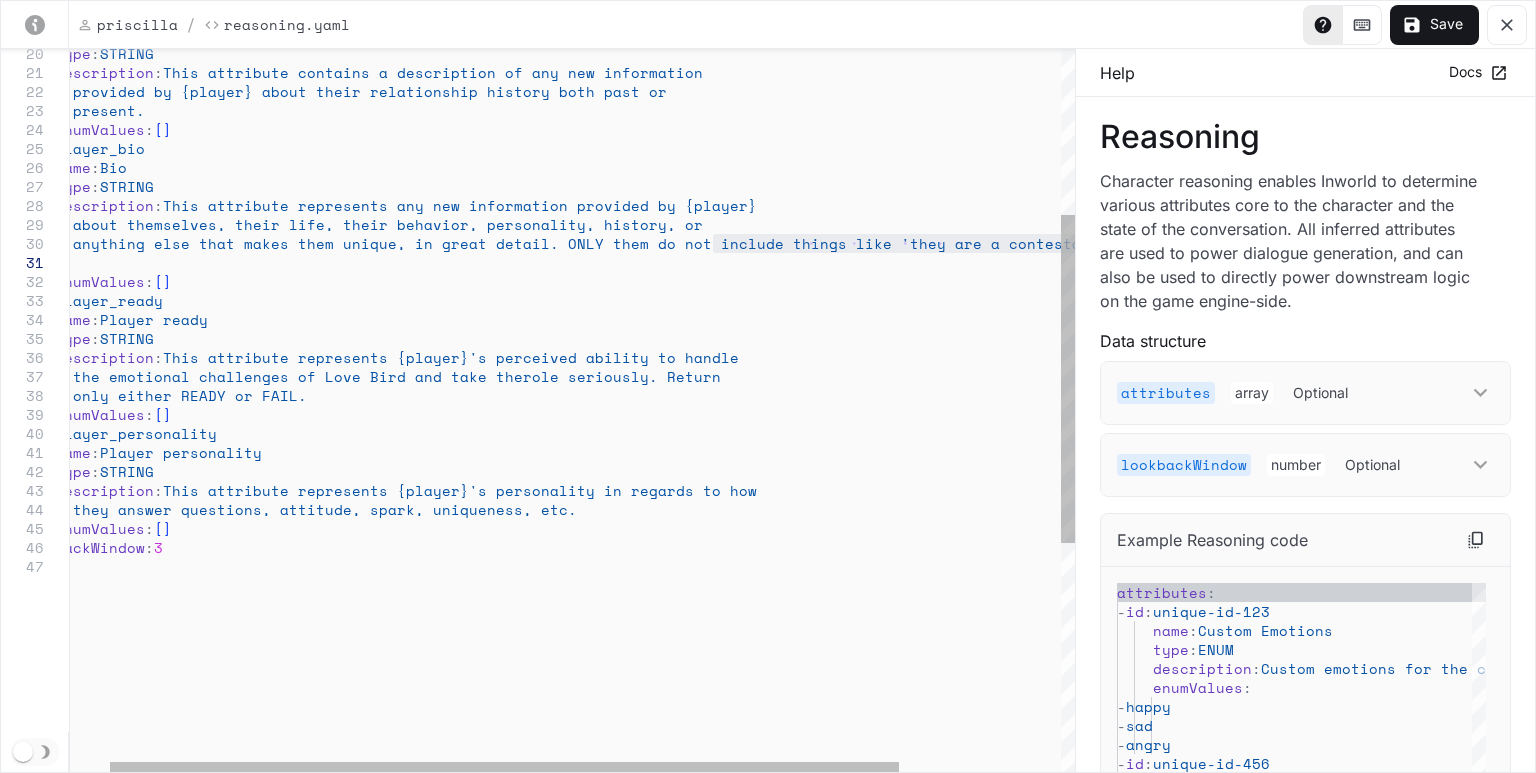 drag, startPoint x: 743, startPoint y: 246, endPoint x: 1133, endPoint y: 256, distance: 390.12817 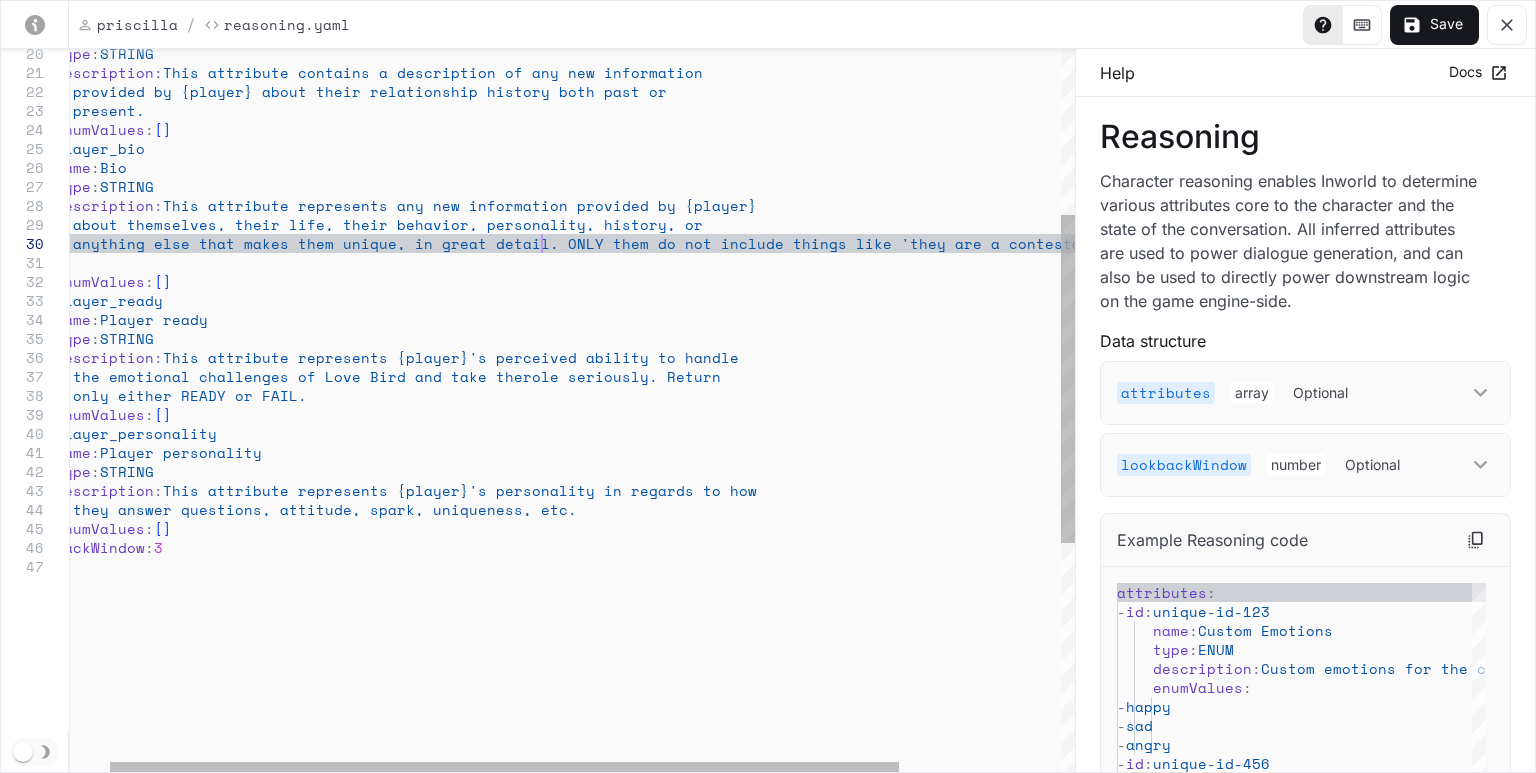 click on "enumValues :  [ ] lookbackWindow :  3        they answer questions, attitude, spark, uniqueness , etc.      type :  STRING      description :  This attribute represents {player}'s personality i n regards to how   -  id :  player_personality      name :  Player personality      enumValues :  [ ]        only either READY or FAIL.        the emotional challenges of Love Bird and take the  role seriously. Return      description :  This attribute represents {player}'s perceived abi lity to handle      type :  STRING      name :  Player ready        anything else that makes them unique, in great det ail. ONLY them do not include things like 'they ar e a contestant on the show' etc.       enumValues :  [ ]   -  id :  player_ready      description :  This attribute represents any new information prov ided by {player}        onality, history, or   -" at bounding box center (650, 482) 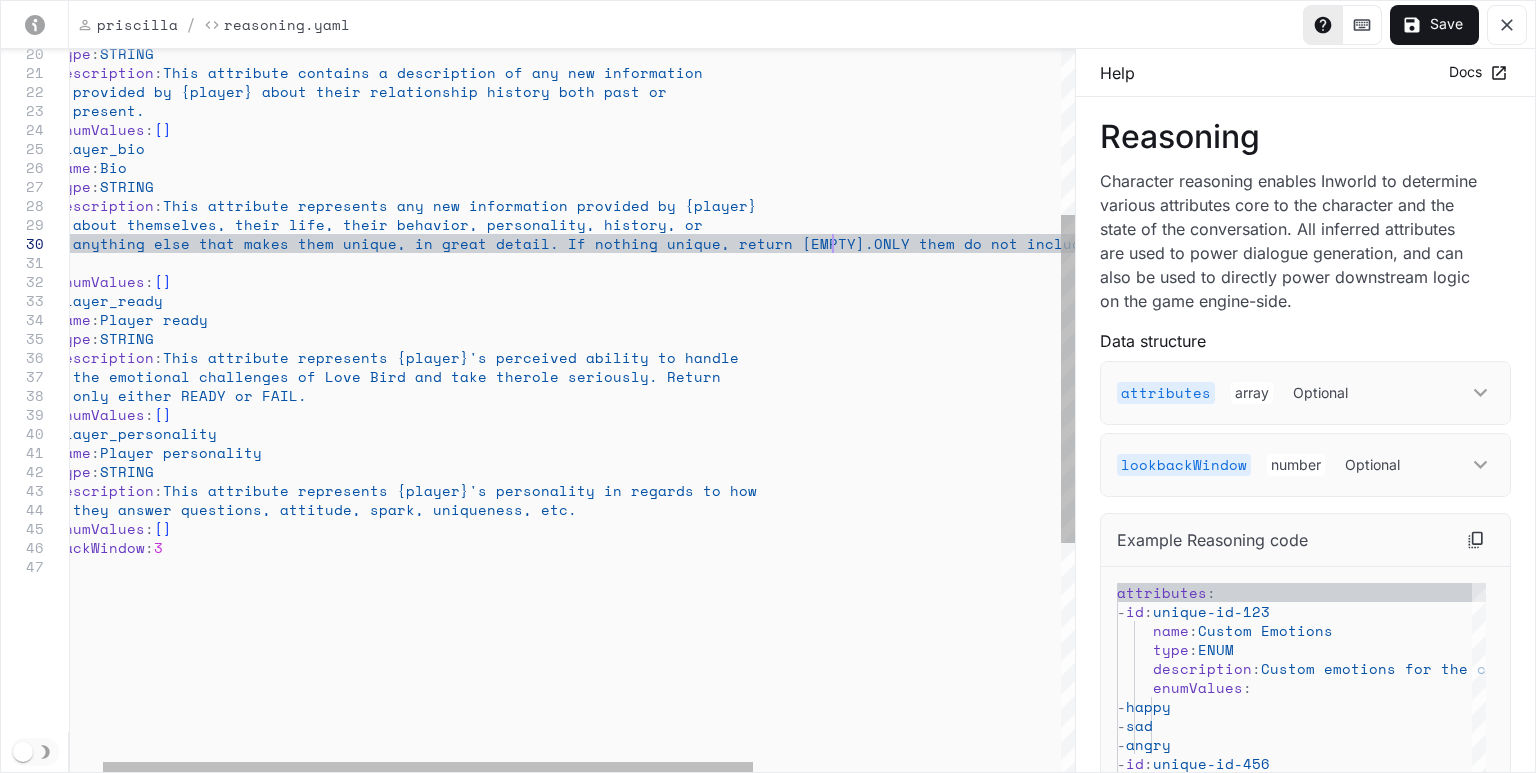 scroll, scrollTop: 170, scrollLeft: 822, axis: both 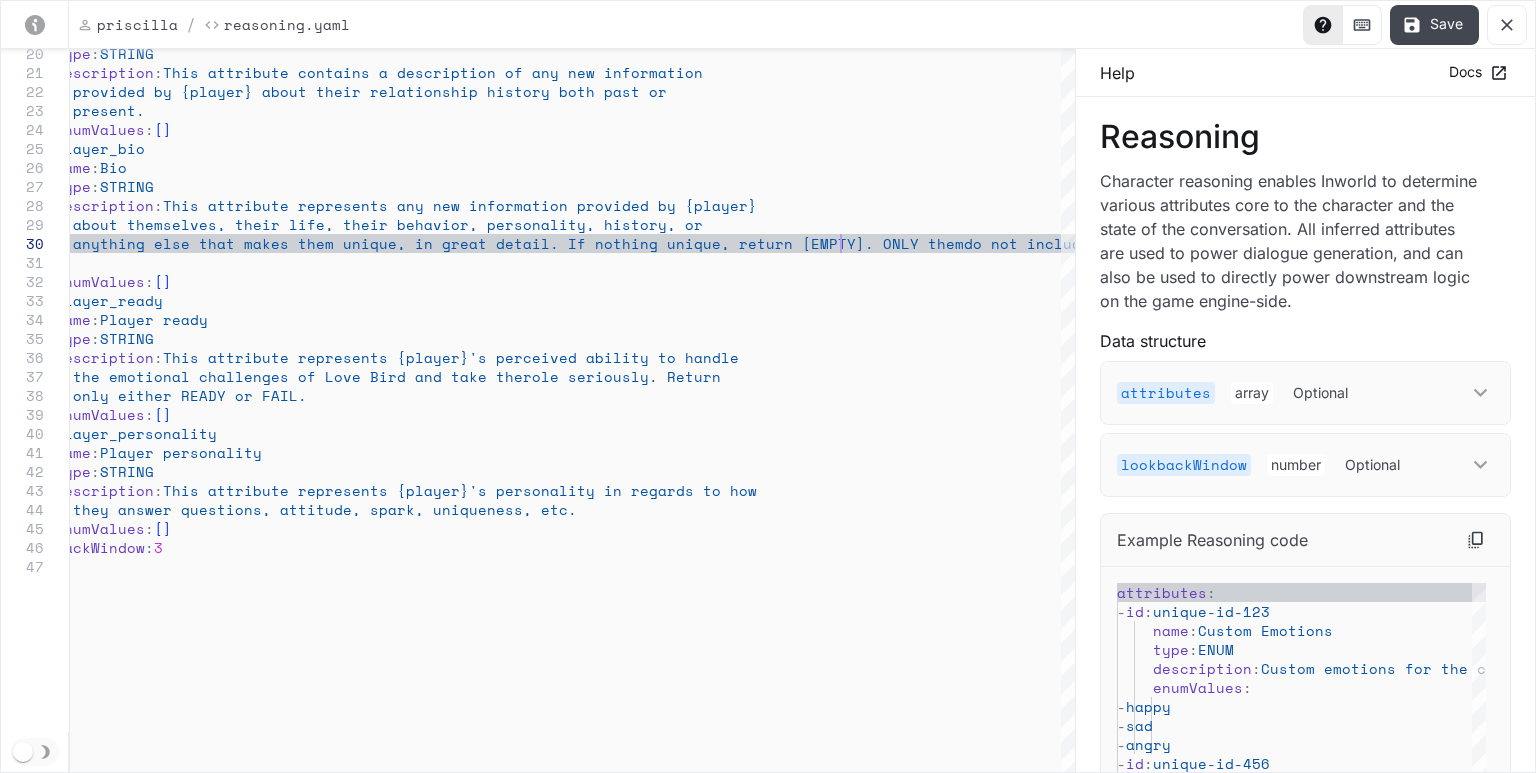 type on "**********" 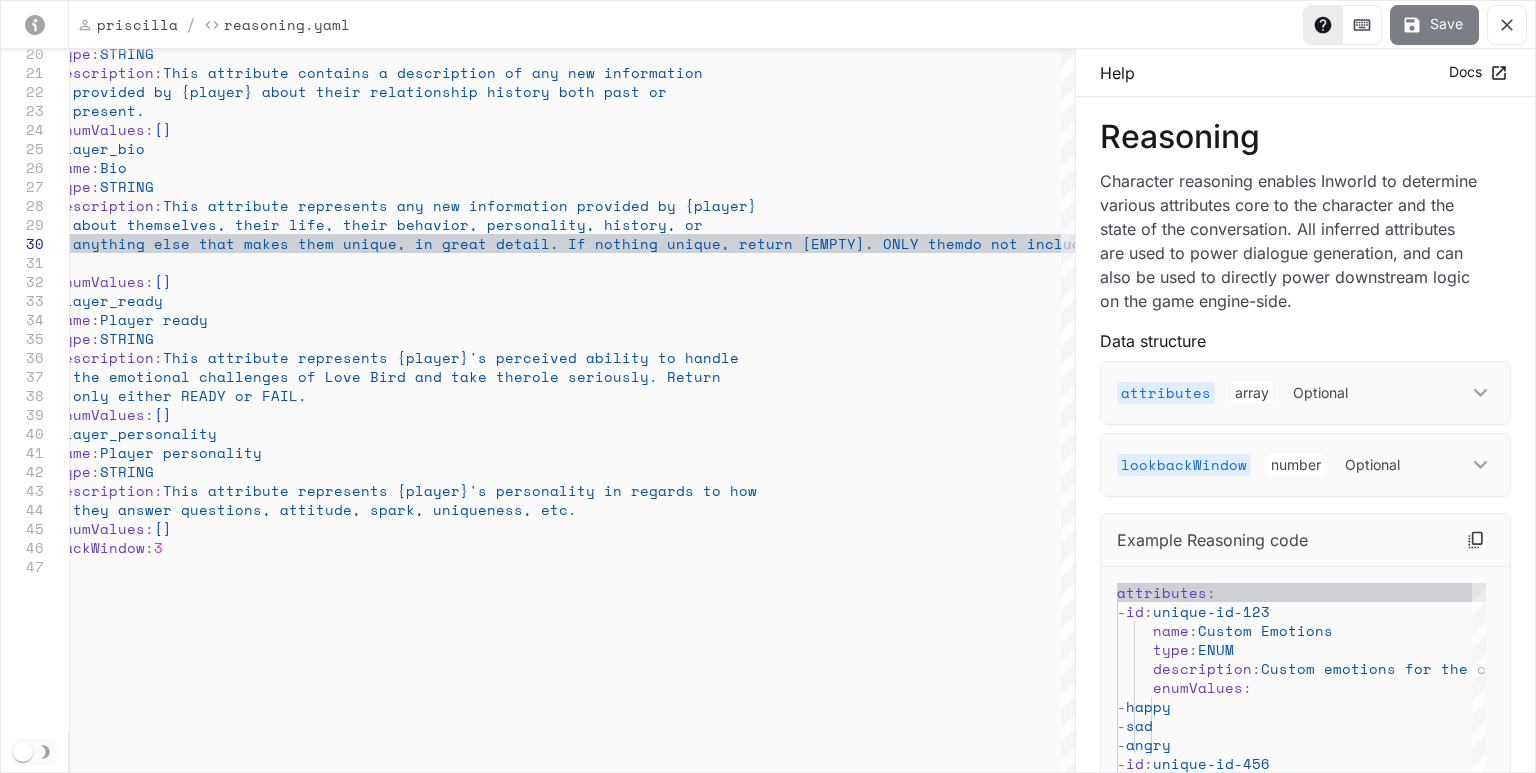 click on "Save" at bounding box center [1434, 25] 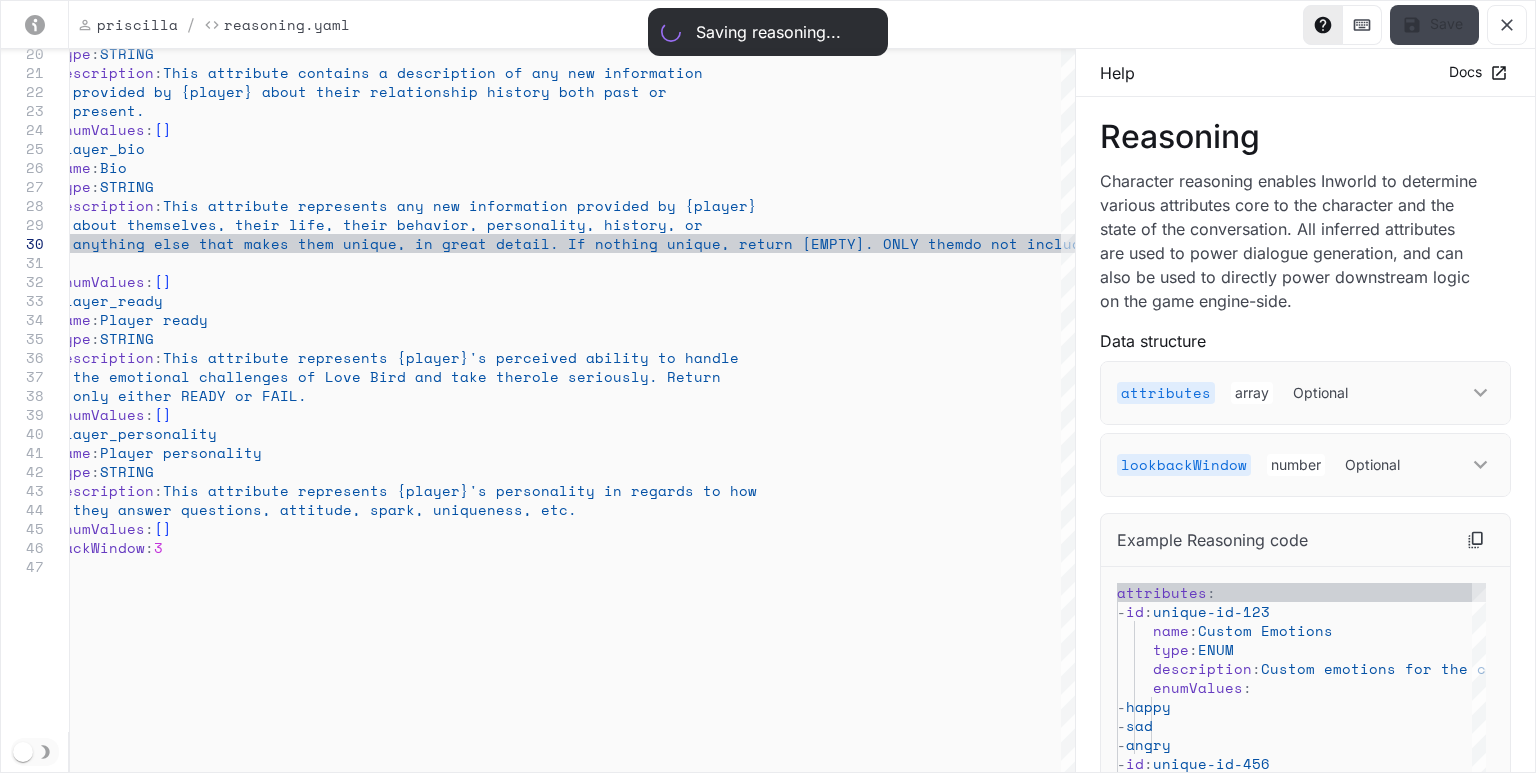 type on "**********" 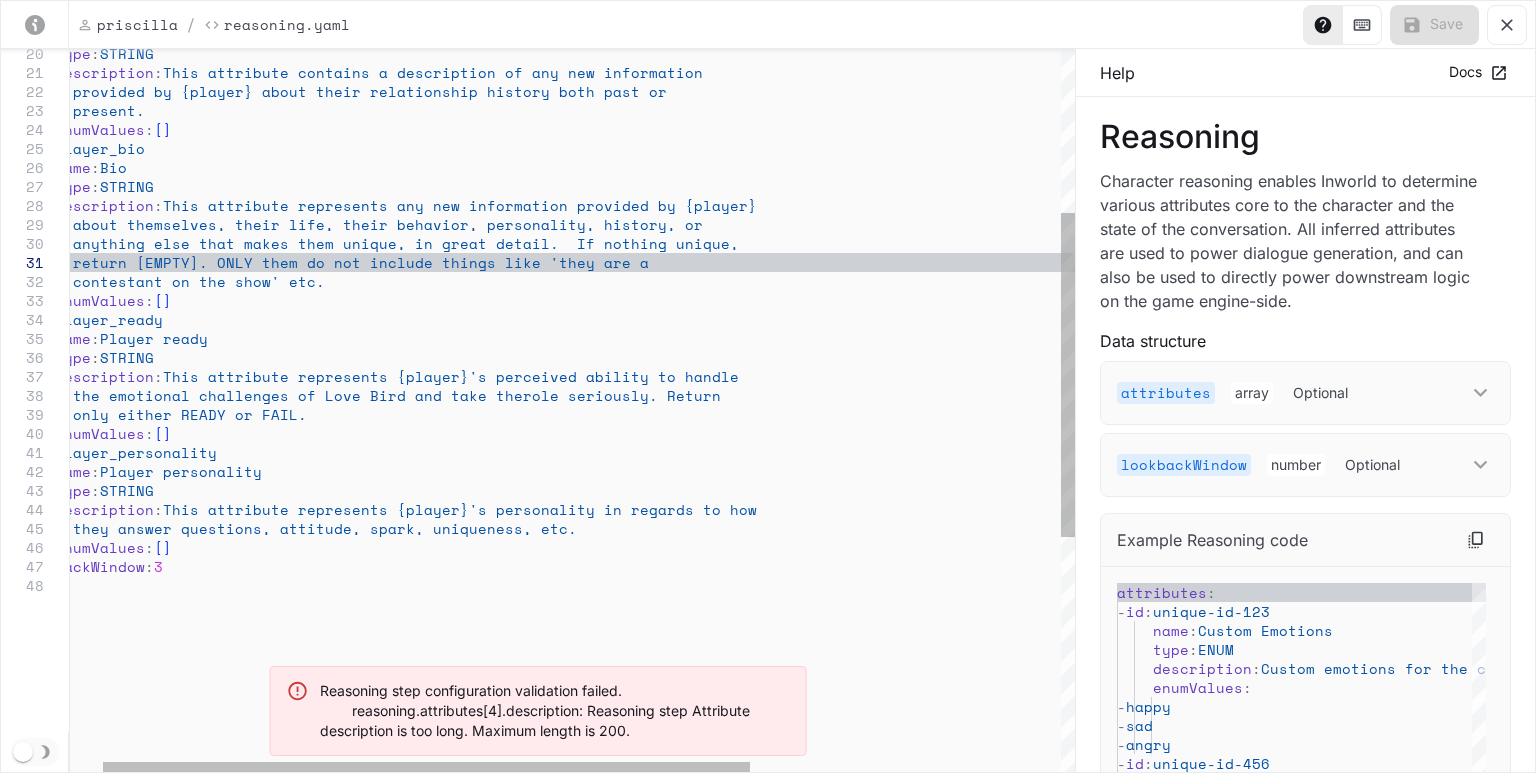 scroll, scrollTop: 170, scrollLeft: 0, axis: vertical 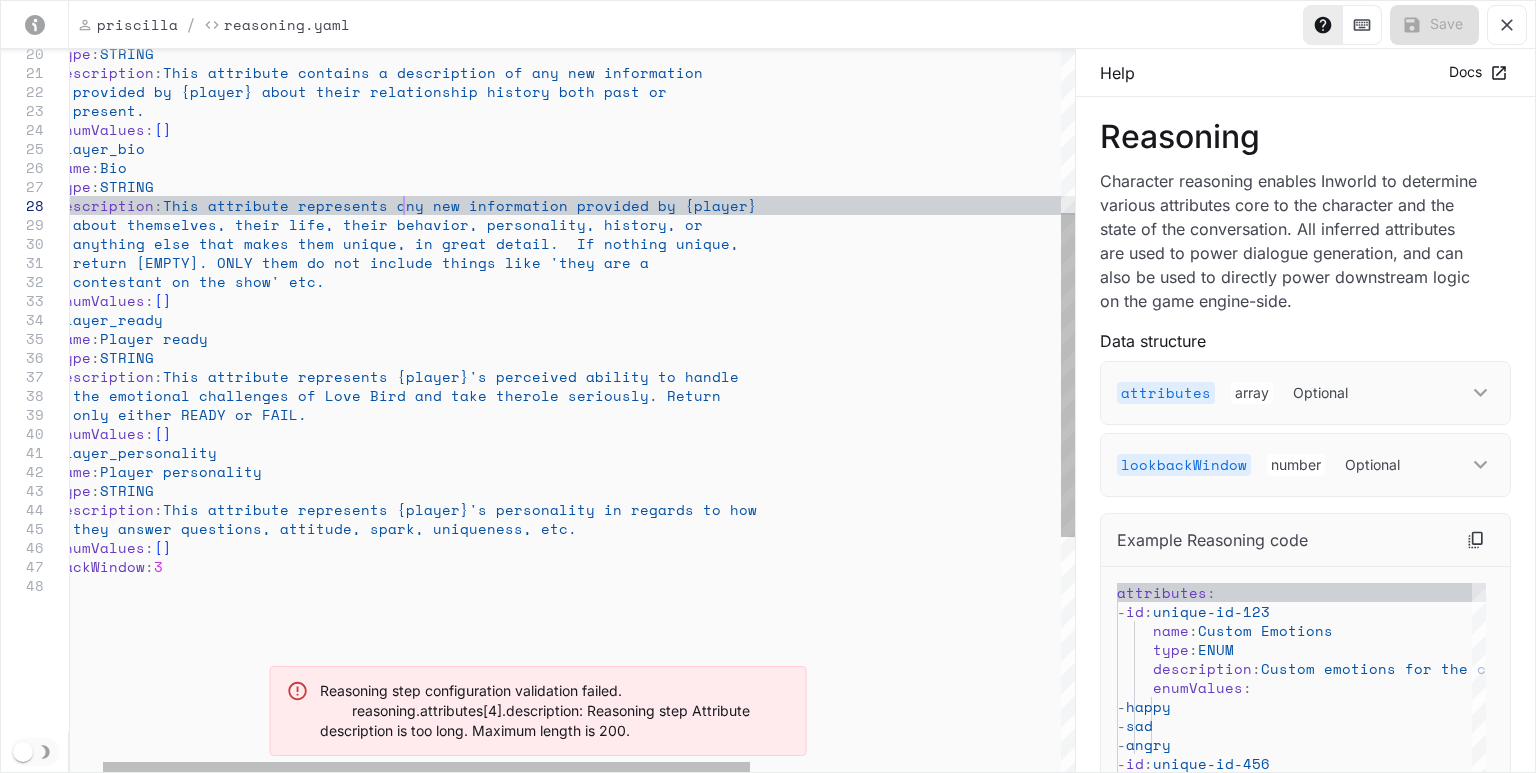 click on "they answer questions,  attitude,  spark,  uniqueness ,  etc.      enumValues :   [ ]    description :   This attribute represents {player}'s personality i n regards to how    name :   Player personality    type :   STRING    enumValues :   [ ]  -  id :   player_personality      only either READY or FAIL.      the emotional challenges of Love Bird and take the  role seriously.  Return    description :   This attribute represents {player}'s perceived abi lity to handle    type :   STRING    name :   Player ready  -  id :   player_ready      anything else that makes them unique,  in great det ail.  If nothing unique,    about themselves,  their life,  their behavior,  pers onality,  history,  or" at bounding box center [788, 492] 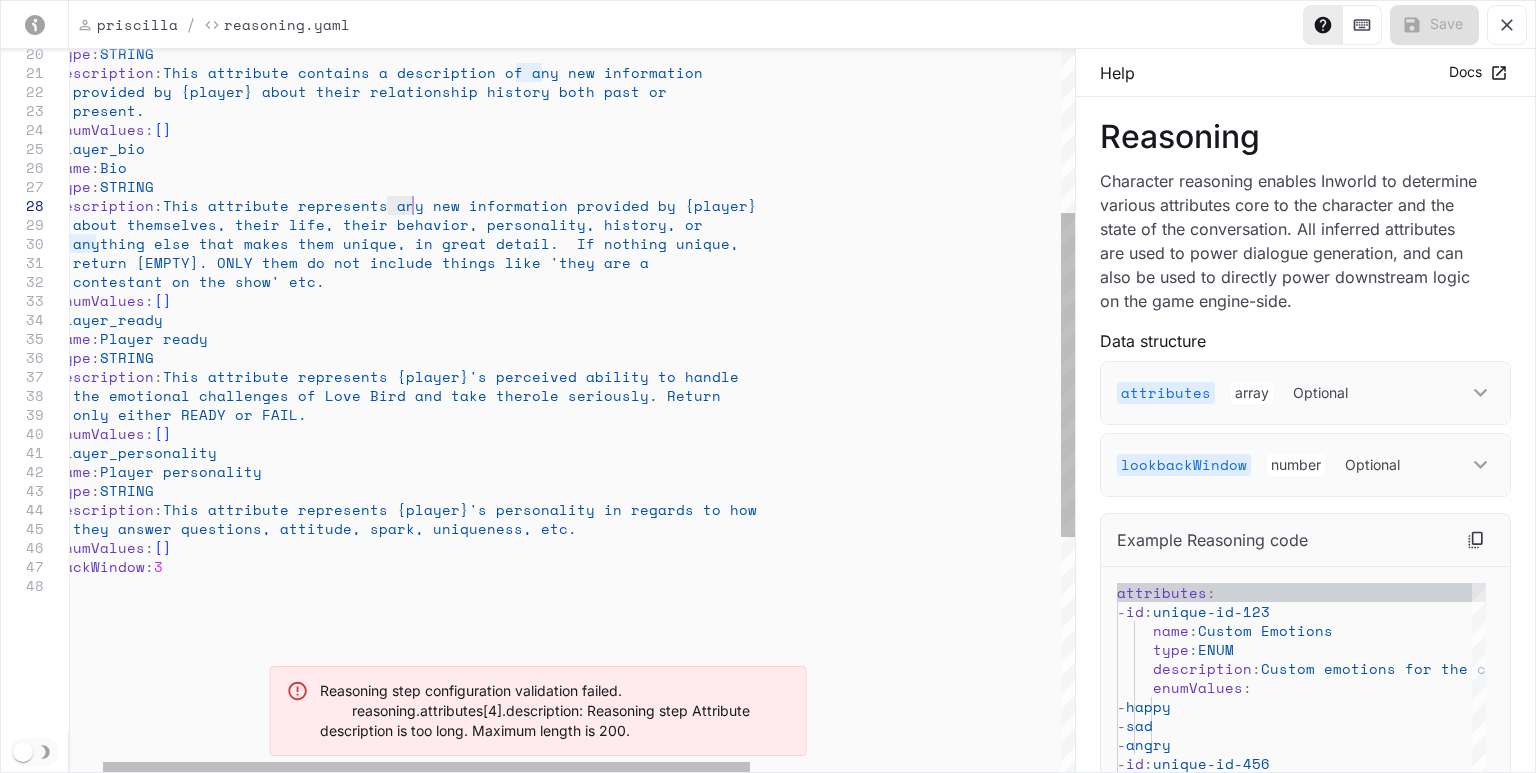 click on "they answer questions,  attitude,  spark,  uniqueness ,  etc.      enumValues :   [ ]    description :   This attribute represents {player}'s personality i n regards to how    name :   Player personality    type :   STRING    enumValues :   [ ]  -  id :   player_personality      only either READY or FAIL.      the emotional challenges of Love Bird and take the  role seriously.  Return    description :   This attribute represents {player}'s perceived abi lity to handle    type :   STRING    name :   Player ready  -  id :   player_ready      anything else that makes them unique,  in great det ail.  If nothing unique,    about themselves,  their life,  their behavior,  pers onality,  history,  or" at bounding box center (788, 492) 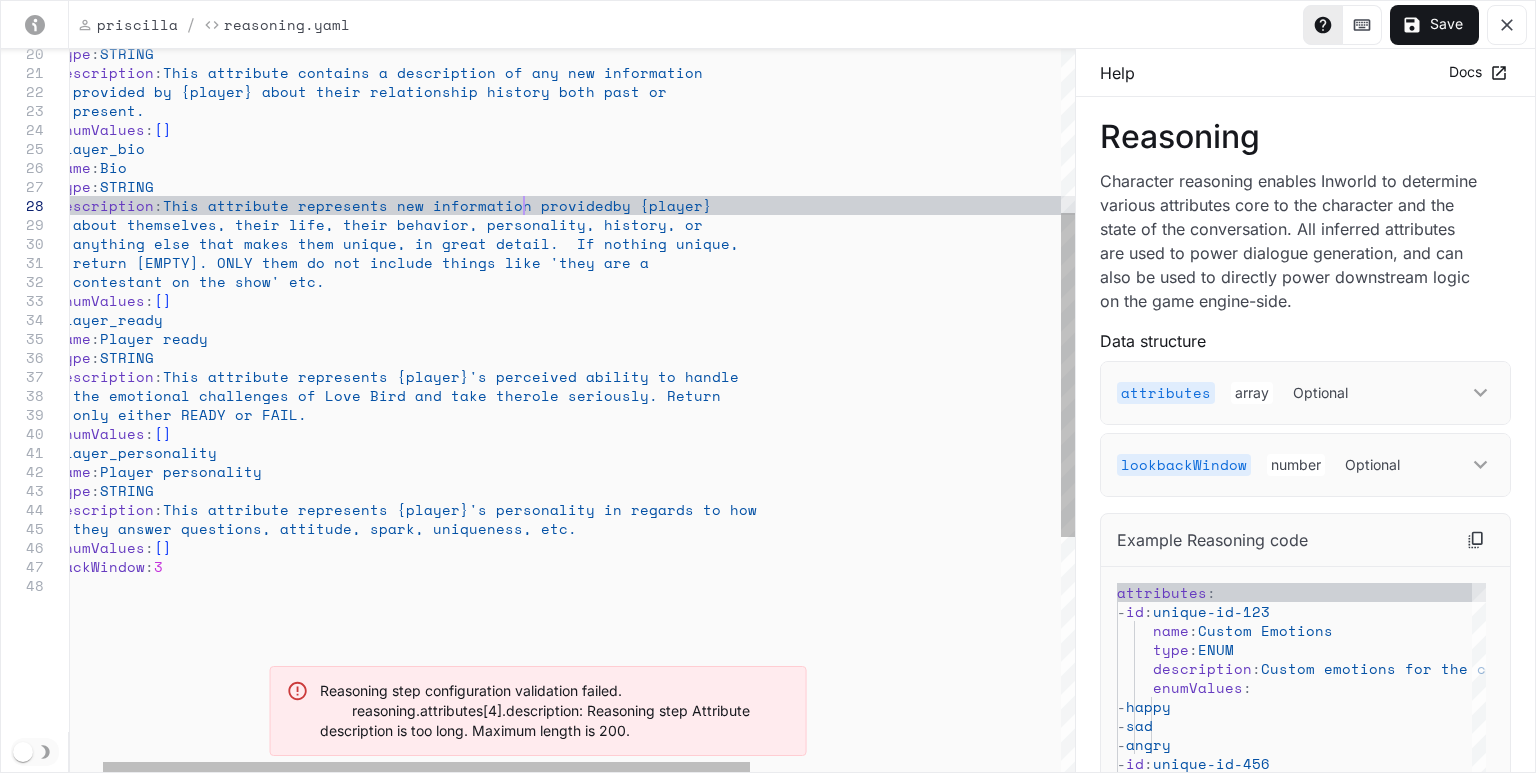 click on "they answer questions, attitude, spark, uniqueness , etc.      enumValues :  [ ]      description :  This attribute represents {player}'s personality i n regards to how      name :  Player personality      type :  STRING      enumValues :  [ ]   -  id :  player_personality        only either READY or FAIL.        the emotional challenges of Love Bird and take the  role seriously. Return      description :  This attribute represents {player}'s perceived abi lity to handle      type :  STRING      name :  Player ready   -  id :  player_ready        anything else that makes them unique, in great det ail. If nothing unique,        contestant on the show' etc.      enumValues :  [ ]      description :  This attribute represents new information provided  by {player}        about themselves, their life, their behavior, pers onality, history, or id" at bounding box center [788, 492] 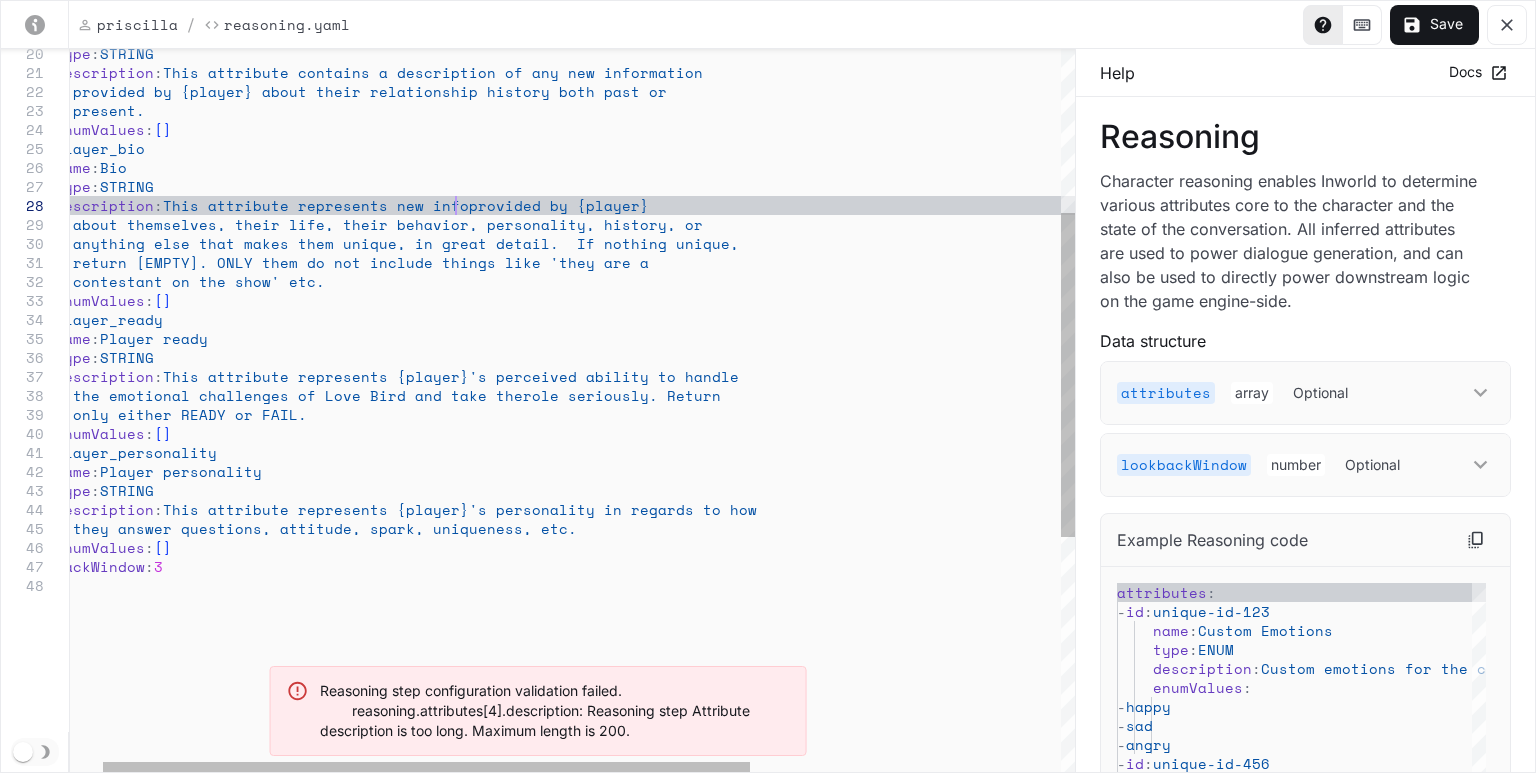 scroll, scrollTop: 151, scrollLeft: 445, axis: both 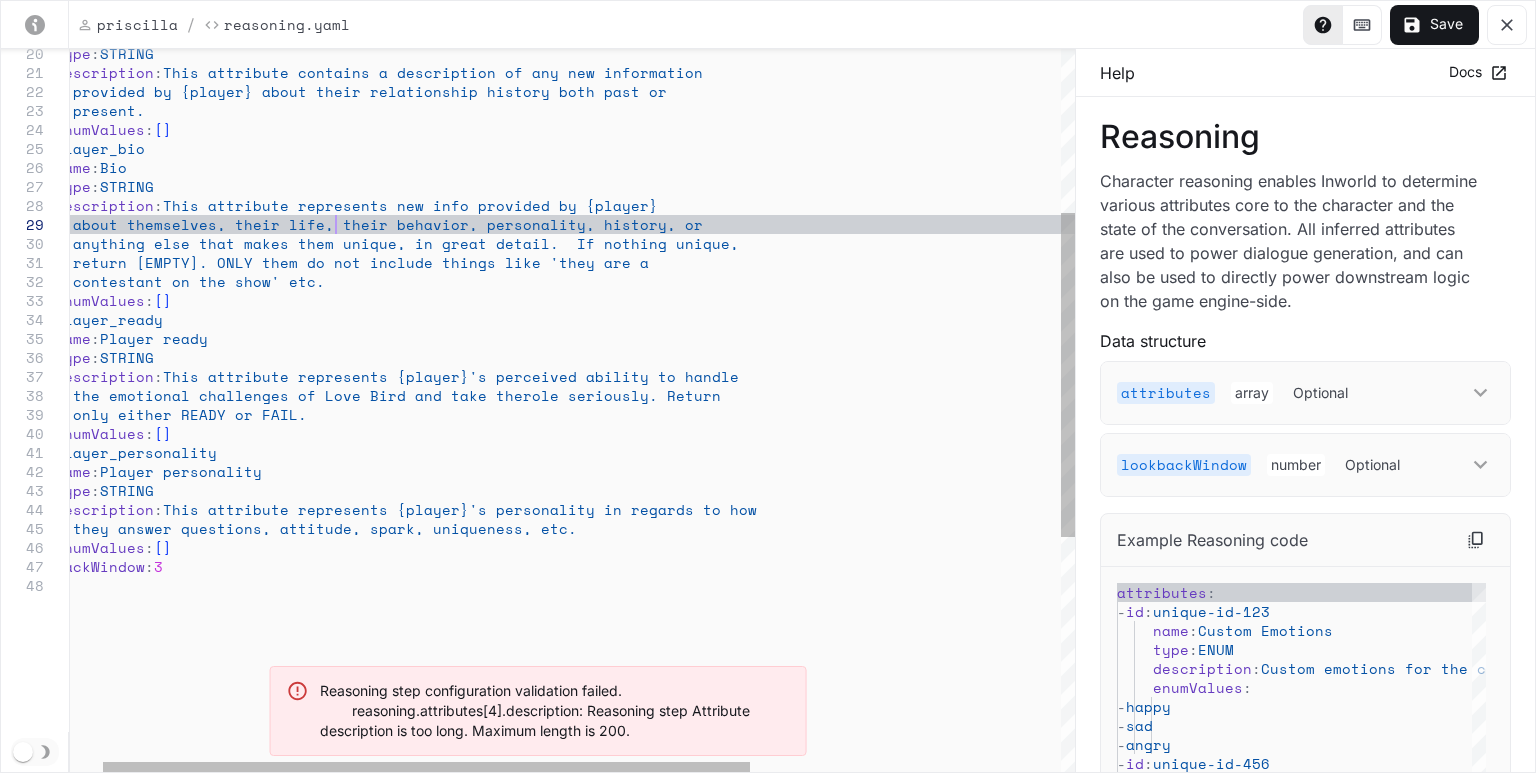 click on "they answer questions, attitude, spark, uniqueness , etc.      enumValues :  [ ]      description :  This attribute represents {player}'s personality i n regards to how      name :  Player personality      type :  STRING      enumValues :  [ ]   -  id :  player_personality        only either READY or FAIL.        the emotional challenges of Love Bird and take the  role seriously. Return      description :  This attribute represents {player}'s perceived abi lity to handle      type :  STRING      name :  Player ready   -  id :  player_ready        anything else that makes them unique, in great det ail. If nothing unique,        contestant on the show' etc.      enumValues :  [ ]      description :  This attribute represents new information provided  by {player}        about themselves, their life, their behavior, pers onality, history, or id" at bounding box center (788, 492) 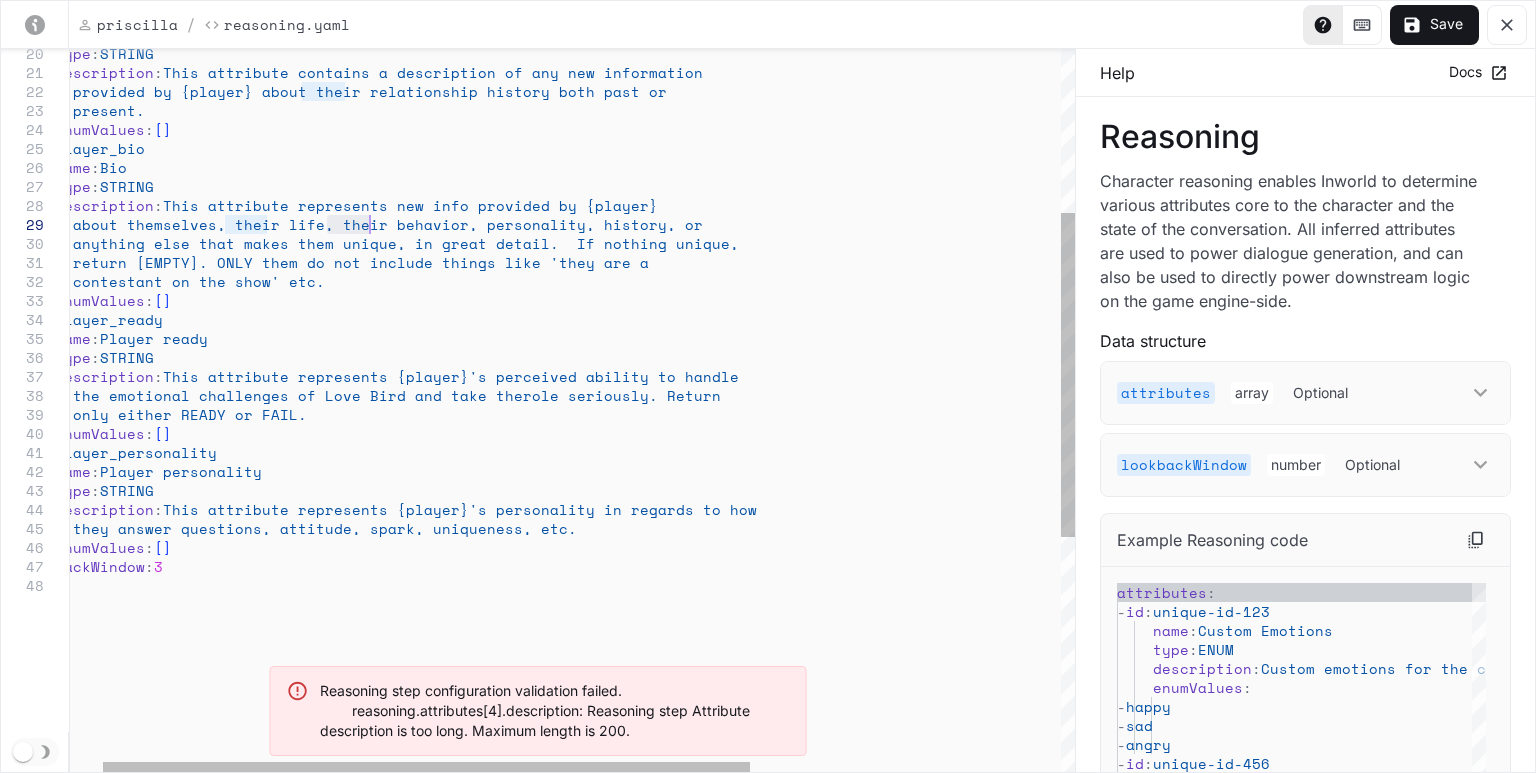 click on "they answer questions, attitude, spark, uniqueness , etc.      enumValues :  [ ]      description :  This attribute represents {player}'s personality i n regards to how      name :  Player personality      type :  STRING      enumValues :  [ ]   -  id :  player_personality        only either READY or FAIL.        the emotional challenges of Love Bird and take the  role seriously. Return      description :  This attribute represents {player}'s perceived abi lity to handle      type :  STRING      name :  Player ready   -  id :  player_ready        anything else that makes them unique, in great det ail. If nothing unique,        contestant on the show' etc.      enumValues :  [ ]      description :  This attribute represents new information provided  by {player}        about themselves, their life, their behavior, pers onality, history, or id" at bounding box center [788, 492] 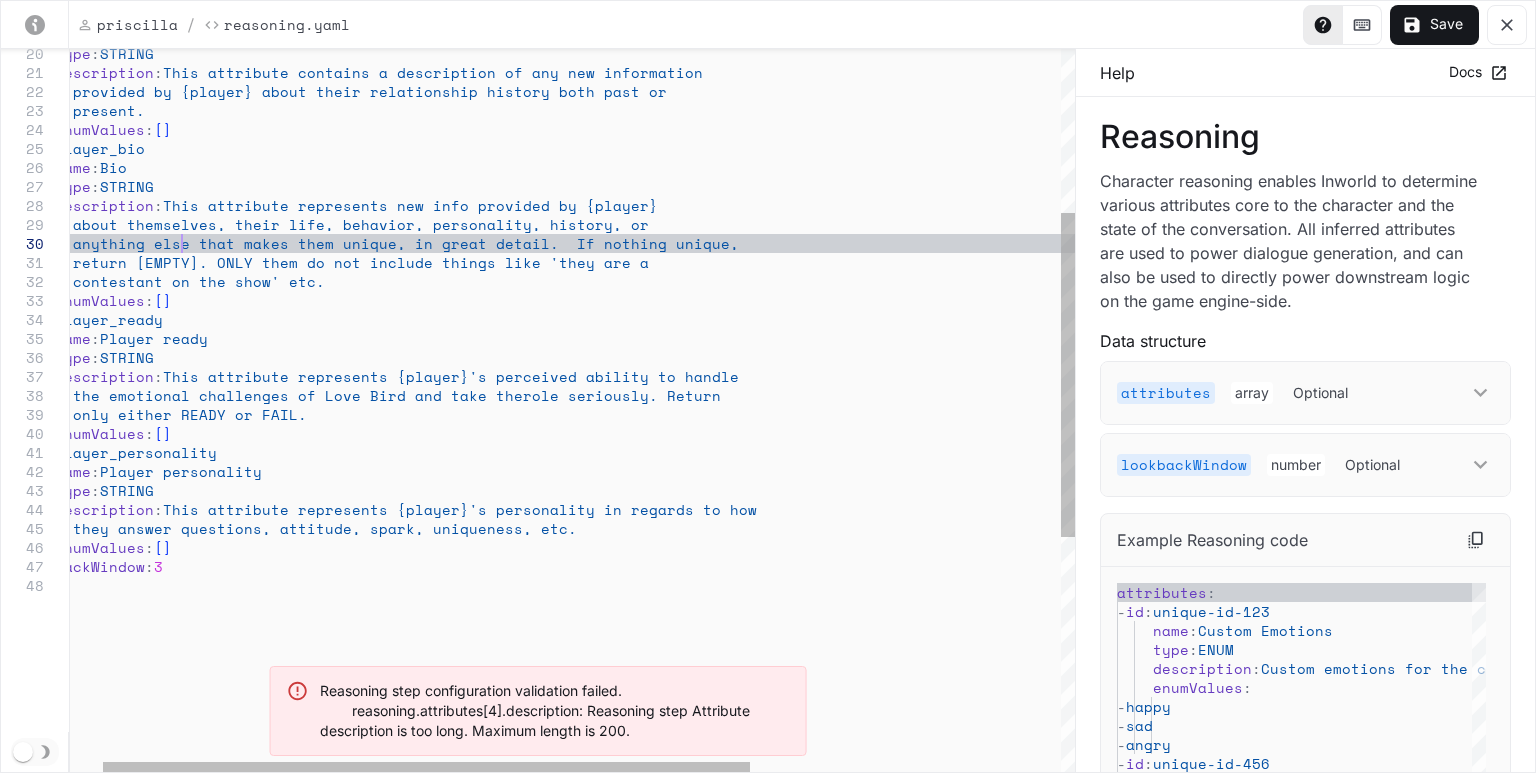 click on "they answer questions, attitude, spark, uniqueness , etc.      enumValues :  [ ]      description :  This attribute represents {player}'s personality i n regards to how      name :  Player personality      type :  STRING      enumValues :  [ ]   -  id :  player_personality        only either READY or FAIL.        the emotional challenges of Love Bird and take the  role seriously. Return      description :  This attribute represents {player}'s perceived abi lity to handle      type :  STRING      name :  Player ready   -  id :  player_ready        anything else that makes them unique, in great det ail. If nothing unique,        contestant on the show' etc.      enumValues :  [ ]      description :  This attribute represents new information provided  by {player}        about themselves, their life, behavior, personalit y, history, or id" at bounding box center (788, 492) 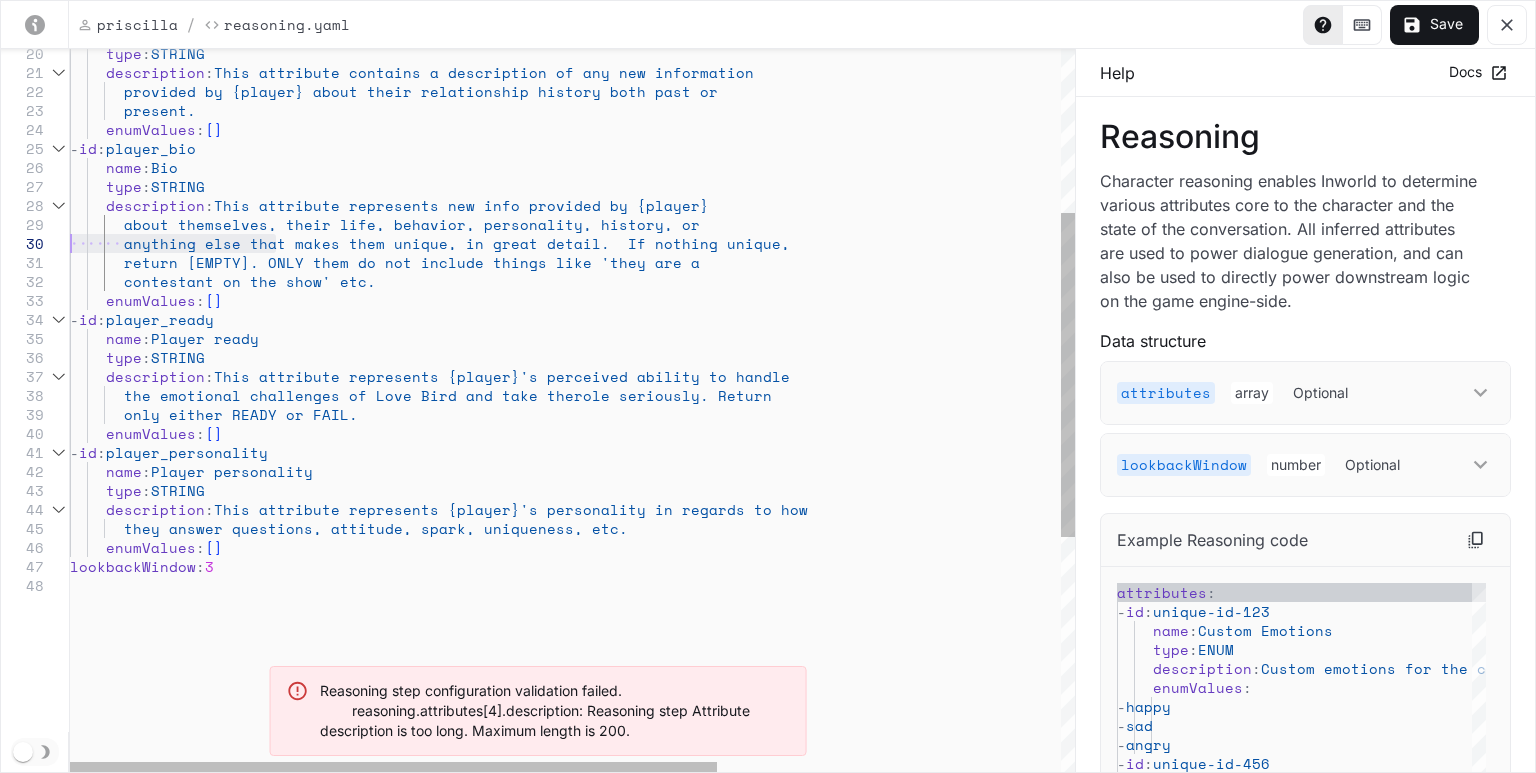 drag, startPoint x: 227, startPoint y: 246, endPoint x: 58, endPoint y: 239, distance: 169.14491 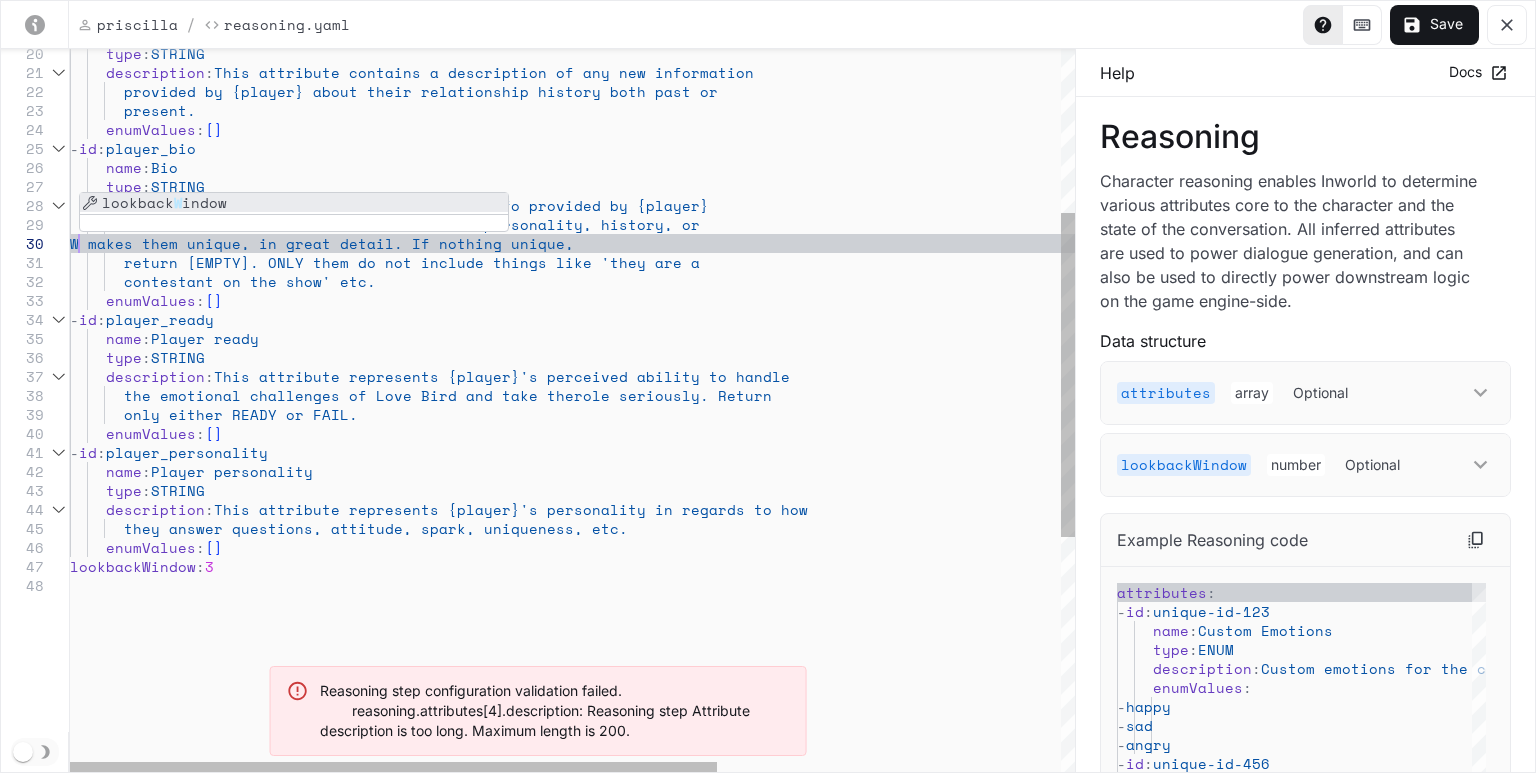 scroll, scrollTop: 170, scrollLeft: 8, axis: both 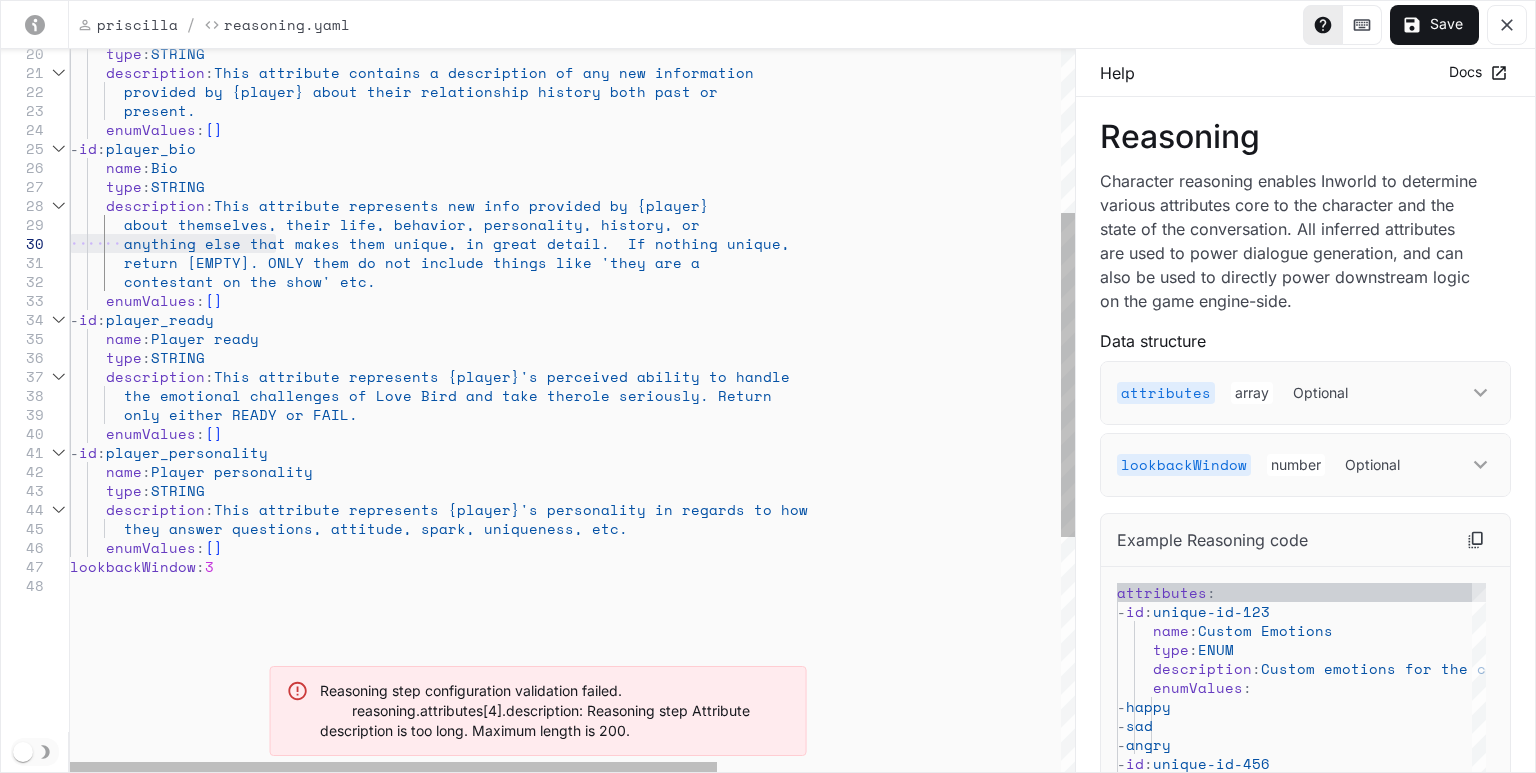 click on "they answer questions, attitude, spark, uniqueness , etc.      enumValues :  [ ]      description :  This attribute represents {player}'s personality i n regards to how      name :  Player personality      type :  STRING      enumValues :  [ ]   -  id :  player_personality        only either READY or FAIL.        the emotional challenges of Love Bird and take the  role seriously. Return      description :  This attribute represents {player}'s perceived abi lity to handle      type :  STRING      name :  Player ready   -  id :  player_ready        anything else that makes them unique, in great det ail. If nothing unique,        contestant on the show' etc.      enumValues :  [ ]      description :  This attribute represents new information provided  by {player}        about themselves, their life, behavior, personalit y, history, or id" at bounding box center (839, 492) 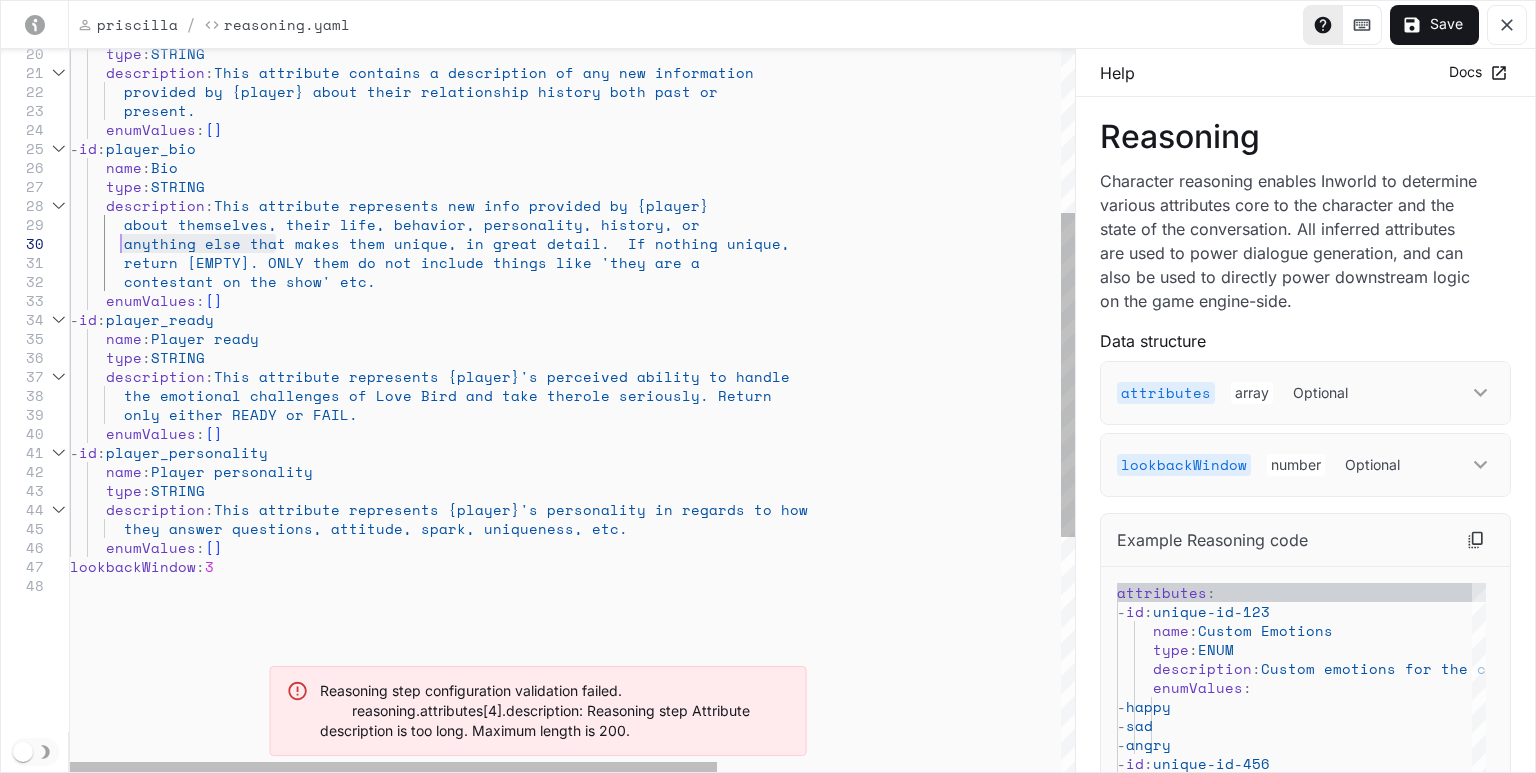 click on "they answer questions, attitude, spark, uniqueness , etc.      enumValues :  [ ]      description :  This attribute represents {player}'s personality i n regards to how      name :  Player personality      type :  STRING      enumValues :  [ ]   -  id :  player_personality        only either READY or FAIL.        the emotional challenges of Love Bird and take the  role seriously. Return      description :  This attribute represents {player}'s perceived abi lity to handle      type :  STRING      name :  Player ready   -  id :  player_ready        anything else that makes them unique, in great det ail. If nothing unique,        contestant on the show' etc.      enumValues :  [ ]      description :  This attribute represents new information provided  by {player}        about themselves, their life, behavior, personalit y, history, or id" at bounding box center (839, 492) 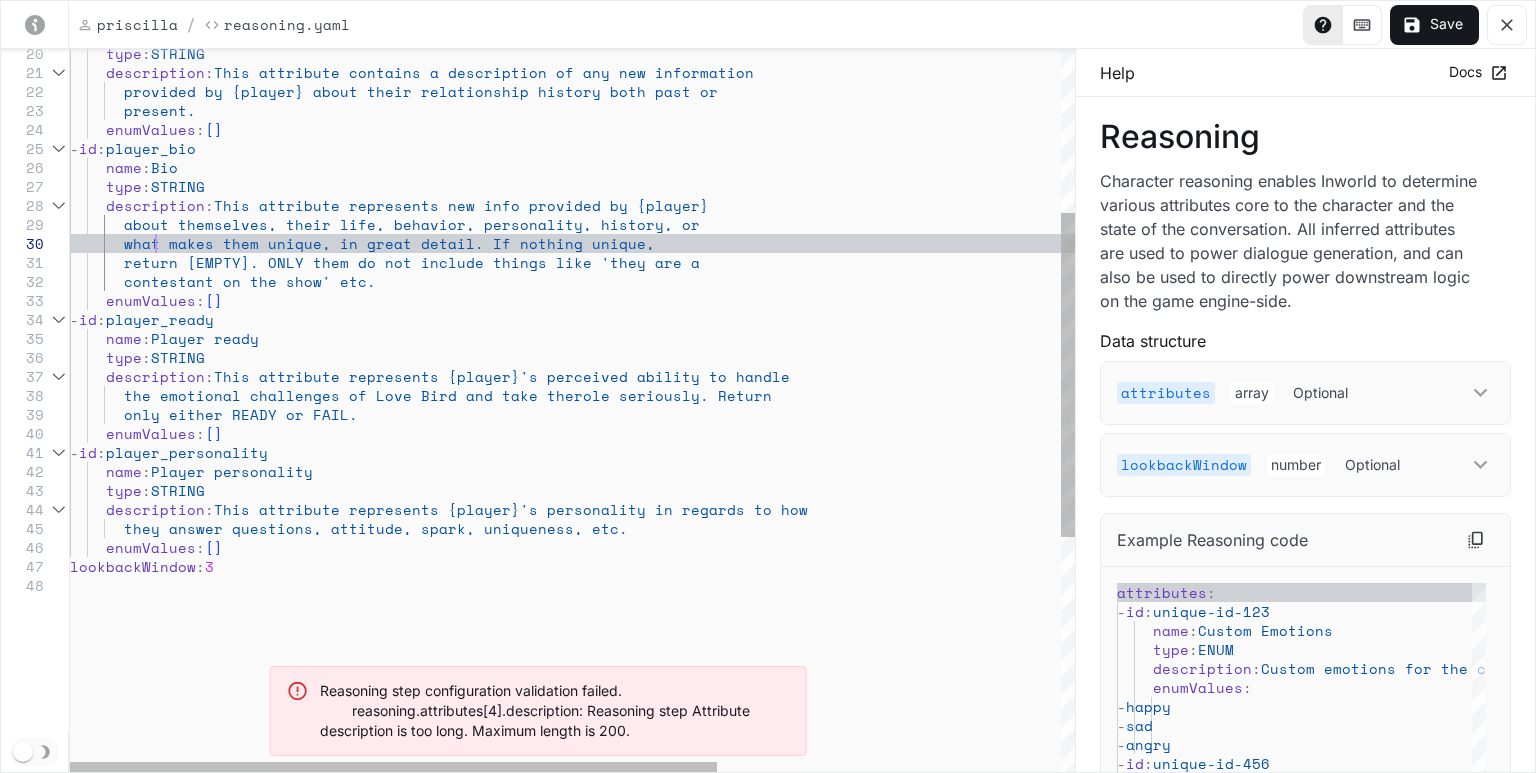 scroll, scrollTop: 170, scrollLeft: 85, axis: both 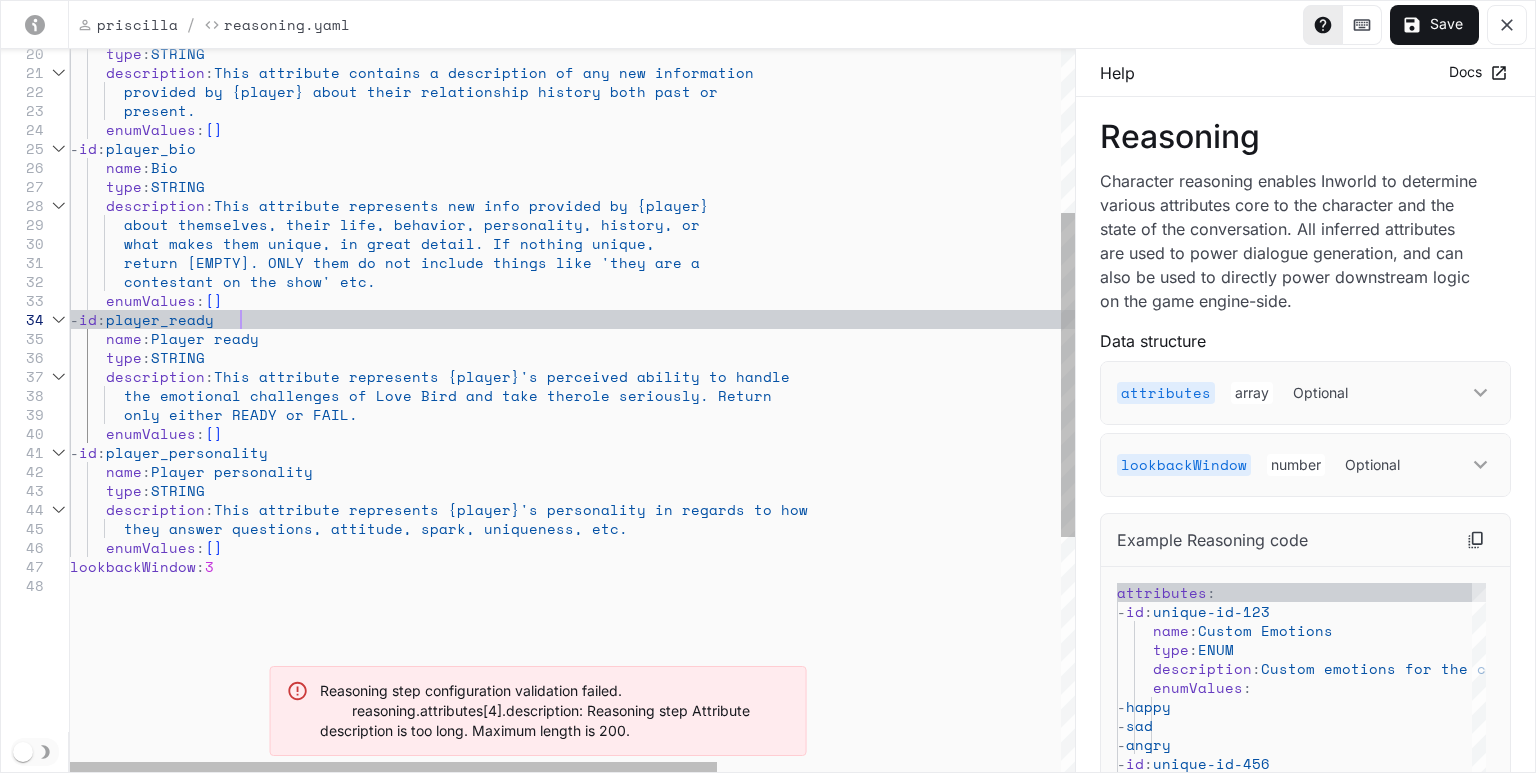 click on "This attribute represents new info provided by {pl ayer} about themselves, their life, personality, history, or w - id : player_bio" at bounding box center (839, 492) 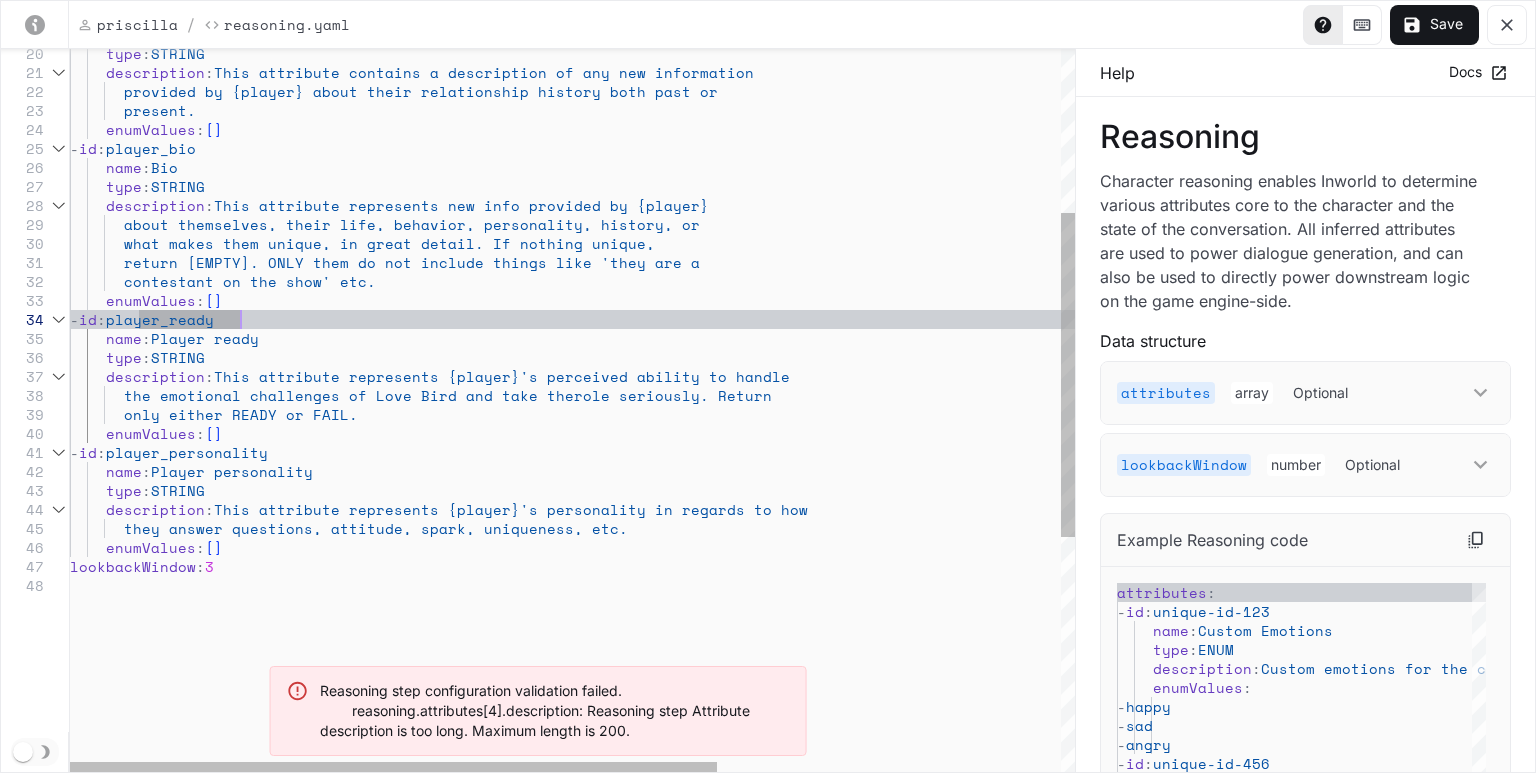 click on "This attribute represents new info provided by {pl ayer} about themselves, their life, personality, history, or w - id : player_bio" at bounding box center (839, 492) 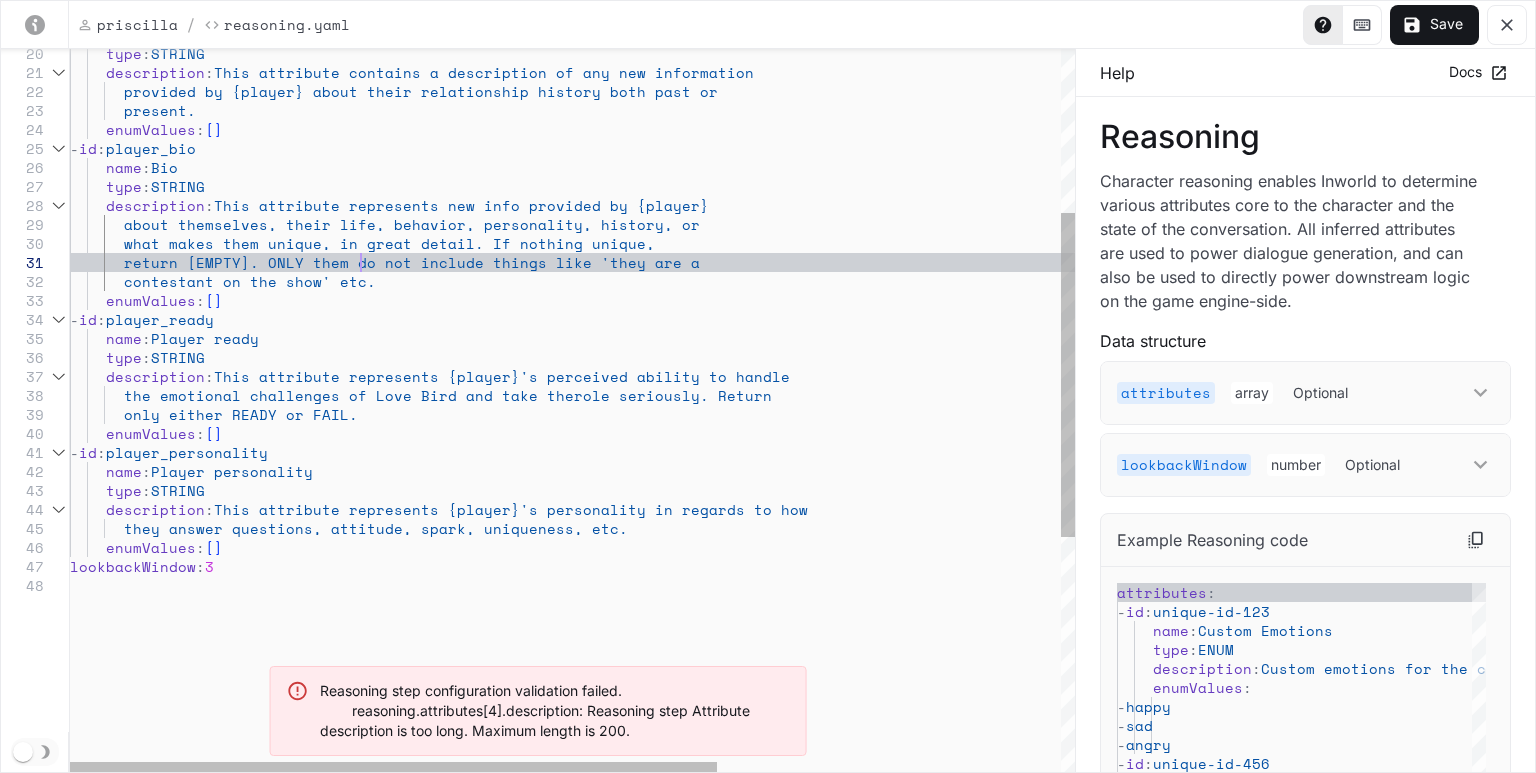 click on "This attribute represents new info provided by {pl ayer} about themselves, their life, personality, history, or w - id : player_bio" at bounding box center [839, 492] 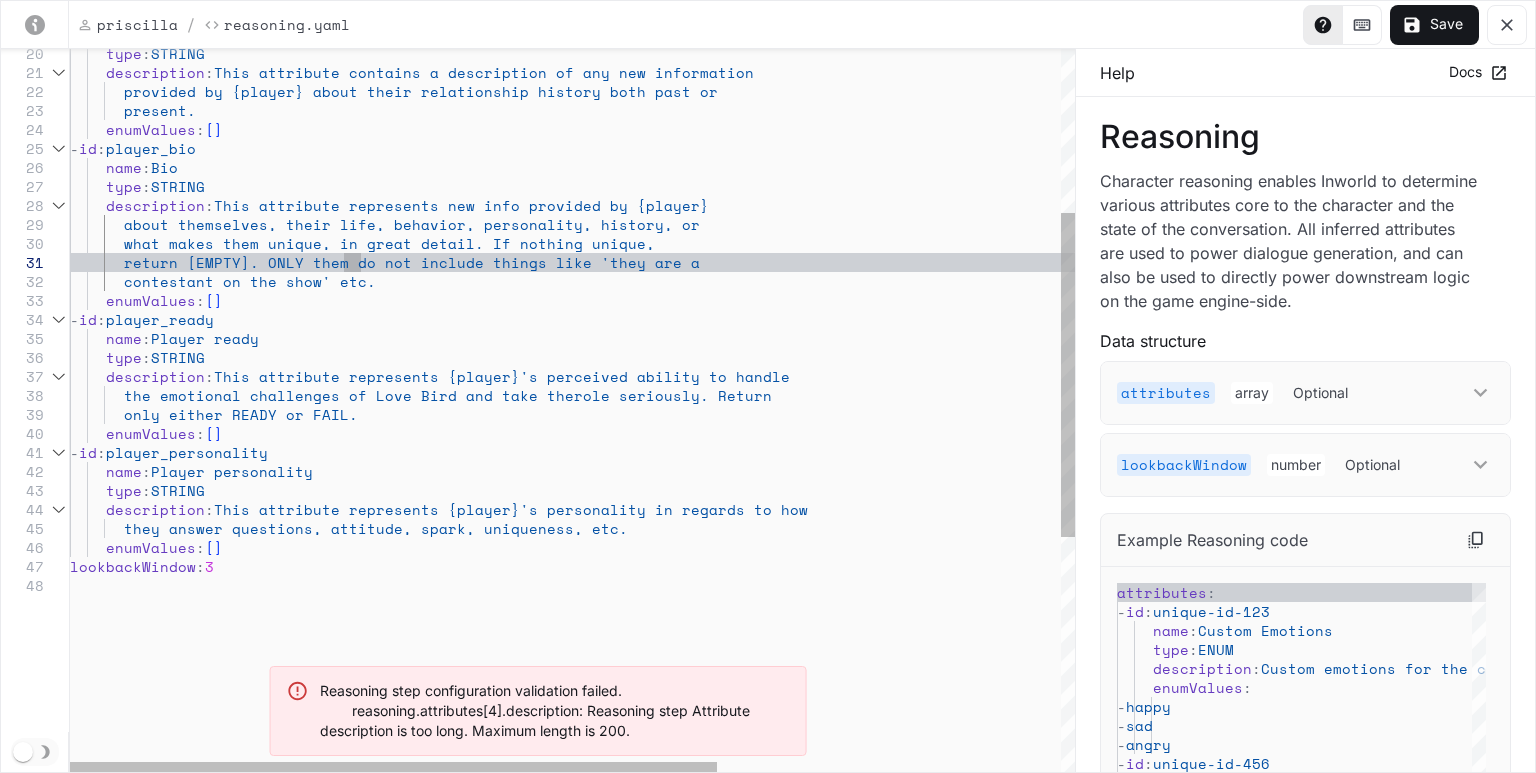 click on "This attribute represents new info provided by {pl ayer} about themselves, their life, personality, history, or w - id : player_bio" at bounding box center [839, 492] 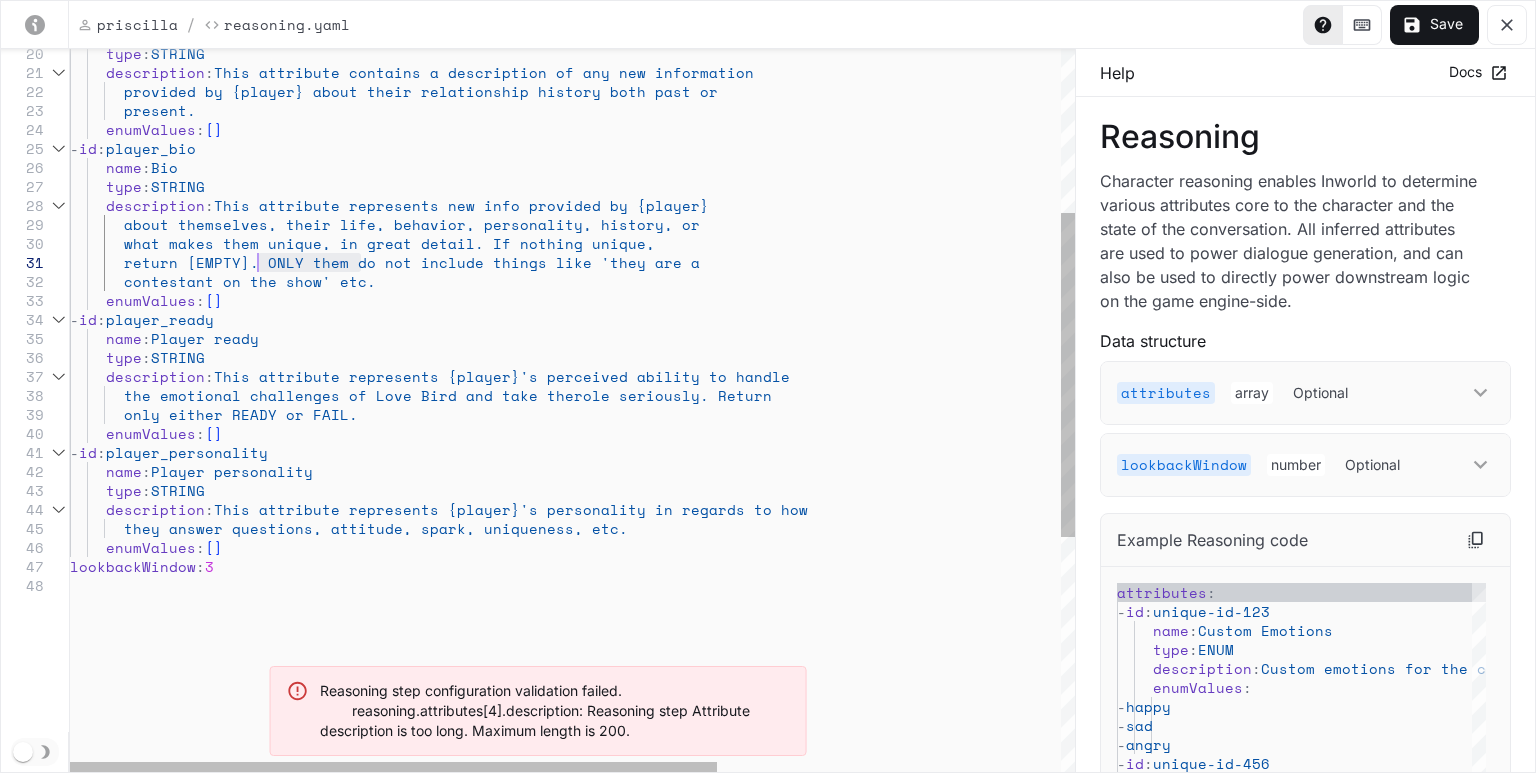 scroll, scrollTop: 18, scrollLeft: 196, axis: both 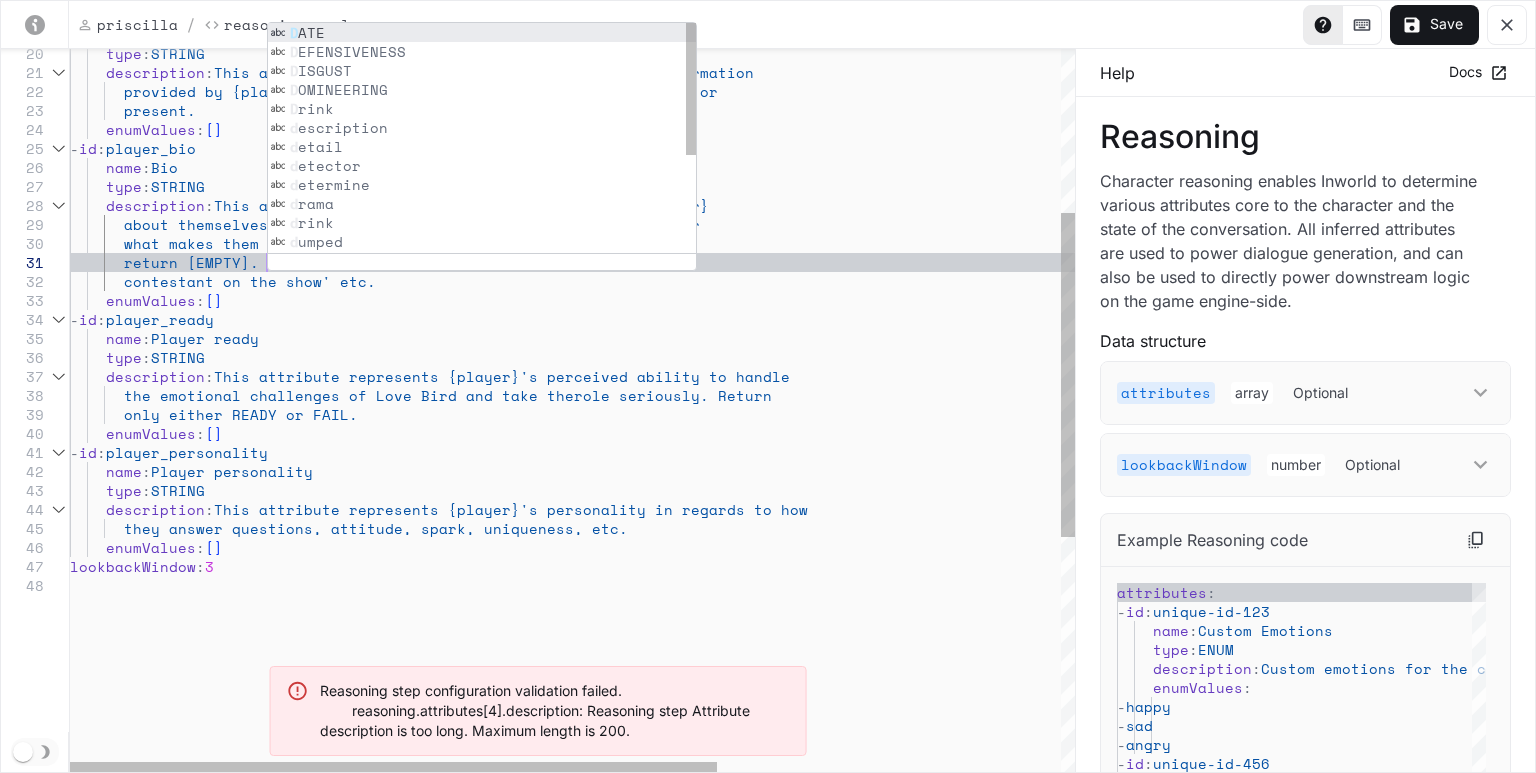 click on "This attribute represents new info provided by {pl ayer} about themselves, their life, personality, history, or w - id : player_bio" at bounding box center [839, 492] 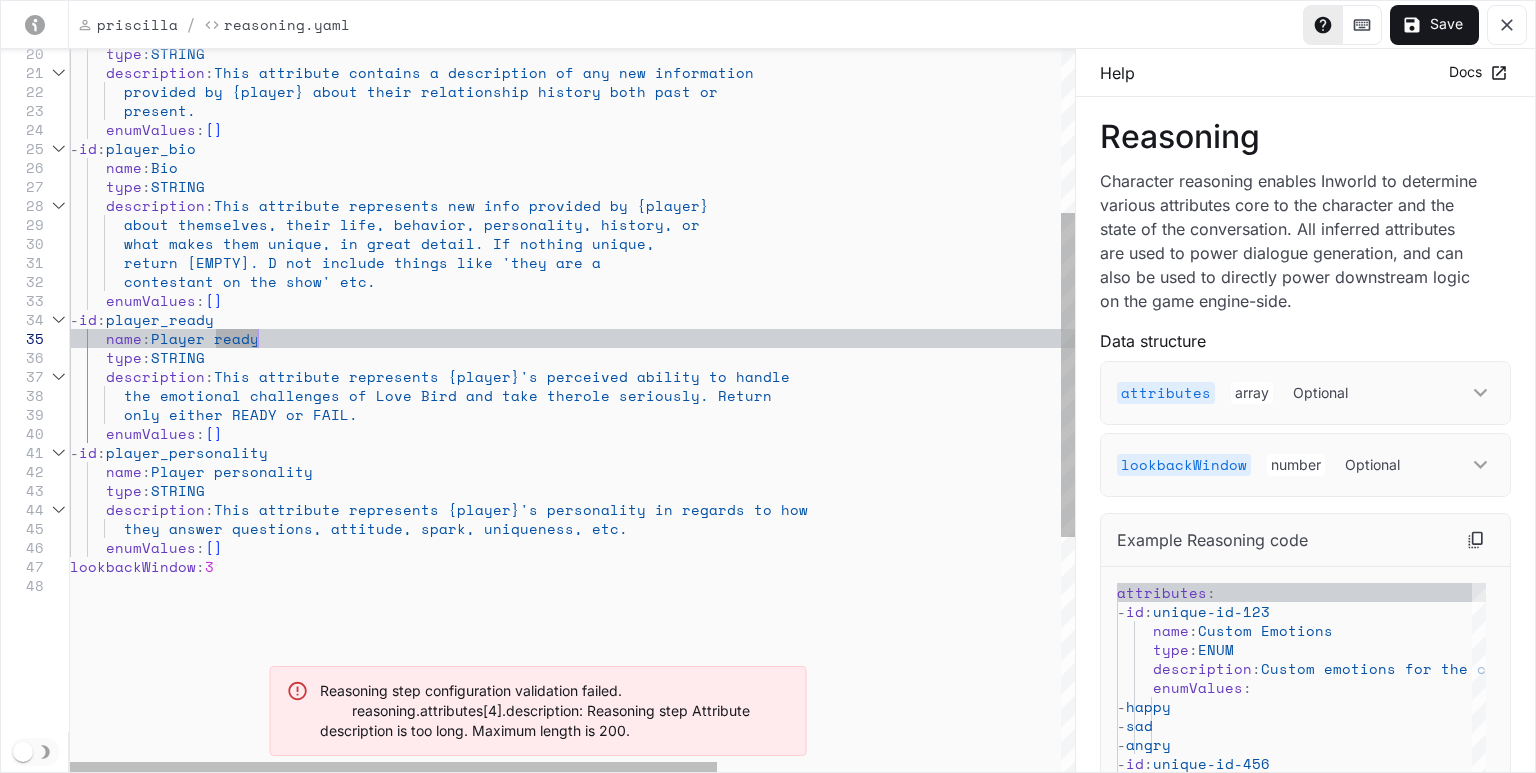 click on "This attribute represents new info provided by {pl ayer} about themselves, their life, personality, history, or w - id : player_bio" at bounding box center (839, 492) 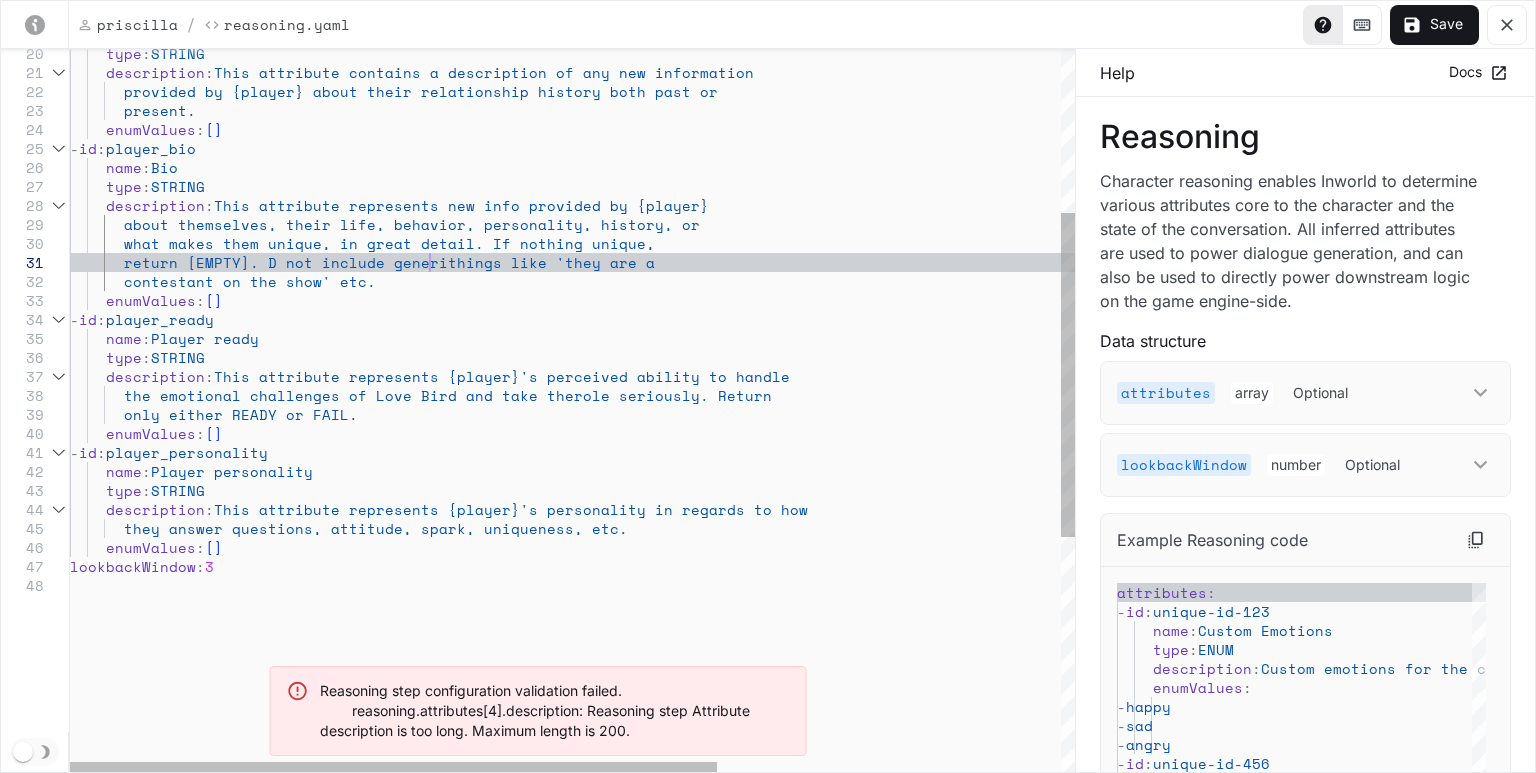 scroll, scrollTop: 18, scrollLeft: 376, axis: both 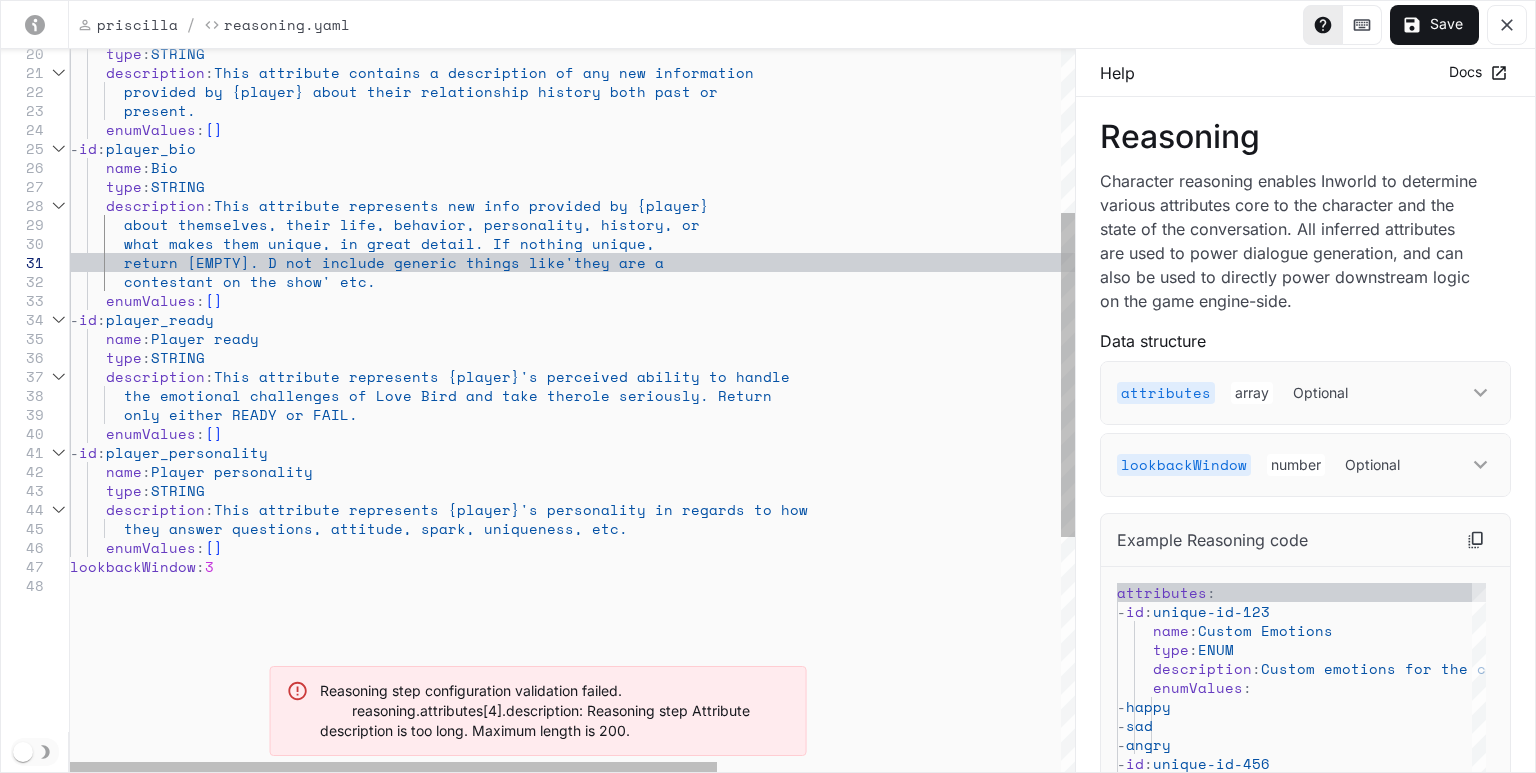 click on "This attribute represents new info provided by {pl ayer} about themselves, their life, personality, history, or w - id : player_bio" at bounding box center (839, 492) 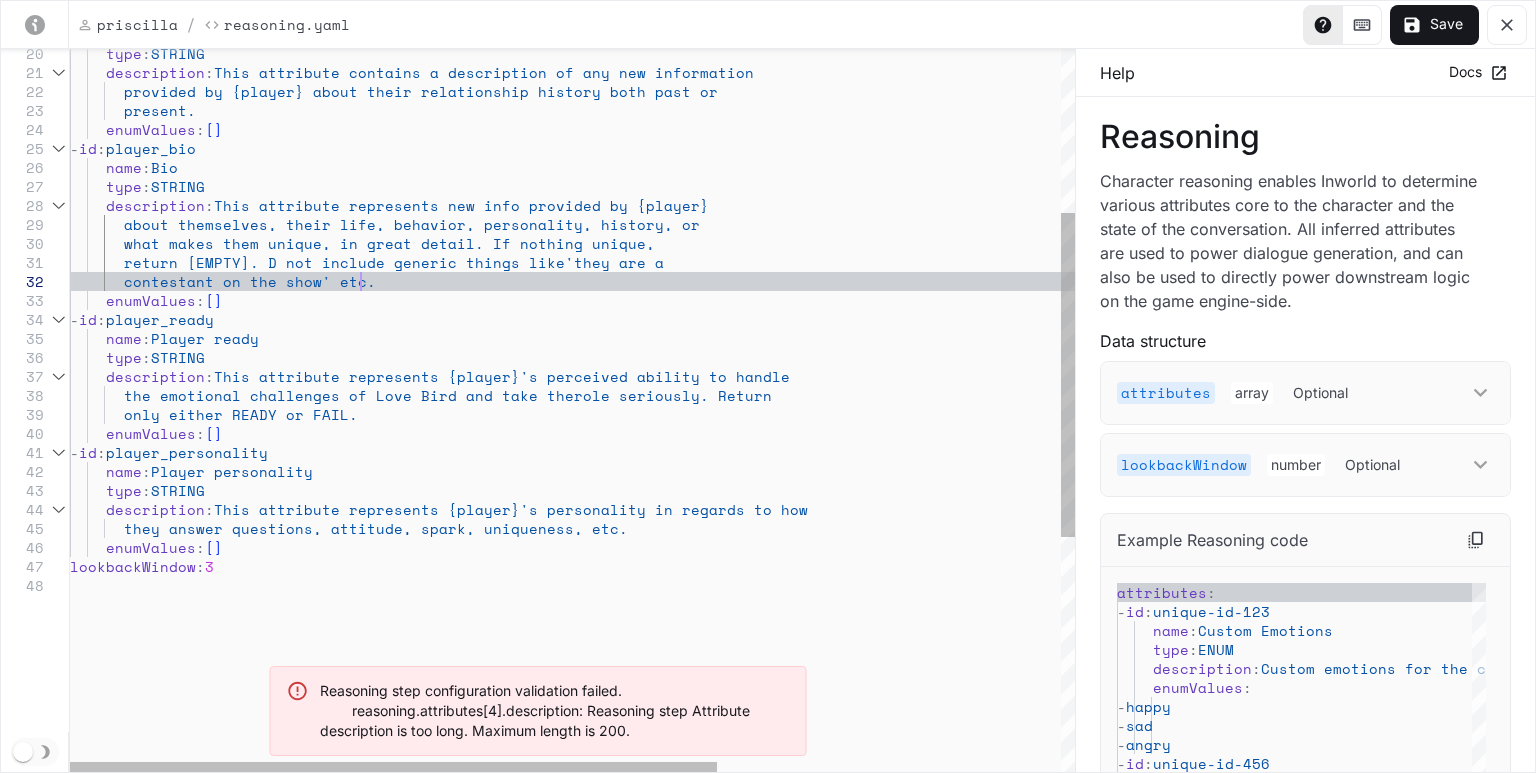 click on "This attribute represents new info provided by {pl ayer} about themselves, their life, personality, history, or w - id : player_bio" at bounding box center (839, 492) 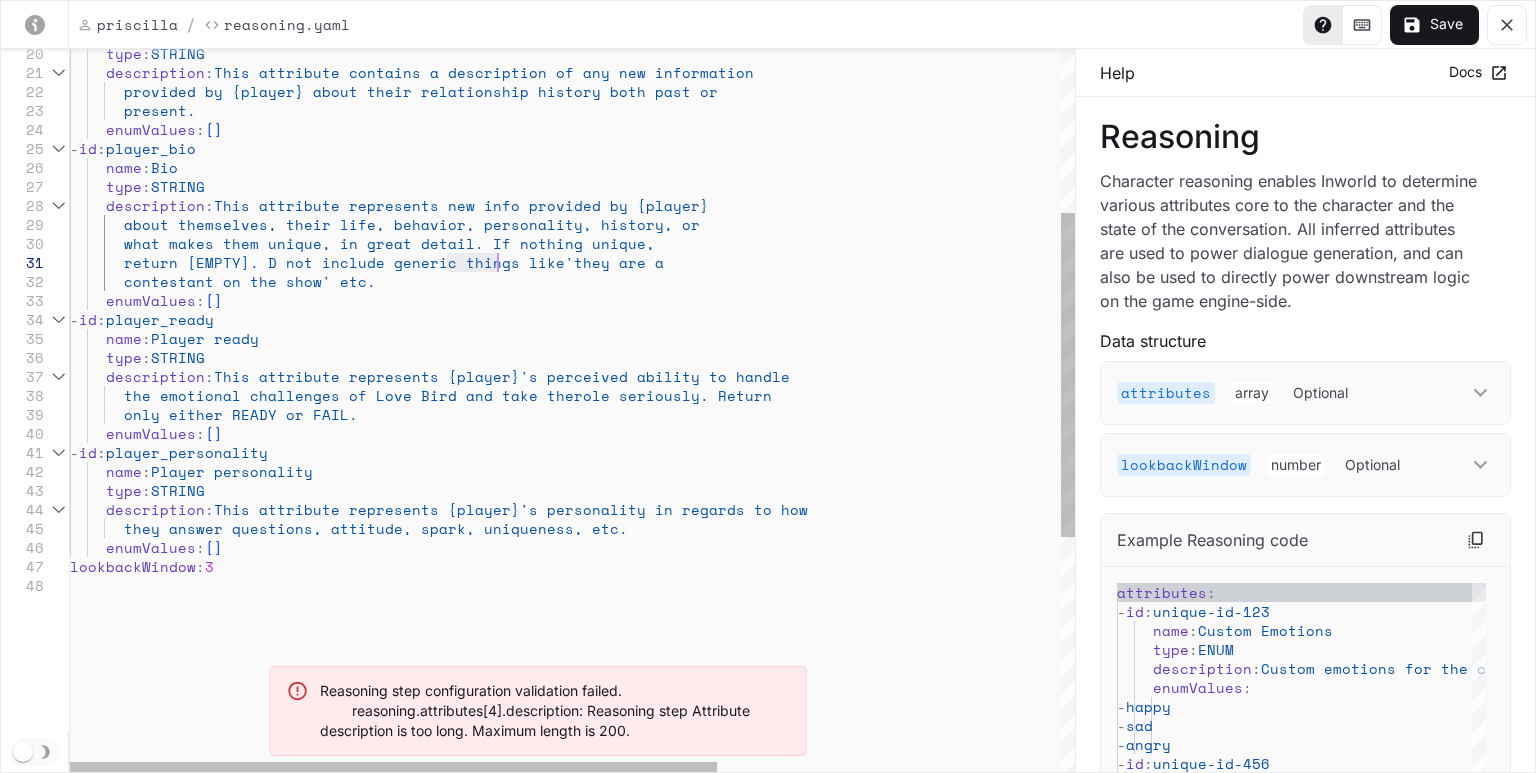 click on "This attribute represents new info provided by {pl ayer} about themselves, their life, personality, history, or w - id : player_bio" at bounding box center [839, 492] 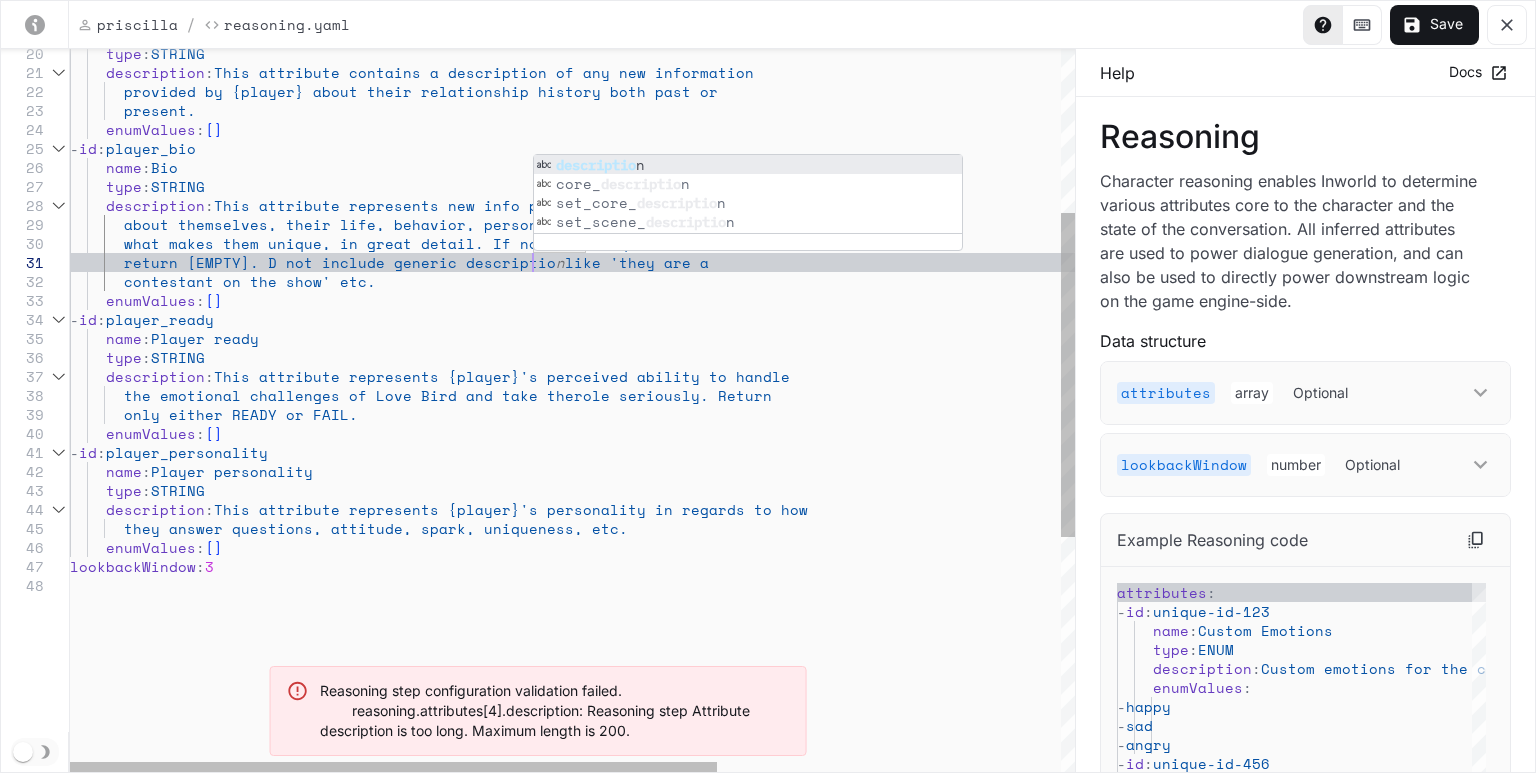 scroll, scrollTop: 18, scrollLeft: 470, axis: both 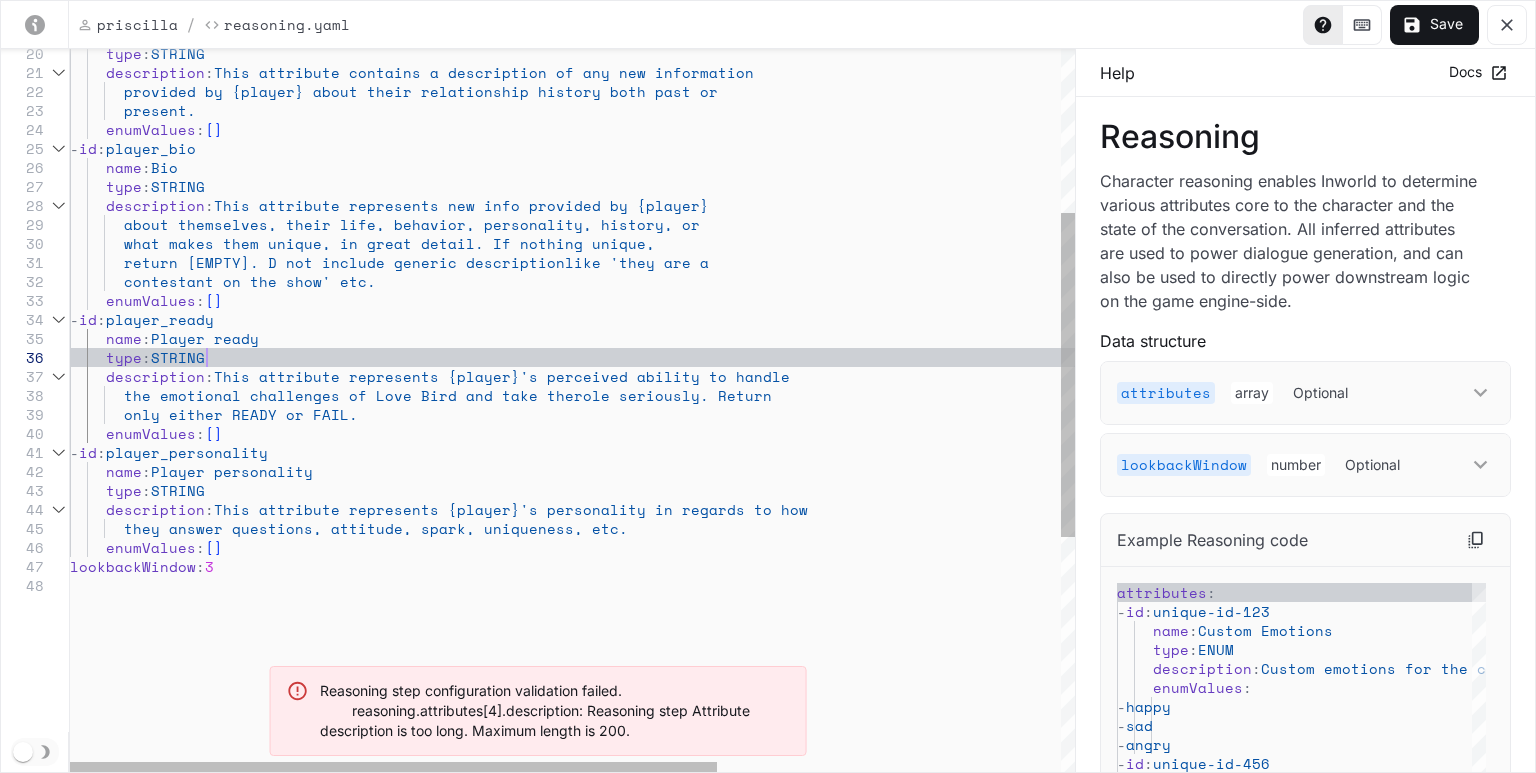 click on "This attribute represents new info provided by {pl ayer} about themselves, their life, personality, history, or w - id : player_bio" at bounding box center [839, 492] 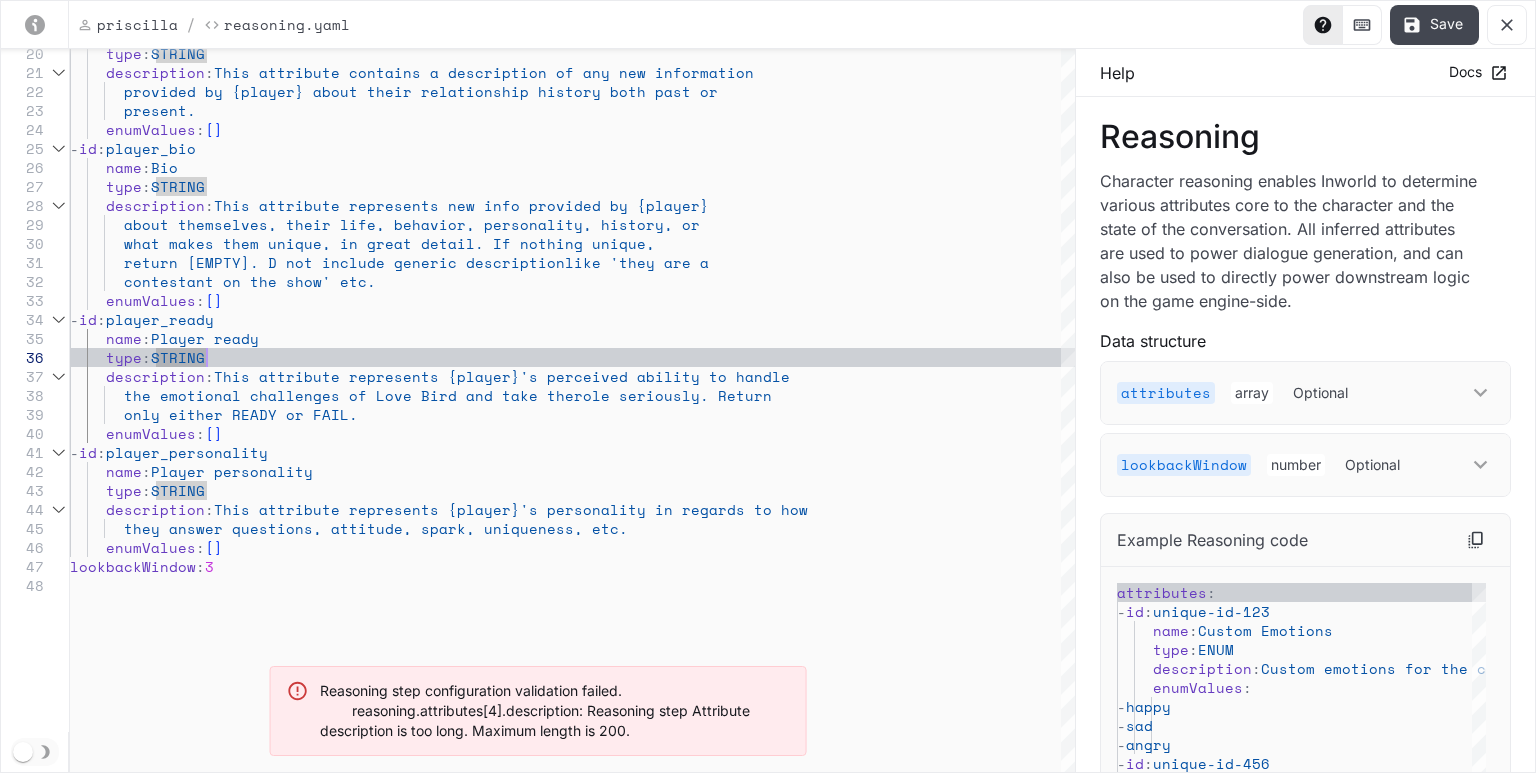 type on "**********" 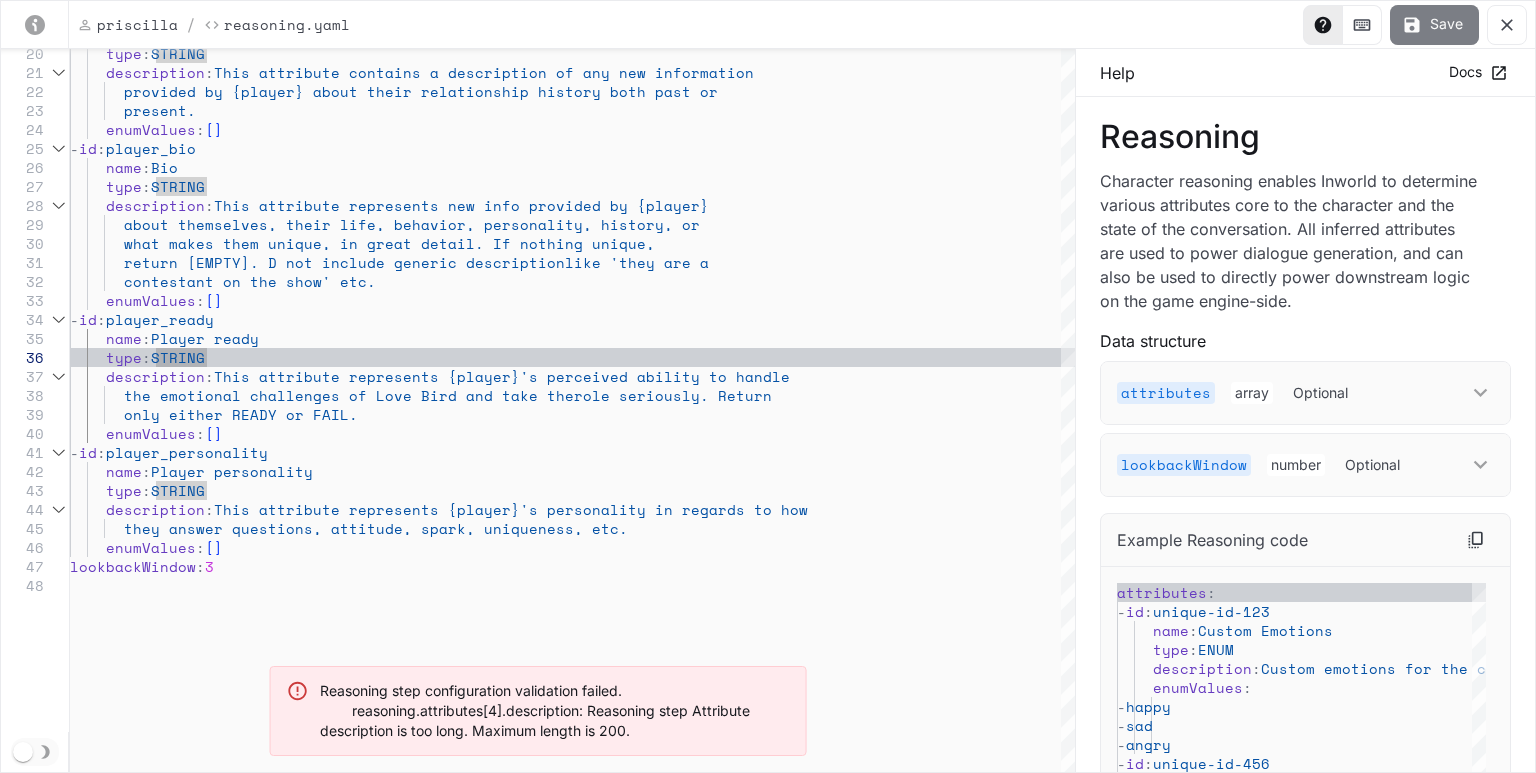click on "Save" at bounding box center (1434, 25) 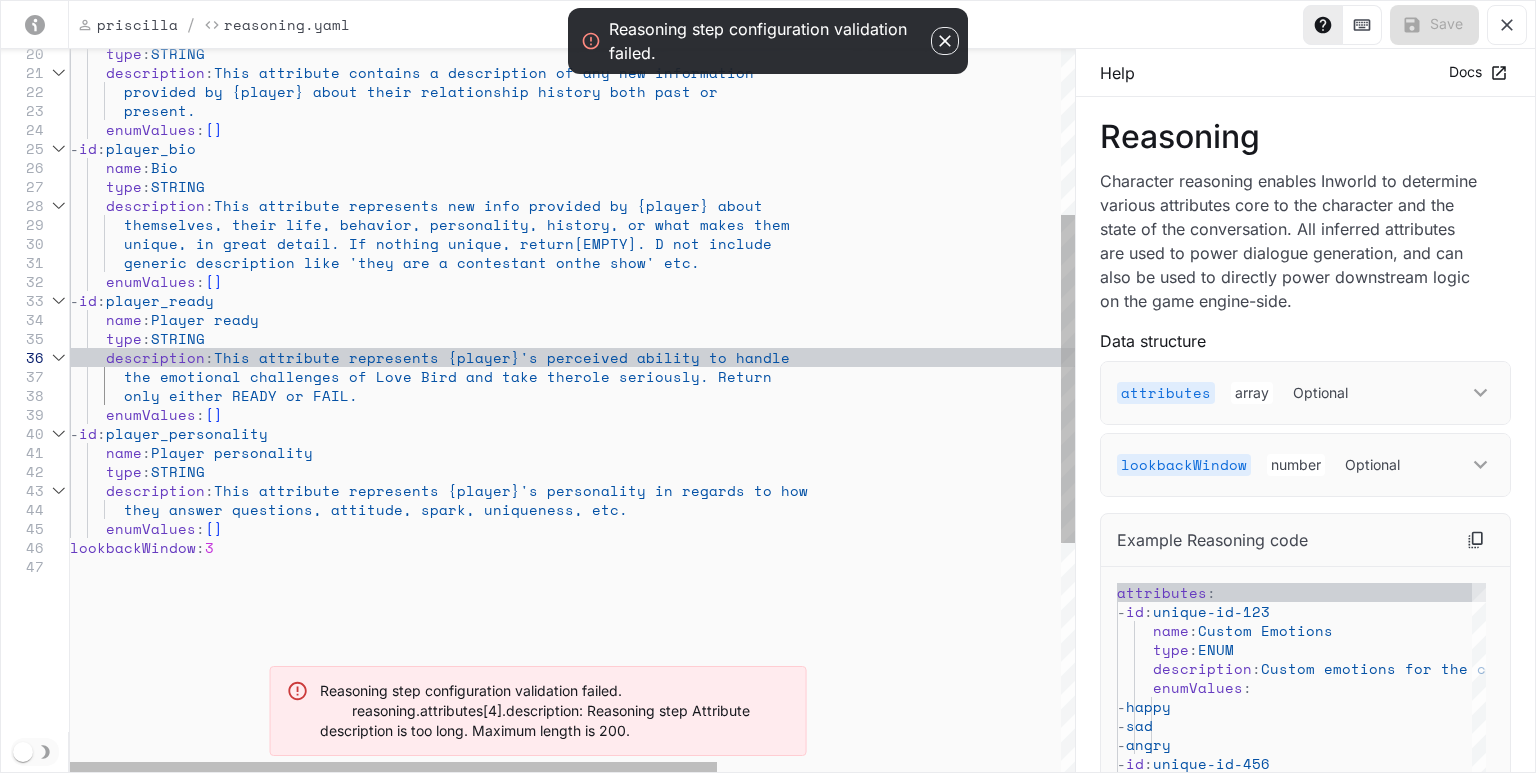 scroll, scrollTop: 18, scrollLeft: 0, axis: vertical 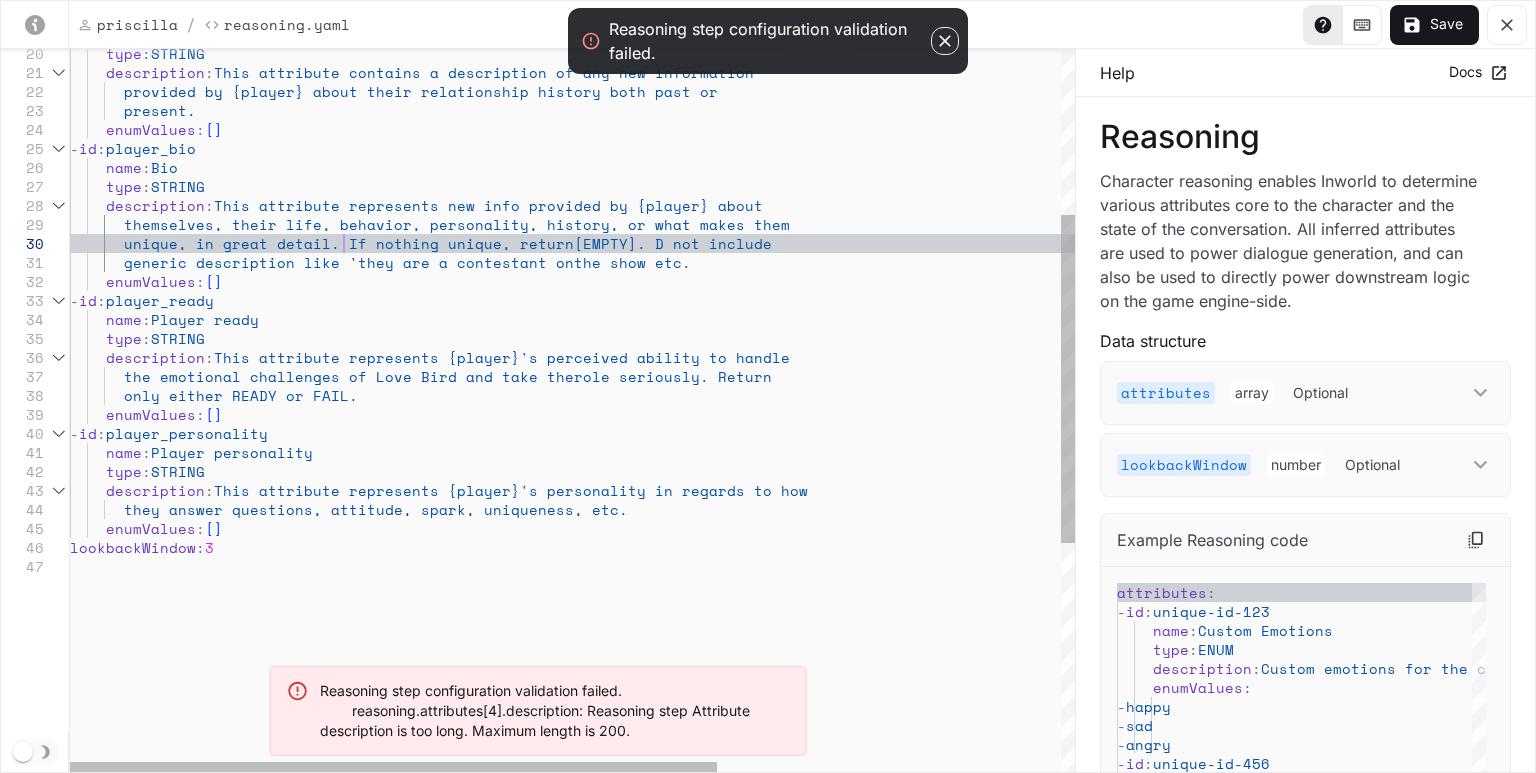 click on "- id :  player_personality
name :  Player personality
enumValues :  [ ]
lookbackWindow :  3
type :  STRING
description :  This attribute represents {player}'s personality i n regards to how
-  id :  player_ready
name :  Player ready
enumValues :  [ ]
description :  This attribute represents {player}'s perceived abi lity to handle
type :  STRING
only either READY or FAIL.
the emotional challenges of Love Bird and take the
role seriously. Return
unique, in great detail. If nothing unique, return
[EMPTY]. D not include
-  id :  player_bio
description :  This attribute represents new info provided by {pl ayer} about
themselves, their life, behavior, personality, his tory, or what makes them" at bounding box center [839, 482] 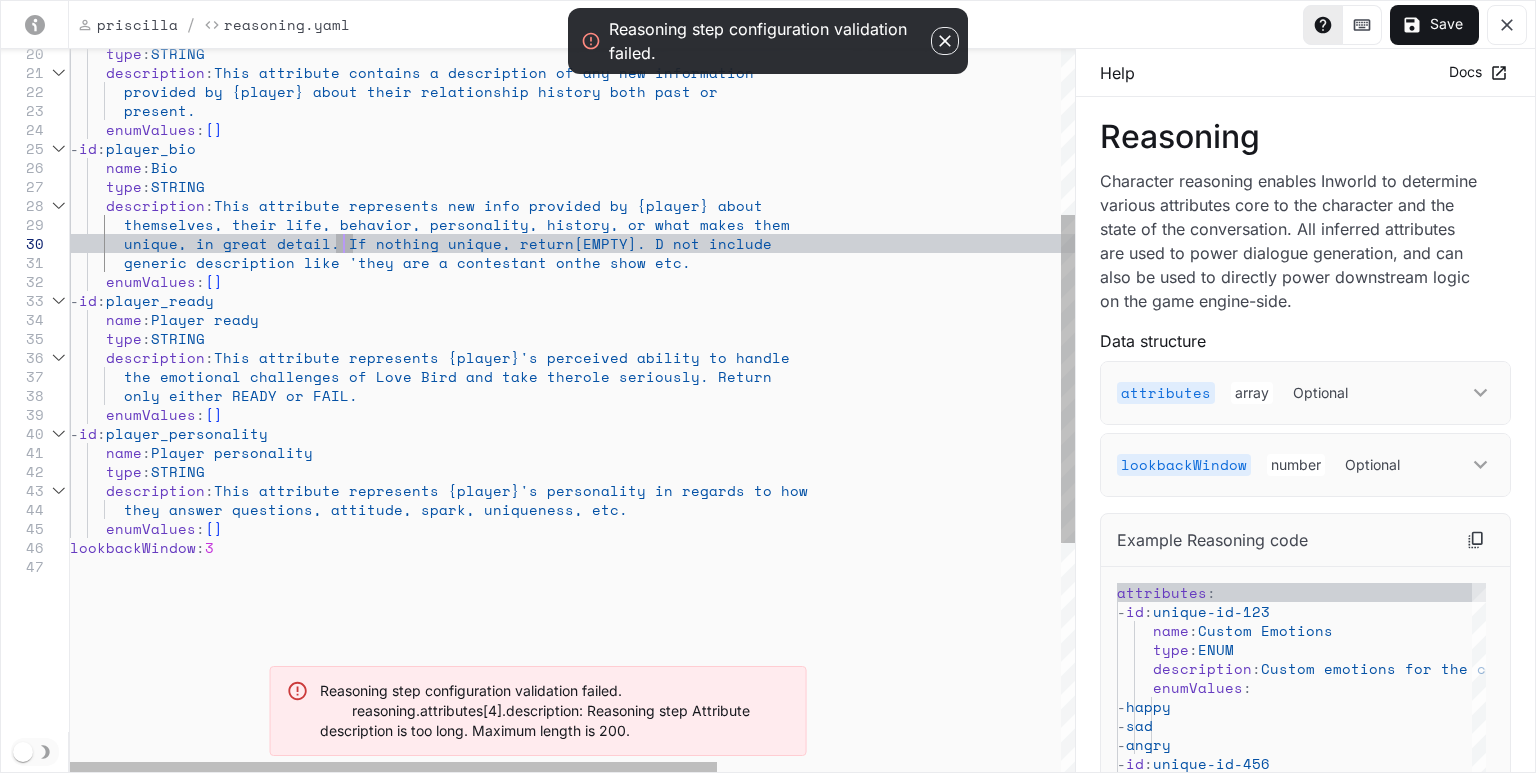 click on "- id :  player_personality
name :  Player personality
enumValues :  [ ]
lookbackWindow :  3
type :  STRING
description :  This attribute represents {player}'s personality i n regards to how
-  id :  player_ready
name :  Player ready
enumValues :  [ ]
description :  This attribute represents {player}'s perceived abi lity to handle
type :  STRING
only either READY or FAIL.
the emotional challenges of Love Bird and take the
role seriously. Return
unique, in great detail. If nothing unique, return
[EMPTY]. D not include
-  id :  player_bio
description :  This attribute represents new info provided by {pl ayer} about
themselves, their life, behavior, personality, his tory, or what makes them" at bounding box center (839, 482) 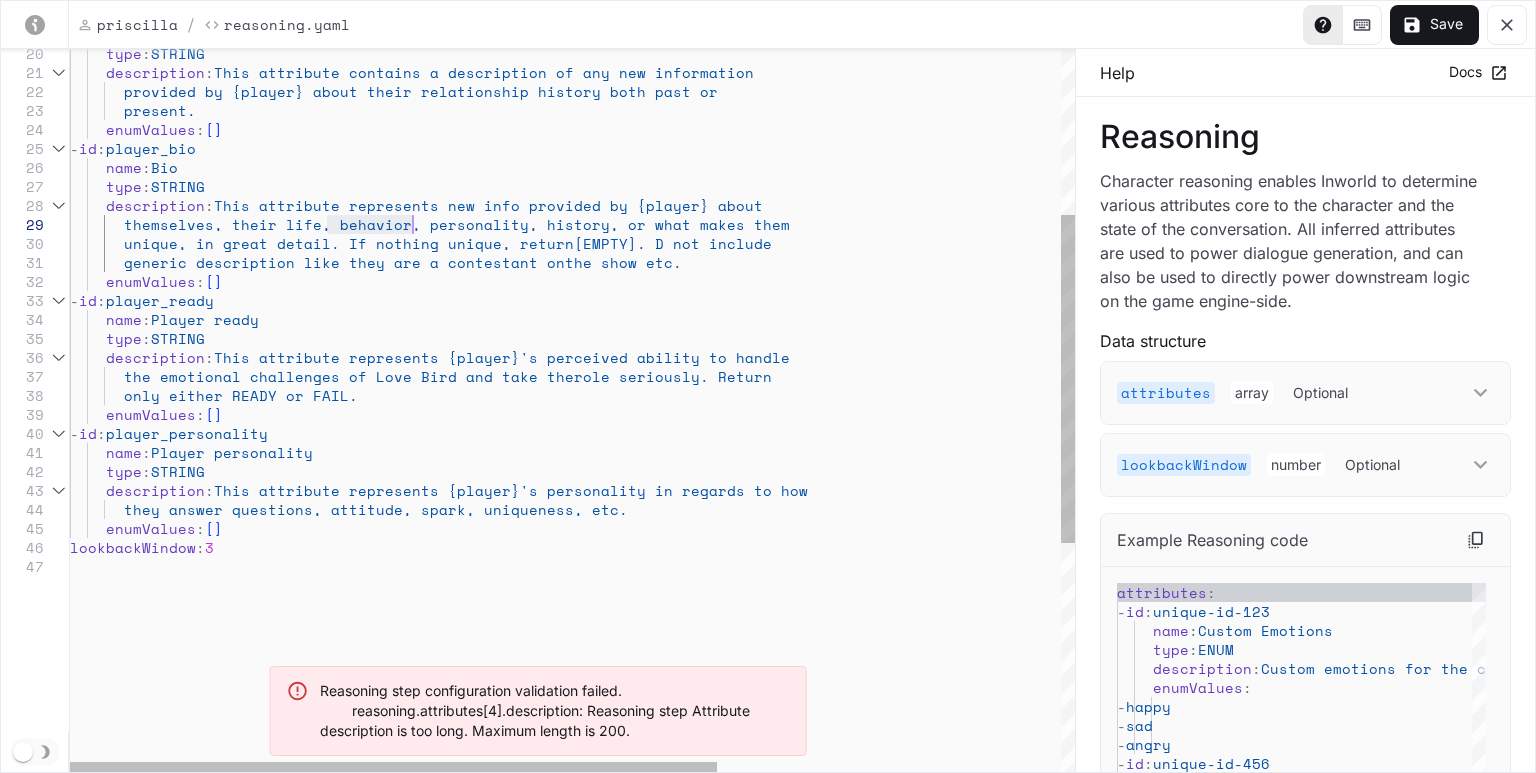 drag, startPoint x: 325, startPoint y: 223, endPoint x: 414, endPoint y: 229, distance: 89.20202 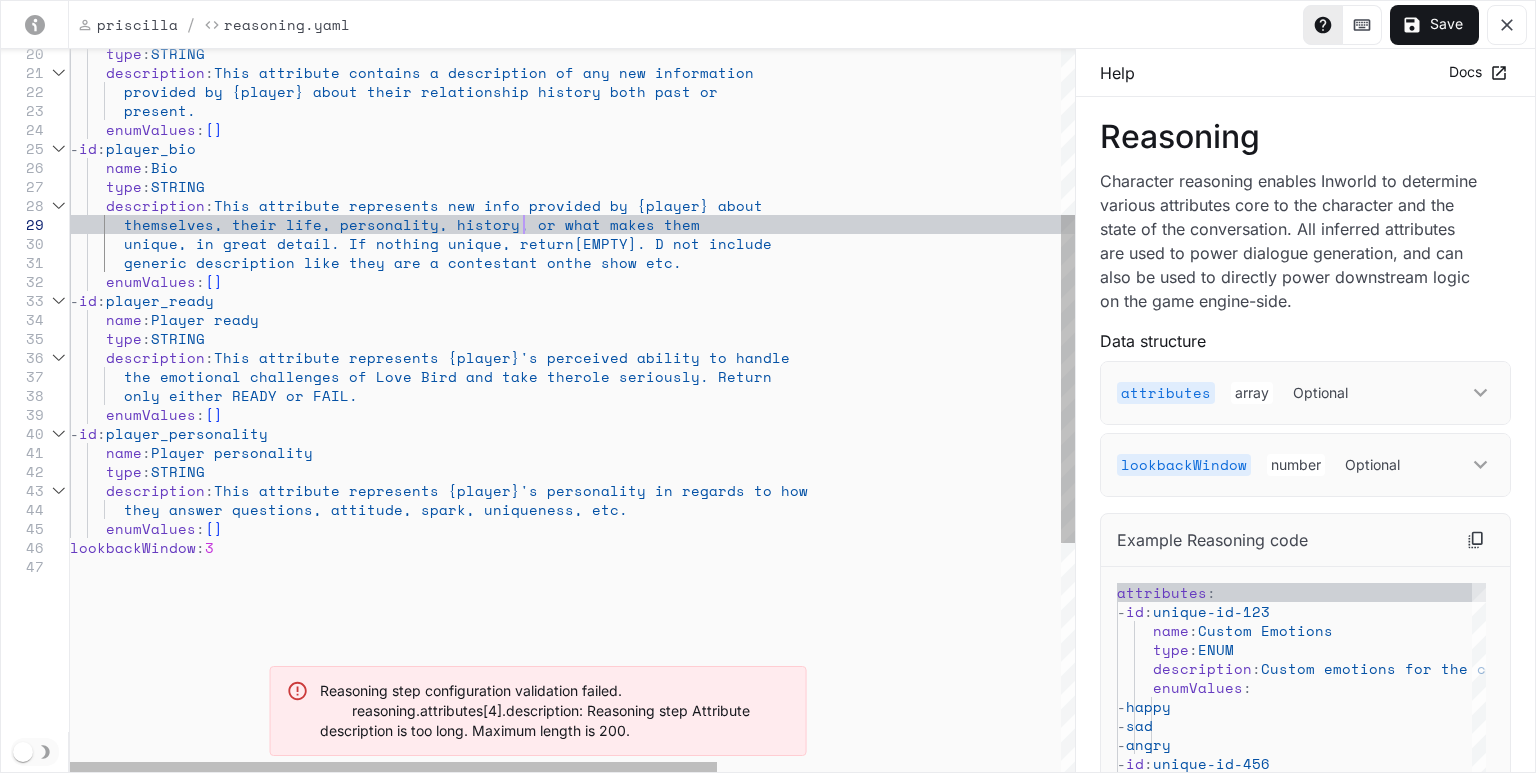 click on "- id :  player_personality
name :  Player personality
enumValues :  [ ]
lookbackWindow :  3
type :  STRING
description :  This attribute represents {player}'s personality i n regards to how
-  id :  player_ready
name :  Player ready
enumValues :  [ ]
description :  This attribute represents new info provided by {pl ayer}
type :  STRING
only either READY or FAIL.
the emotional challenges of Love Bird and take the
role seriously. Return
unique, in great detail. If nothing unique, return
[EMPTY]. D not include
-  id :  player_bio
description :  This attribute represents new info provided by {pl ayer}
about themselves, their life, personality, history, or w hat makes them
[" at bounding box center (839, 482) 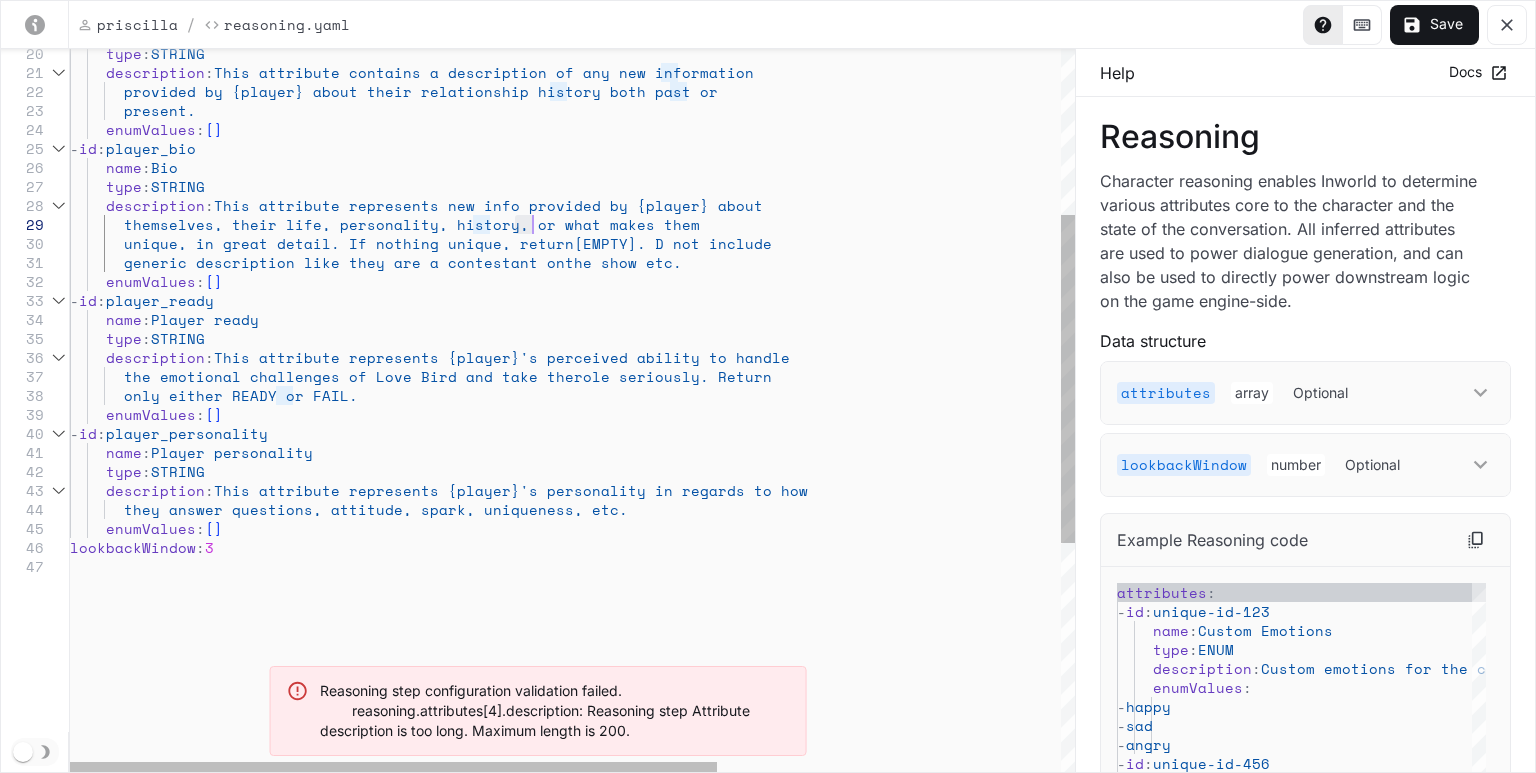 click on "- id :  player_personality
name :  Player personality
enumValues :  [ ]
lookbackWindow :  3
type :  STRING
description :  This attribute represents {player}'s personality i n regards to how
-  id :  player_ready
name :  Player ready
enumValues :  [ ]
description :  This attribute represents new info provided by {pl ayer}
type :  STRING
only either READY or FAIL.
the emotional challenges of Love Bird and take the
role seriously. Return
unique, in great detail. If nothing unique, return
[EMPTY]. D not include
-  id :  player_bio
description :  This attribute represents new info provided by {pl ayer}
about themselves, their life, personality, history, or w hat makes them
[" at bounding box center (839, 482) 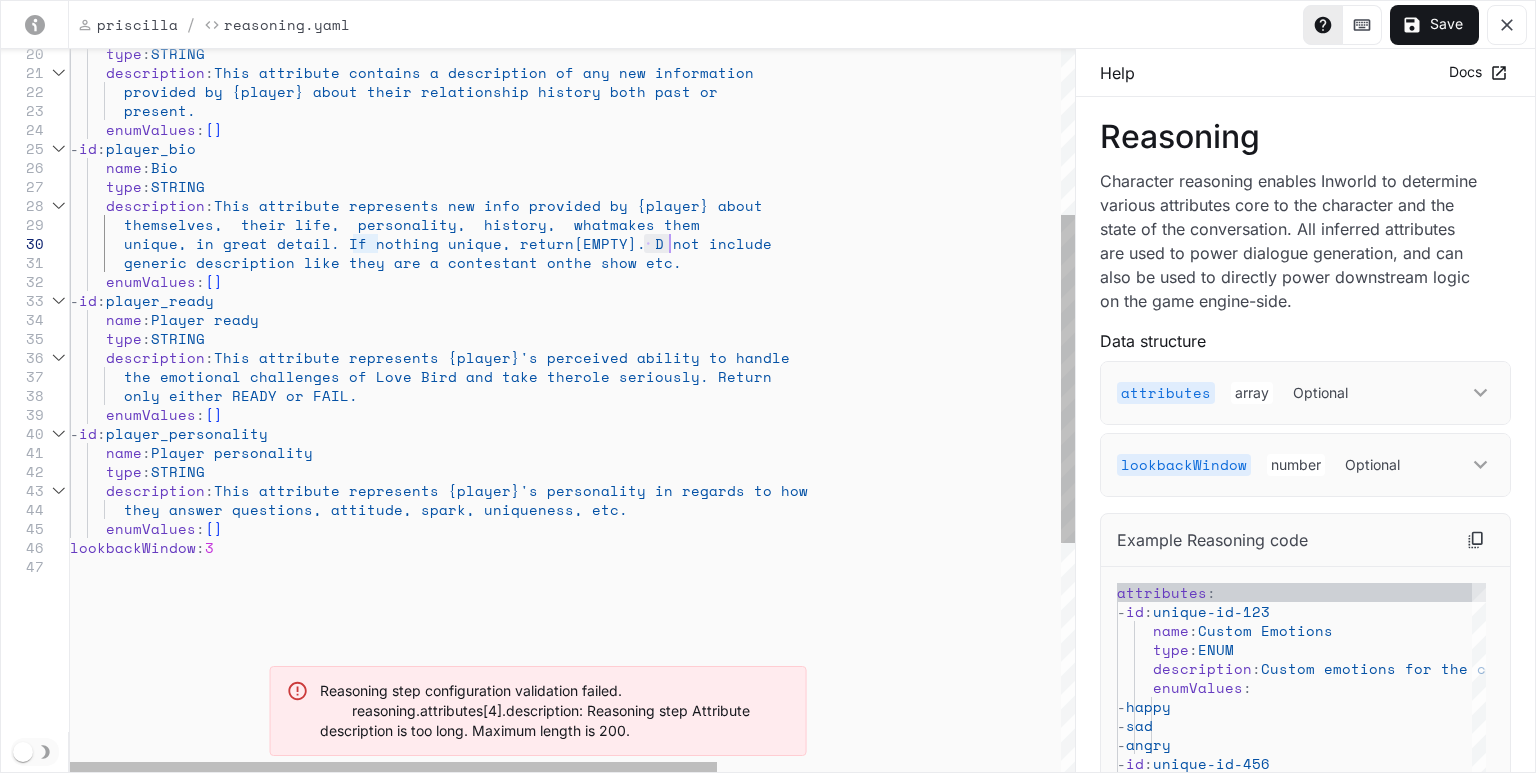 drag, startPoint x: 644, startPoint y: 246, endPoint x: 666, endPoint y: 246, distance: 22 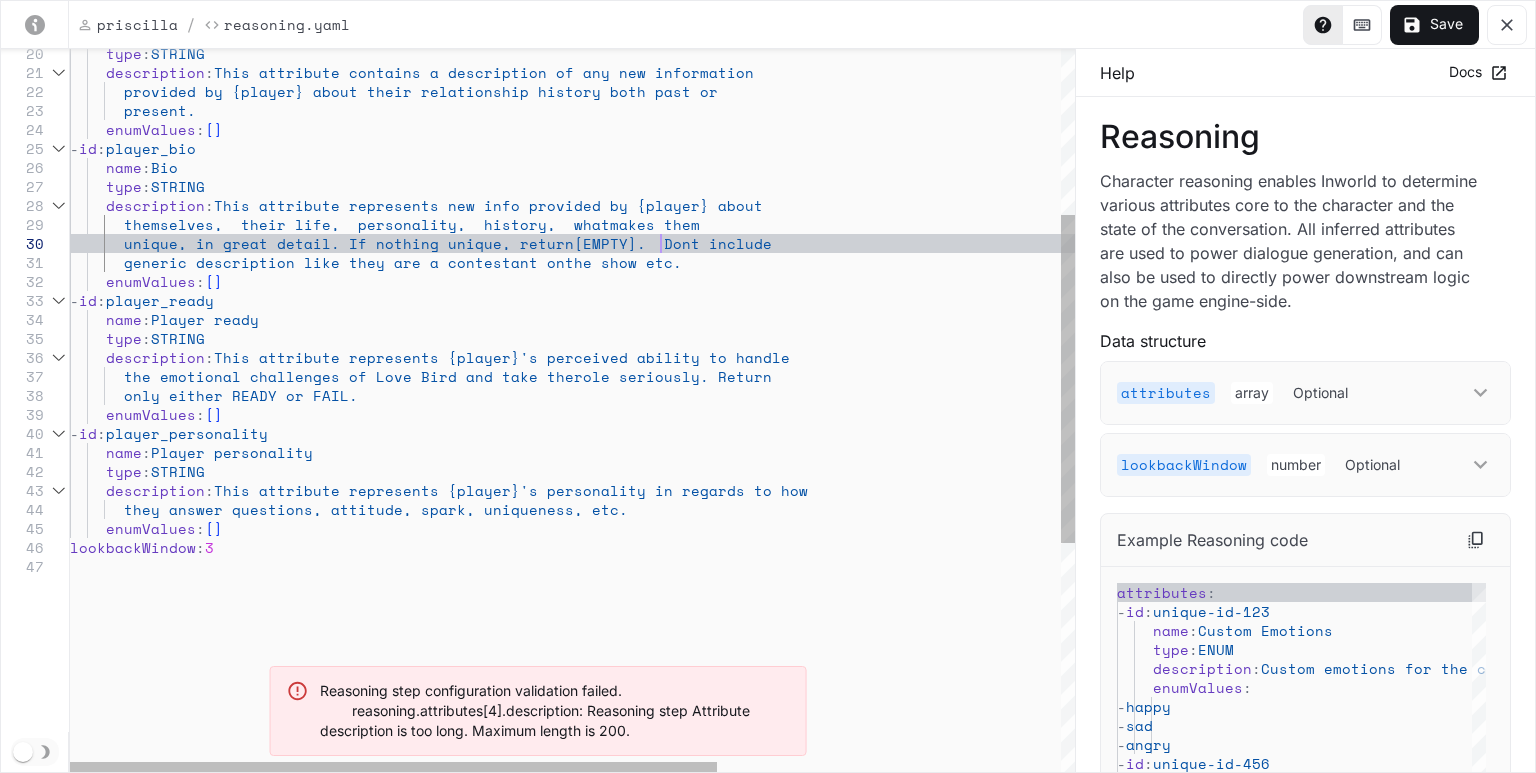 scroll, scrollTop: 170, scrollLeft: 590, axis: both 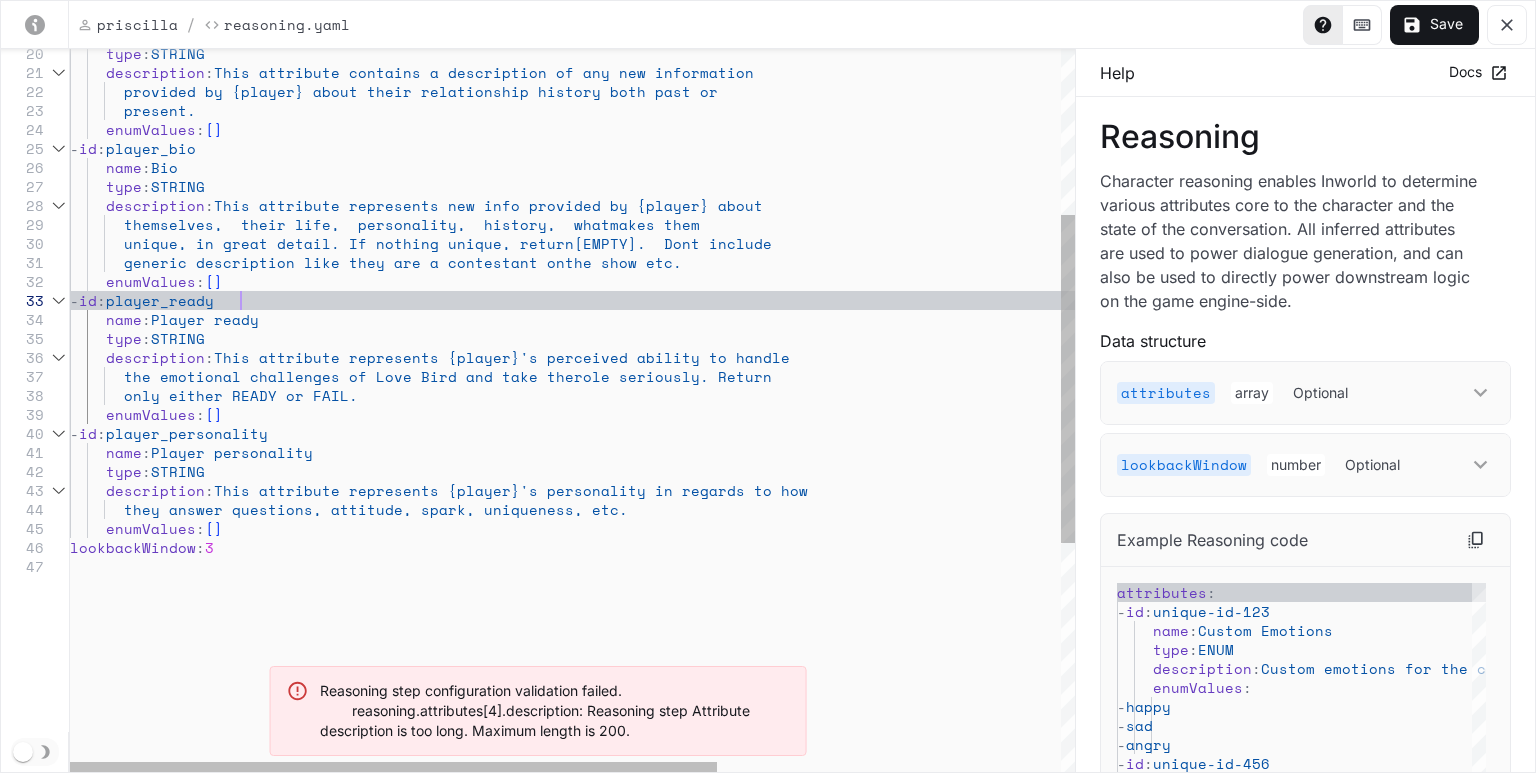 click on "they answer questions, attitude, spark, uniqueness , etc.      enumValues :  [ ] lookbackWindow :  3        they answer questions, attitude, spark, uniqueness , etc.      type :  STRING      description :  This attribute represents {player}'s personality i n regards to how   -  id :  player_personality      name :  Player personality      enumValues :  [ ]        only either READY or FAIL.        the emotional challenges of Love Bird and take the  role seriously. Return      description :  This attribute represents {player}'s perceived abi lity to handle      type :  STRING      name :  Player ready        unique, in great detail. If nothing unique, return  [EMPTY]. Dont include      enumValues :  [ ]   -  id :  player_ready      description :  This attribute represents new info provided by {pl ayer} about        themselves, their life, personality, history, what  makes them   -  id :  player_bio      name" at bounding box center (839, 482) 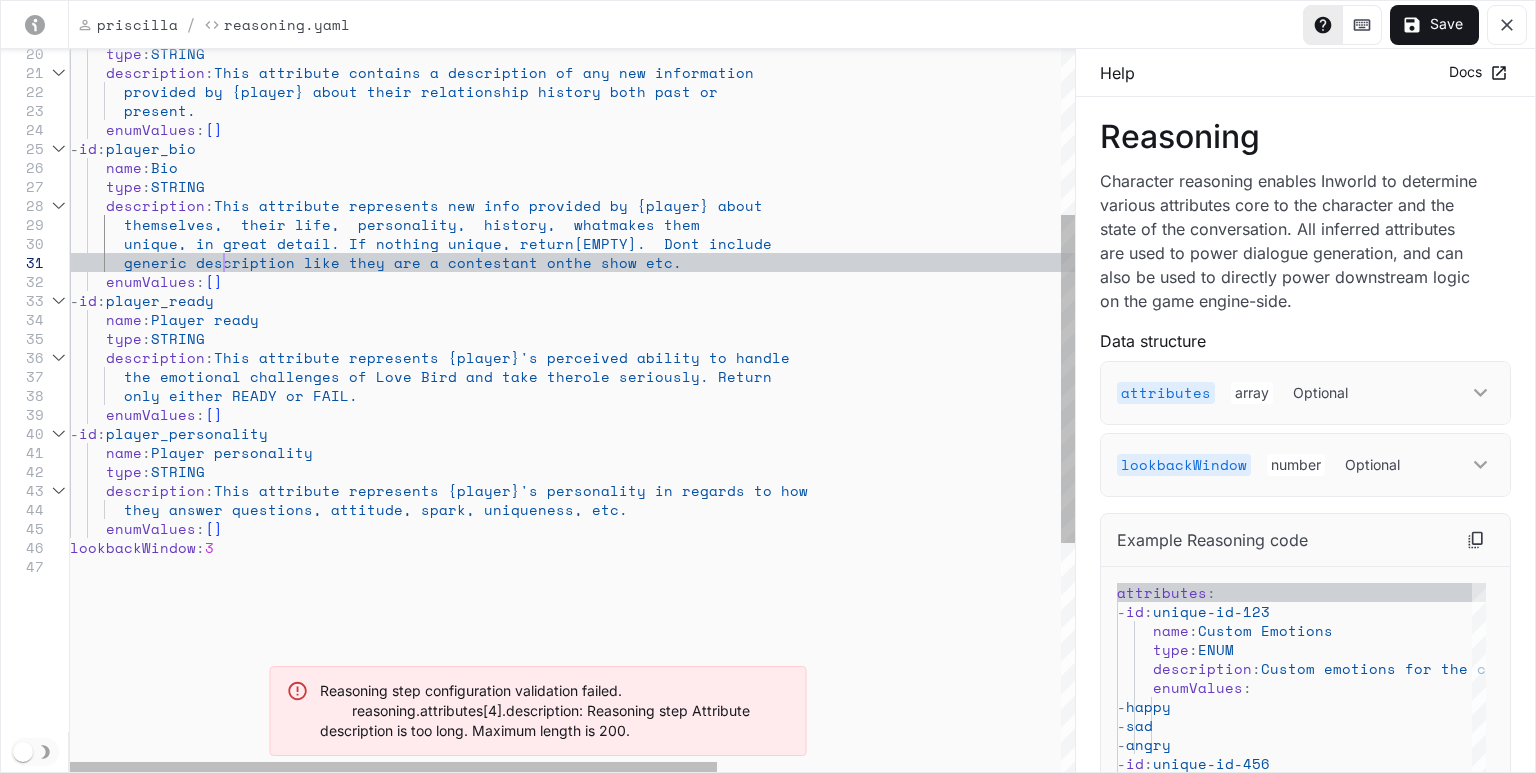 click on "they answer questions, attitude, spark, uniqueness , etc.      enumValues :  [ ] lookbackWindow :  3        they answer questions, attitude, spark, uniqueness , etc.      type :  STRING      description :  This attribute represents {player}'s personality i n regards to how   -  id :  player_personality      name :  Player personality      enumValues :  [ ]        only either READY or FAIL.        the emotional challenges of Love Bird and take the  role seriously. Return      description :  This attribute represents {player}'s perceived abi lity to handle      type :  STRING      name :  Player ready        unique, in great detail. If nothing unique, return  [EMPTY]. Dont include      enumValues :  [ ]   -  id :  player_ready      description :  This attribute represents new info provided by {pl ayer} about        themselves, their life, personality, history, what  makes them   -  id :  player_bio      name" at bounding box center [839, 482] 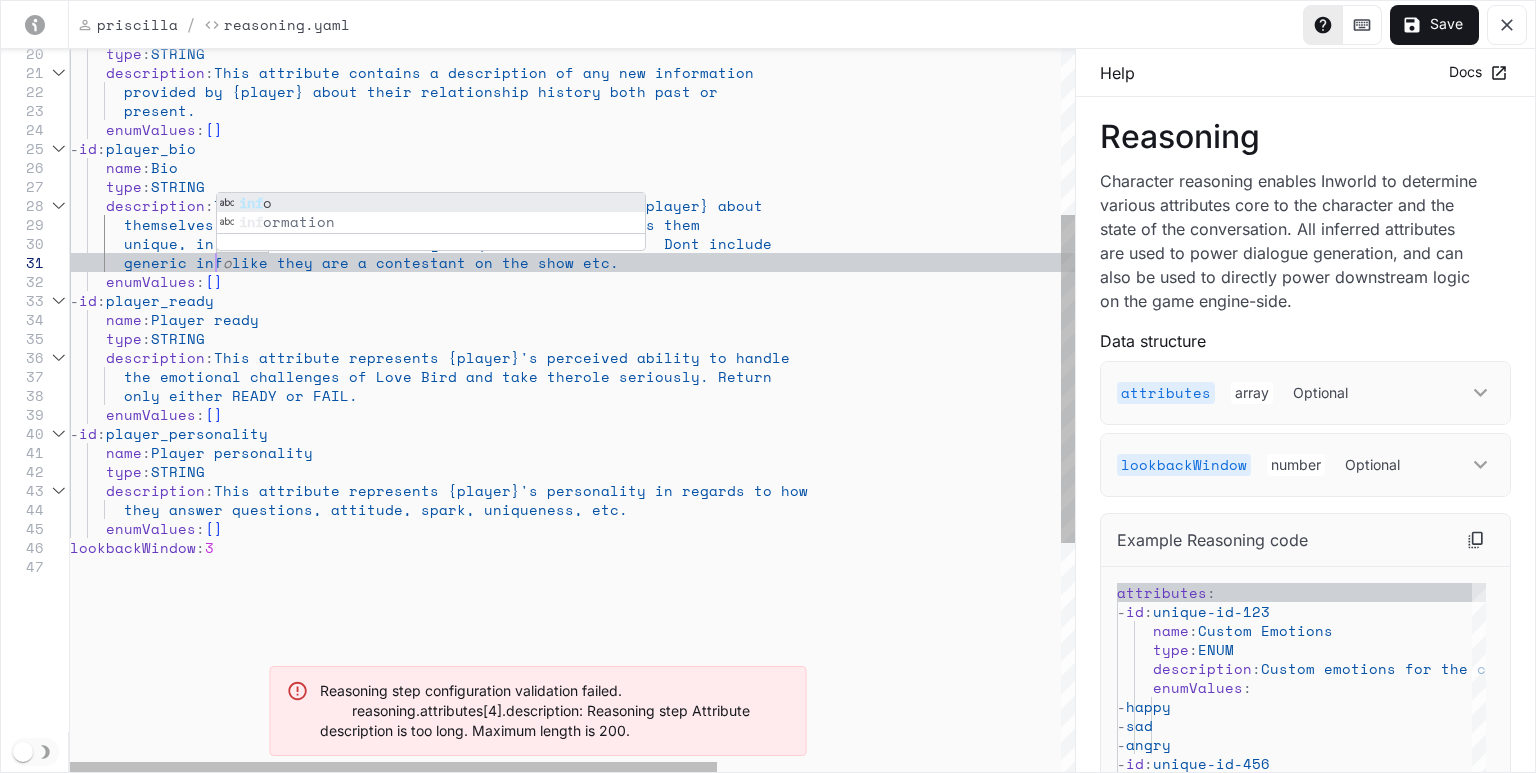 scroll, scrollTop: 18, scrollLeft: 153, axis: both 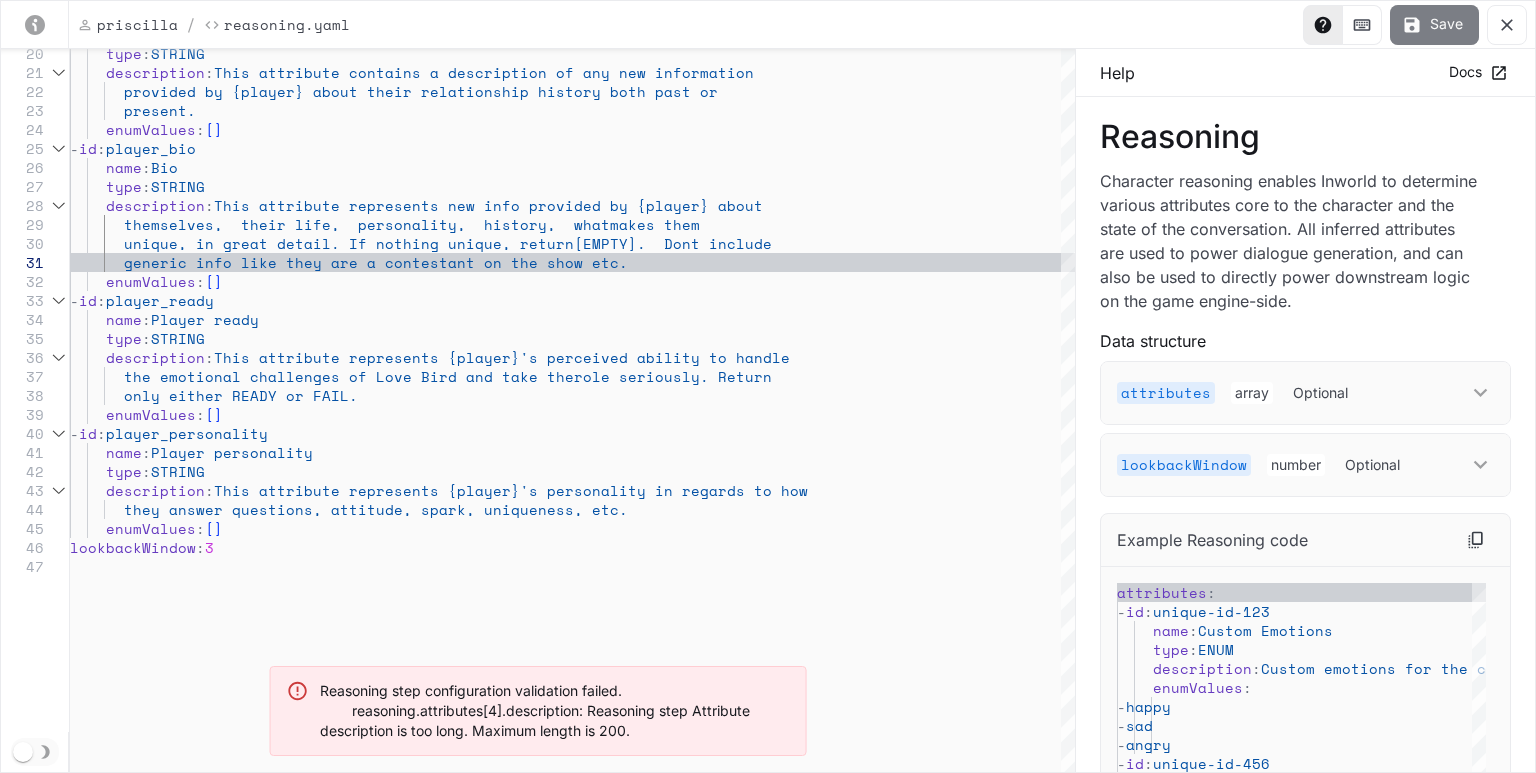 click on "Save" at bounding box center (1434, 25) 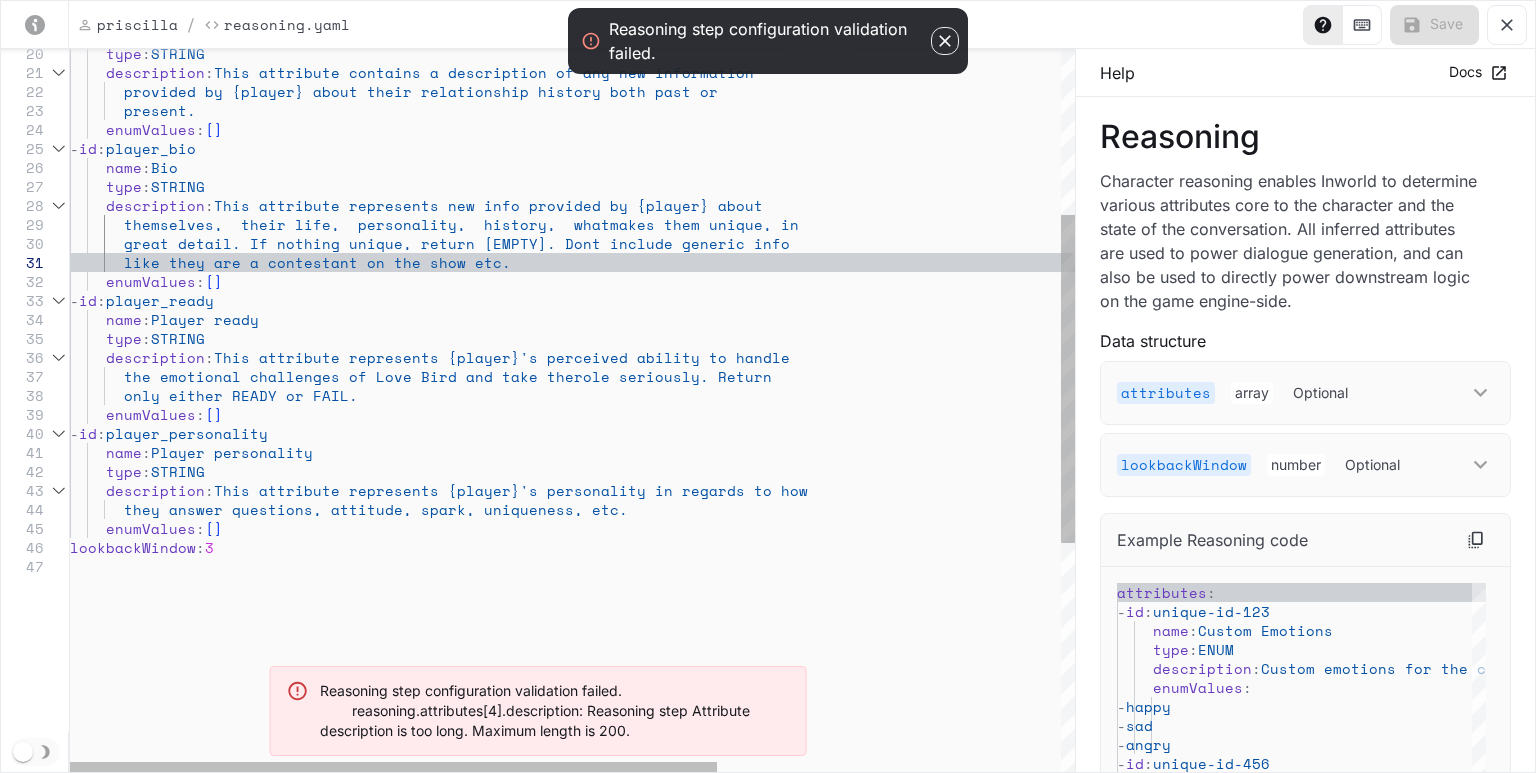 click on "enumValues : [ ] lookbackWindow : 3 they answer questions, attitude, spark, uniqueness , etc. type : STRING description : This attribute represents {player}'s personality i n regards to how - id : player_personality name : Player personality enumValues : [ ] only either READY or FAIL. the emotional challenges of Love Bird and take the role seriously. Return description : This attribute represents {player}'s perceived abi lity to handle great detail. If nothing unique, return [EMPTY]. D ont include generic info enumValues : [ ] - id : player_ready description : This attribute represents new info provided by {pl ayer} about themselves, their life, personality, history, what makes them unique, in - id : player_bio [" at bounding box center [839, 482] 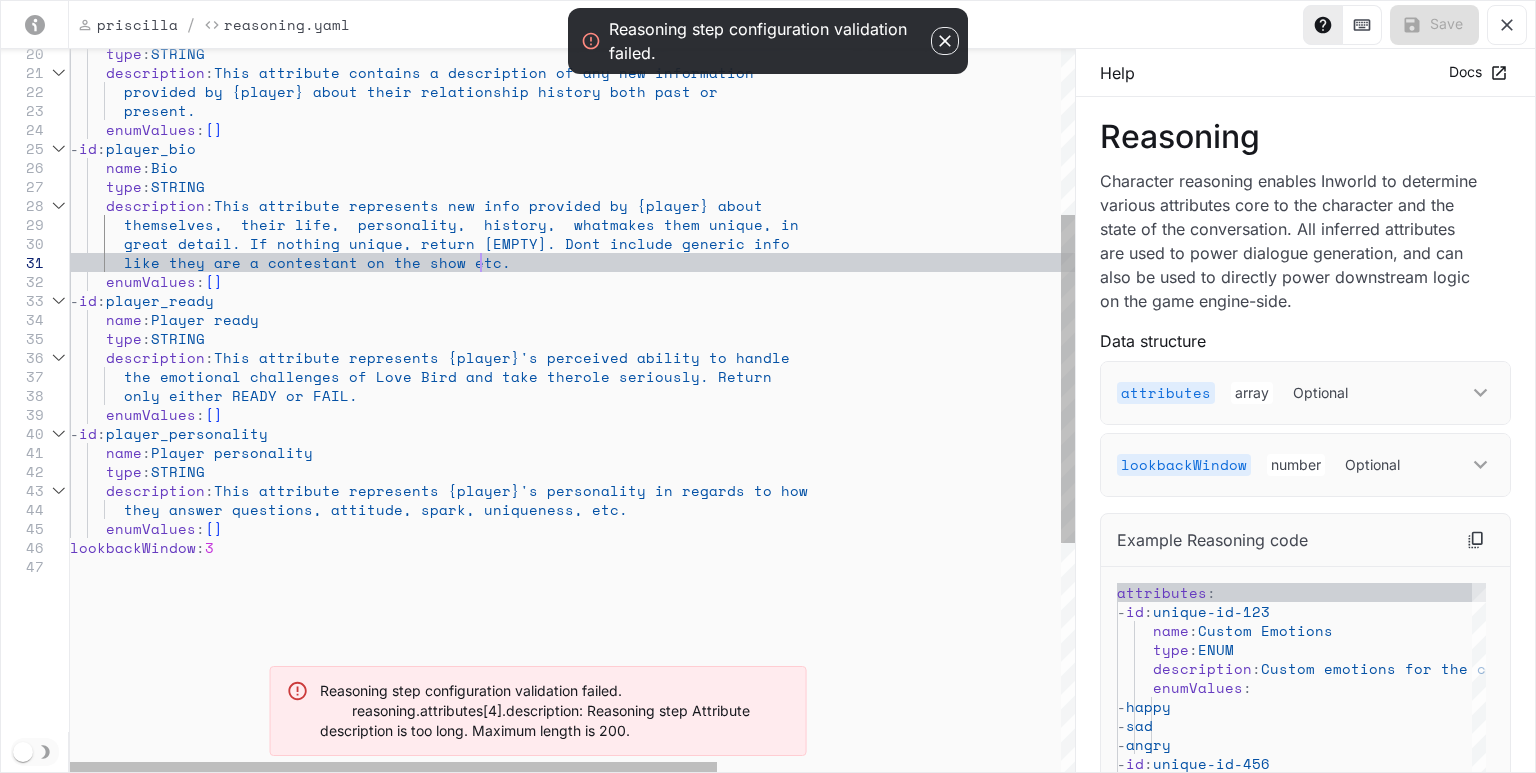 click on "enumValues : [ ] lookbackWindow : 3 they answer questions, attitude, spark, uniqueness , etc. type : STRING description : This attribute represents {player}'s personality i n regards to how - id : player_personality name : Player personality enumValues : [ ] only either READY or FAIL. the emotional challenges of Love Bird and take the role seriously. Return description : This attribute represents {player}'s perceived abi lity to handle great detail. If nothing unique, return [EMPTY]. D ont include generic info enumValues : [ ] - id : player_ready description : This attribute represents new info provided by {pl ayer} about themselves, their life, personality, history, what makes them unique, in - id : player_bio [" at bounding box center (839, 482) 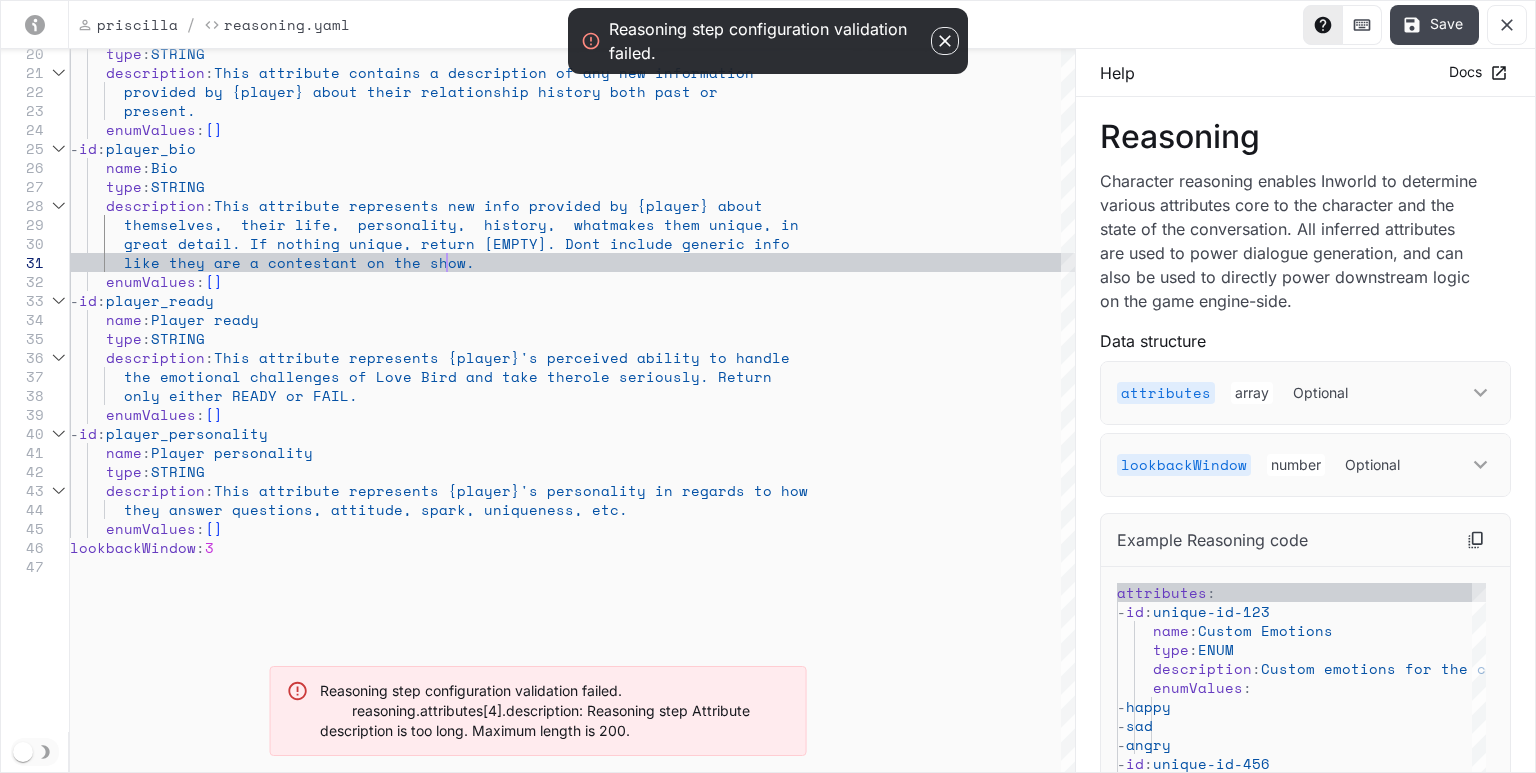 click on "Save" at bounding box center [1434, 25] 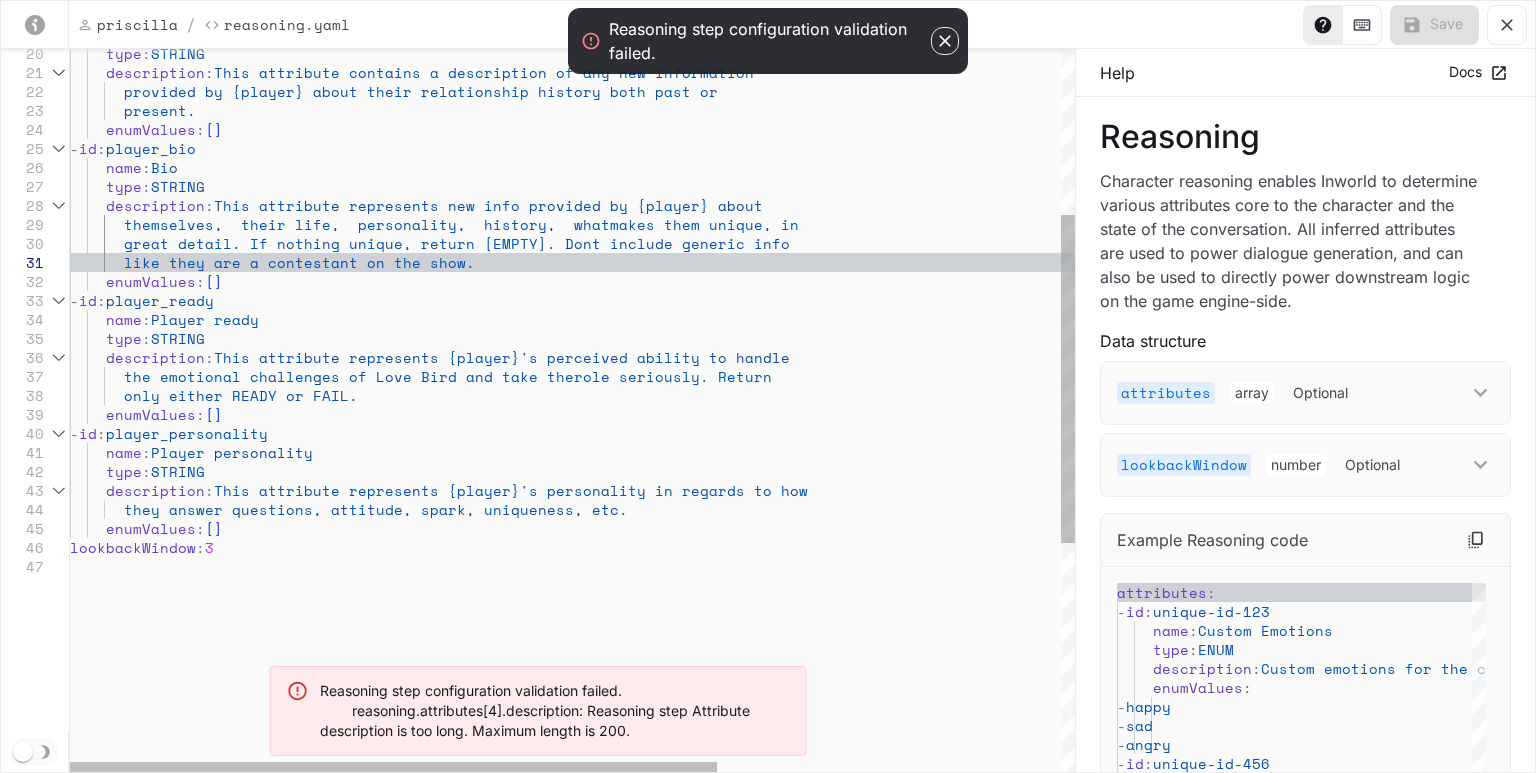 click on "enumValues : [ ] lookbackWindow : 3 they answer questions, attitude, spark, uniqueness , etc. type : STRING description : This attribute represents {player}'s personality i n regards to how - id : player_personality name : Player personality enumValues : [ ] only either READY or FAIL. the emotional challenges of Love Bird and take the role seriously. Return description : This attribute represents {player}'s perceived abi lity to handle great detail. If nothing unique, return [EMPTY]. D ont include generic info enumValues : [ ] - id : player_ready description : This attribute represents new info provided by {pl ayer} about themselves, their life, personality, history, what makes them unique, in - id : player_bio [" at bounding box center [839, 482] 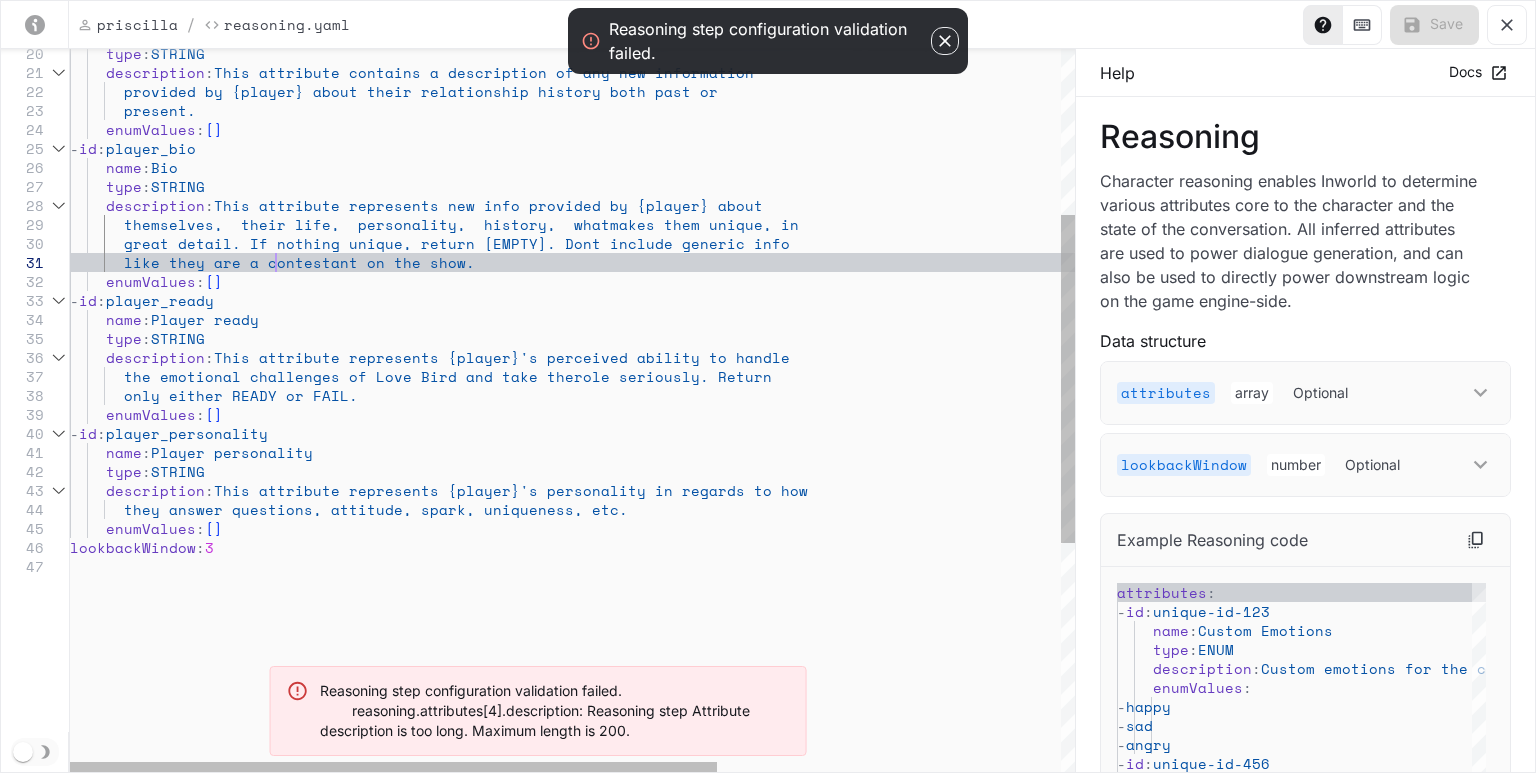 scroll, scrollTop: 18, scrollLeft: 376, axis: both 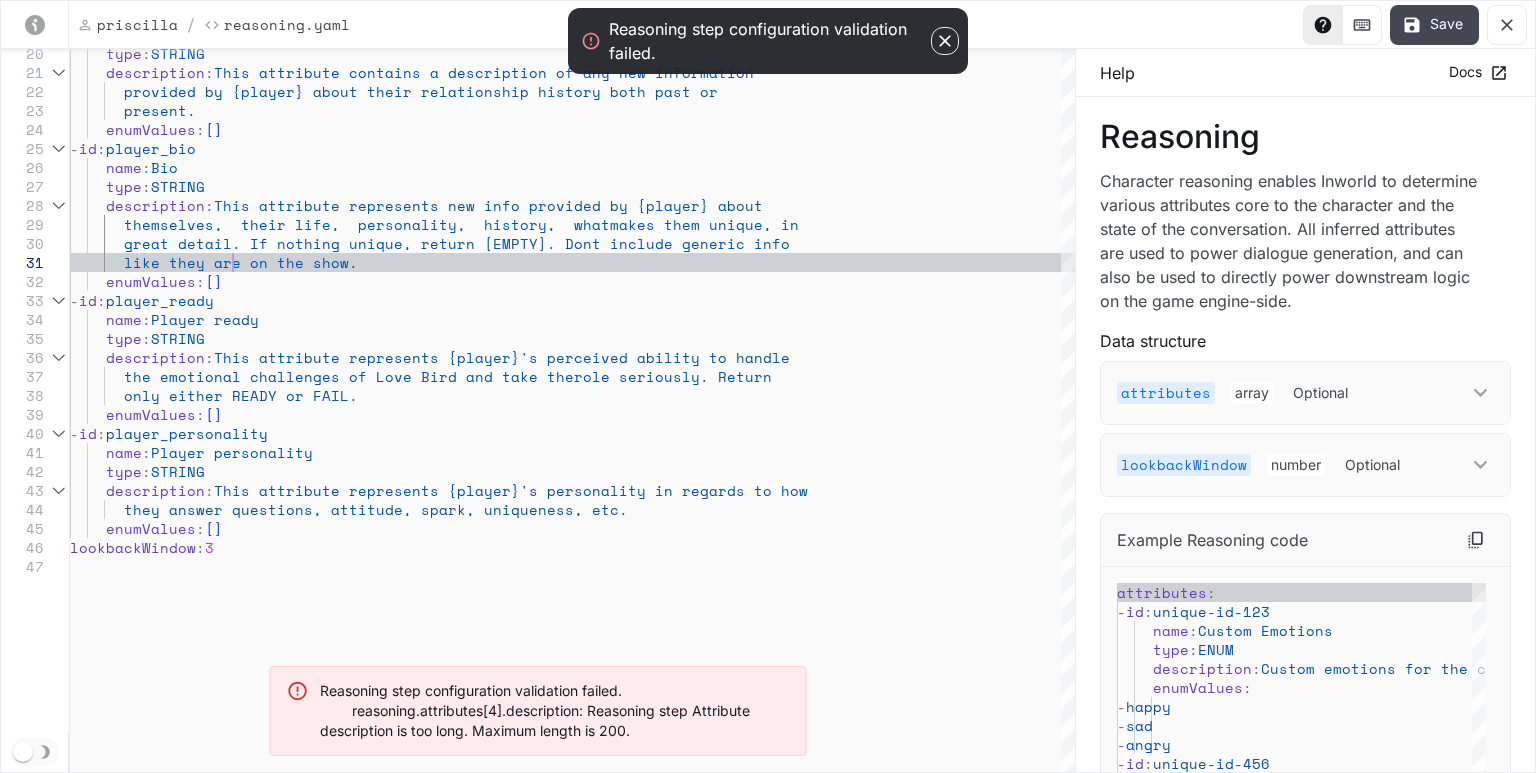 click on "Save" at bounding box center [1434, 25] 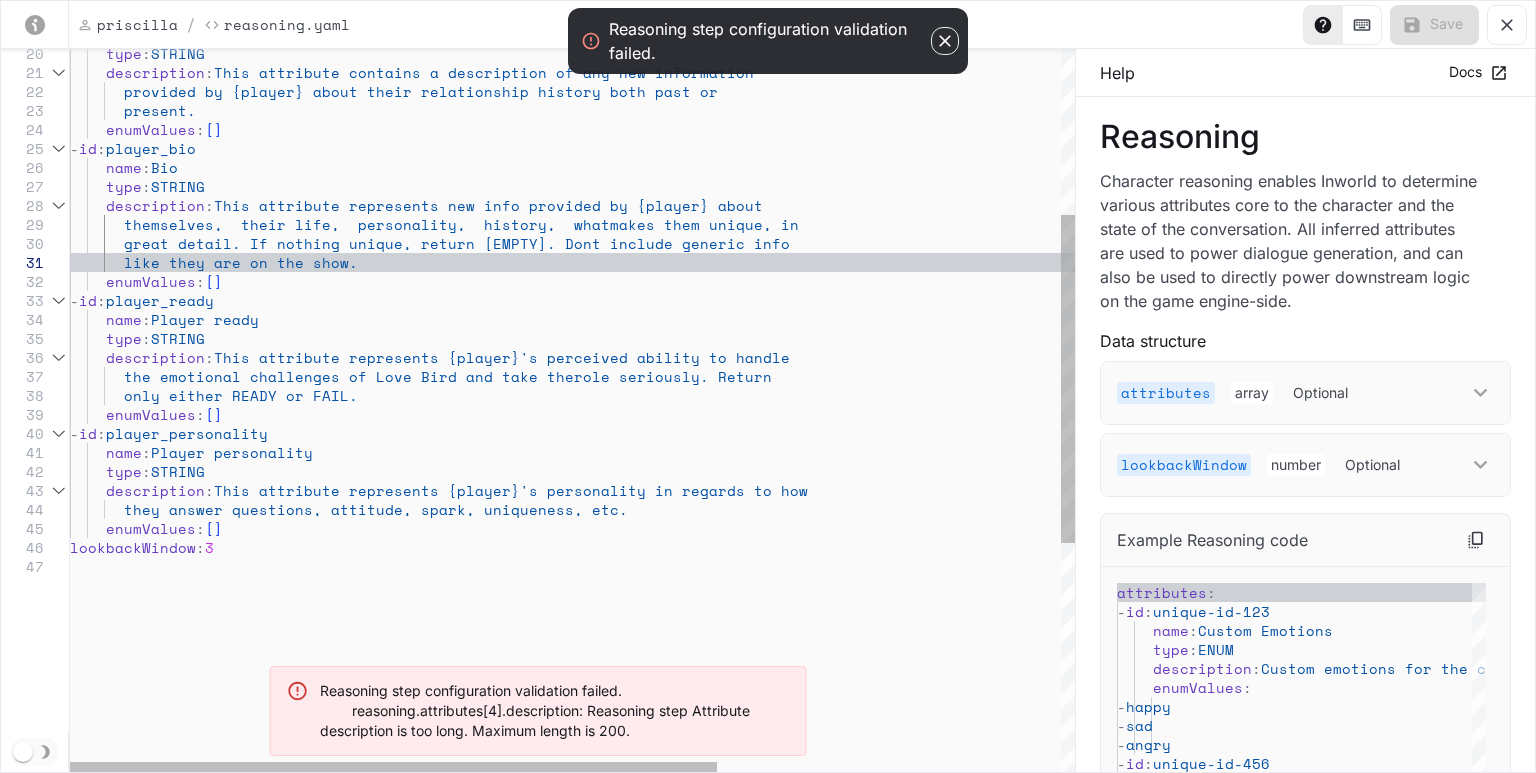 scroll, scrollTop: 18, scrollLeft: 162, axis: both 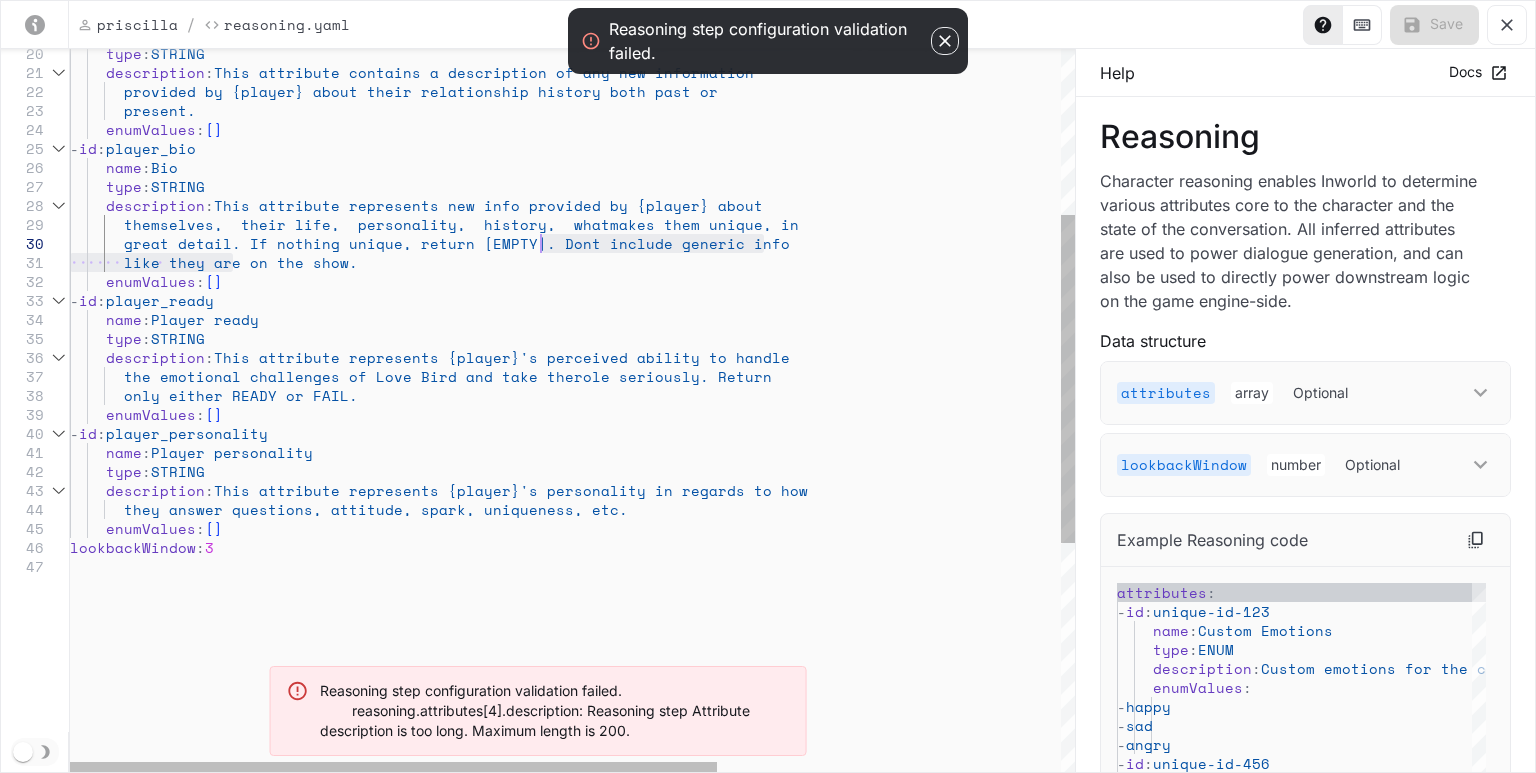 click on "enumValues : [ ] lookbackWindow : 3 they answer questions, attitude, spark, uniqueness , etc. type : STRING description : This attribute represents {player}'s personality i n regards to how - id : player_personality name : Player personality enumValues : [ ] only either READY or FAIL. the emotional challenges of Love Bird and take the role seriously. Return description : This attribute represents {player}'s perceived abi lity to handle great detail. If nothing unique, return [EMPTY]. D ont include generic info enumValues : [ ] - id : player_ready description : This attribute represents new info provided by {pl ayer} about themselves, their life, personality, history, what makes them unique, in - id : player_bio [" at bounding box center [839, 482] 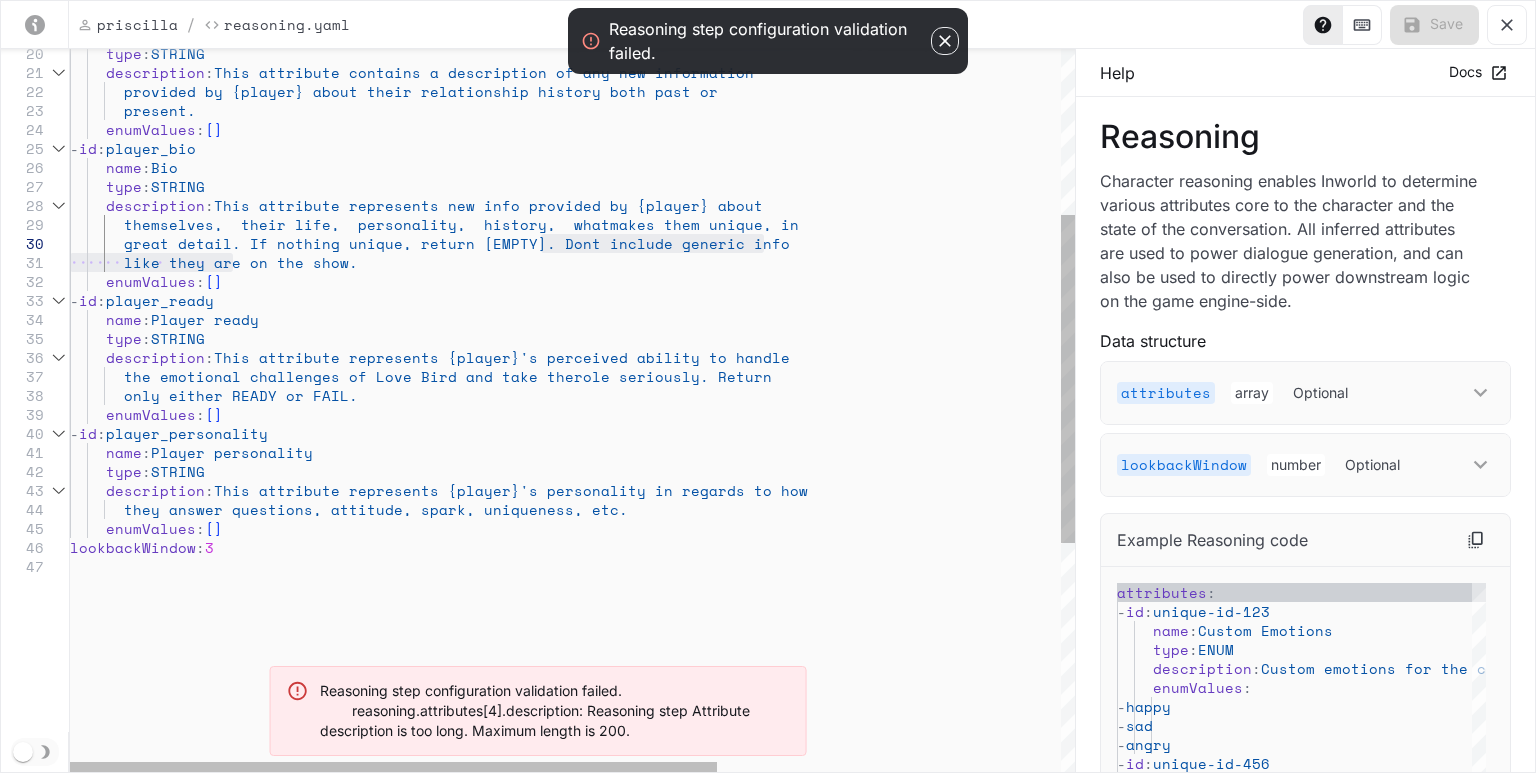 type on "**********" 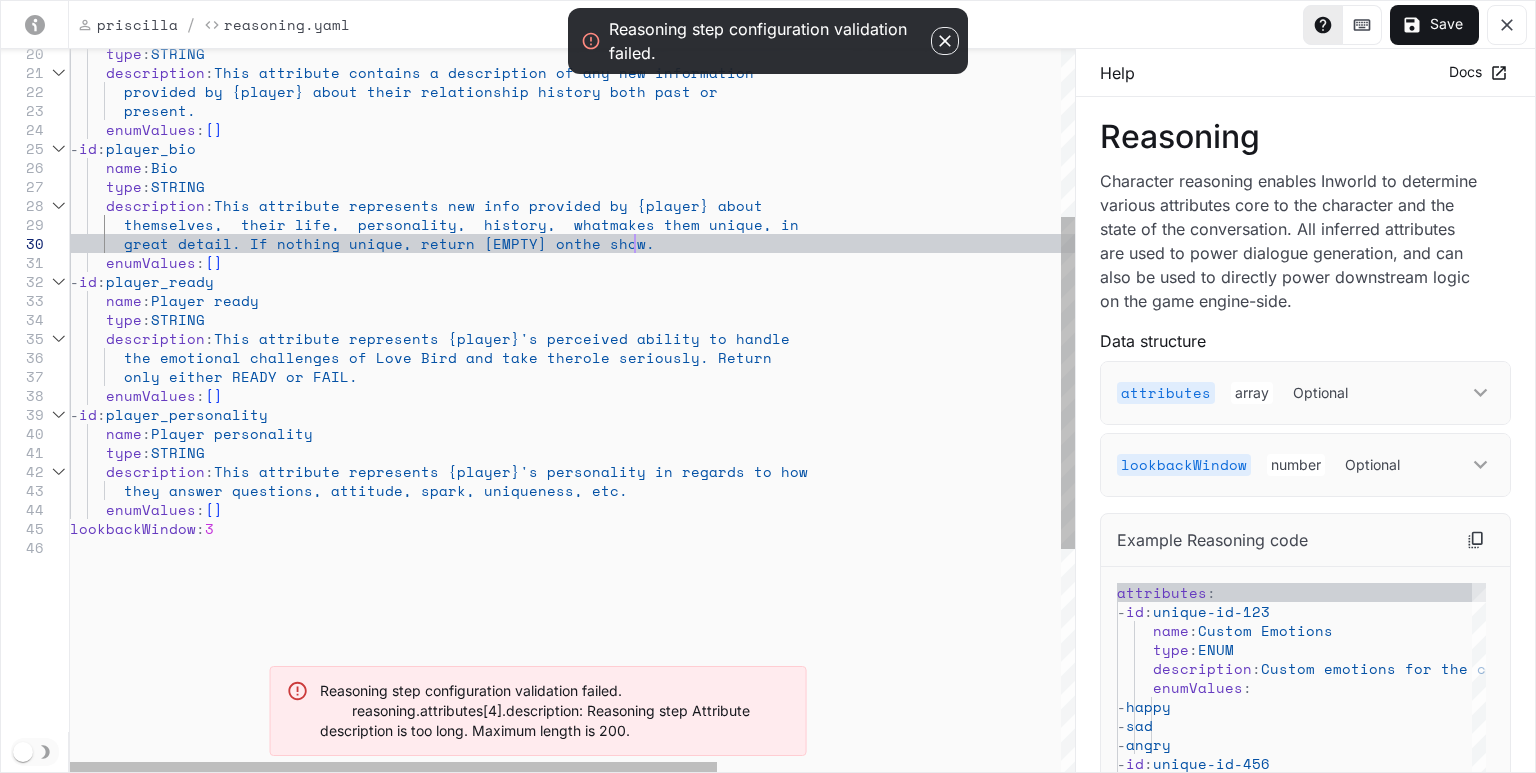 click on "enumValues : [ ] lookbackWindow : 3 they answer questions, attitude, spark, uniqueness , etc. type : STRING description : This attribute represents {player}'s personality i n regards to how - id : player_personality name : Player personality enumValues : [ ] only either READY or FAIL. the emotional challenges of Love Bird and take the role seriously. Return description : This attribute represents {player}'s perceived abi lity to handle type : STRING name : Player ready great detail. If nothing unique, return [EMPTY] on the show. enumValues : [ ] - id : player_ready description : This attribute represents new info provided by {pl ayer} about themselves, their life, personality, history, what makes them unique, in - id : player_bio name [" at bounding box center (839, 473) 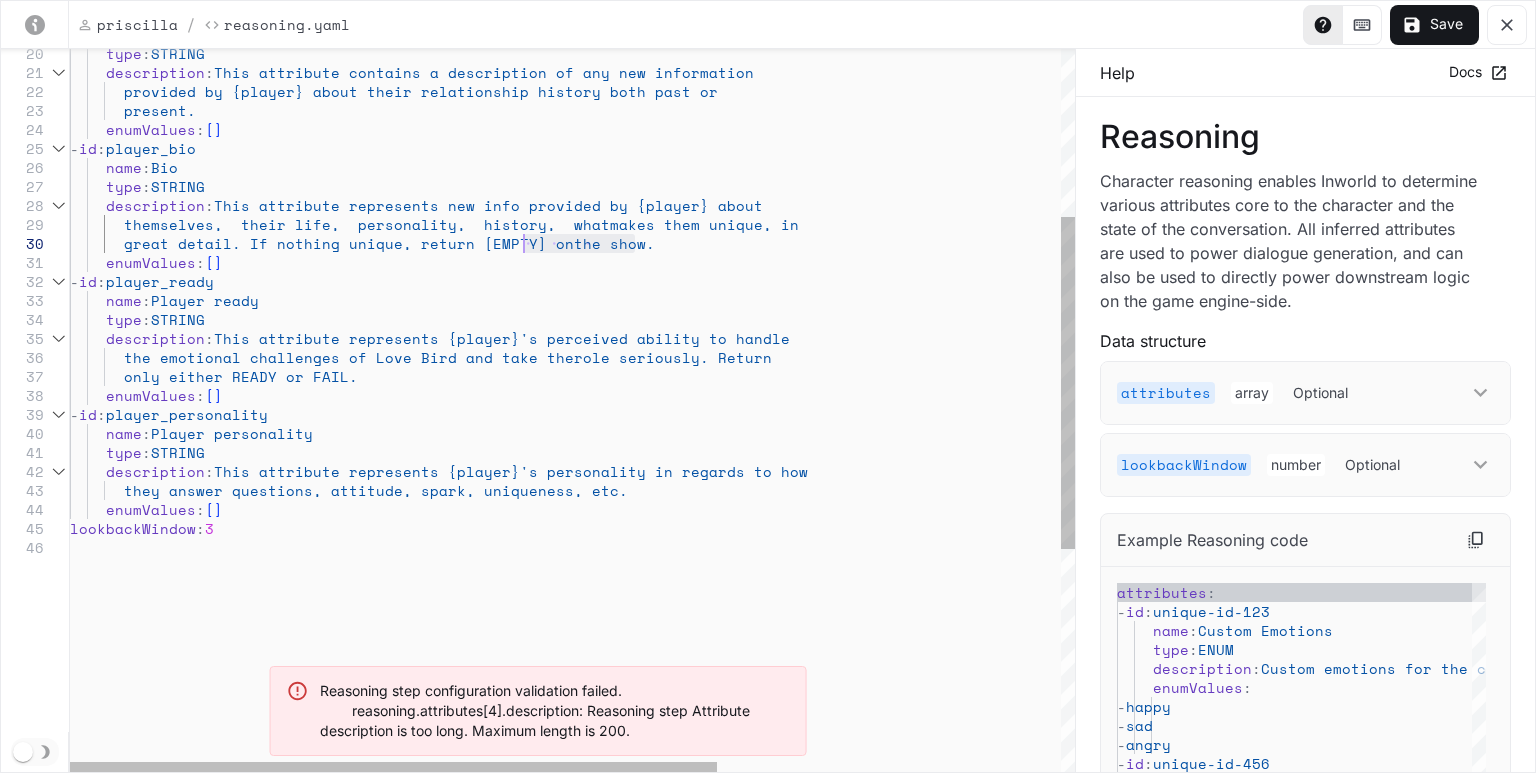 click on "enumValues : [ ] lookbackWindow : 3 they answer questions, attitude, spark, uniqueness , etc. type : STRING description : This attribute represents {player}'s personality i n regards to how - id : player_personality name : Player personality enumValues : [ ] only either READY or FAIL. the emotional challenges of Love Bird and take the role seriously. Return description : This attribute represents {player}'s perceived abi lity to handle type : STRING name : Player ready great detail. If nothing unique, return [EMPTY] on the show. enumValues : [ ] - id : player_ready description : This attribute represents new info provided by {pl ayer} about themselves, their life, personality, history, what makes them unique, in - id : player_bio name [" at bounding box center [839, 473] 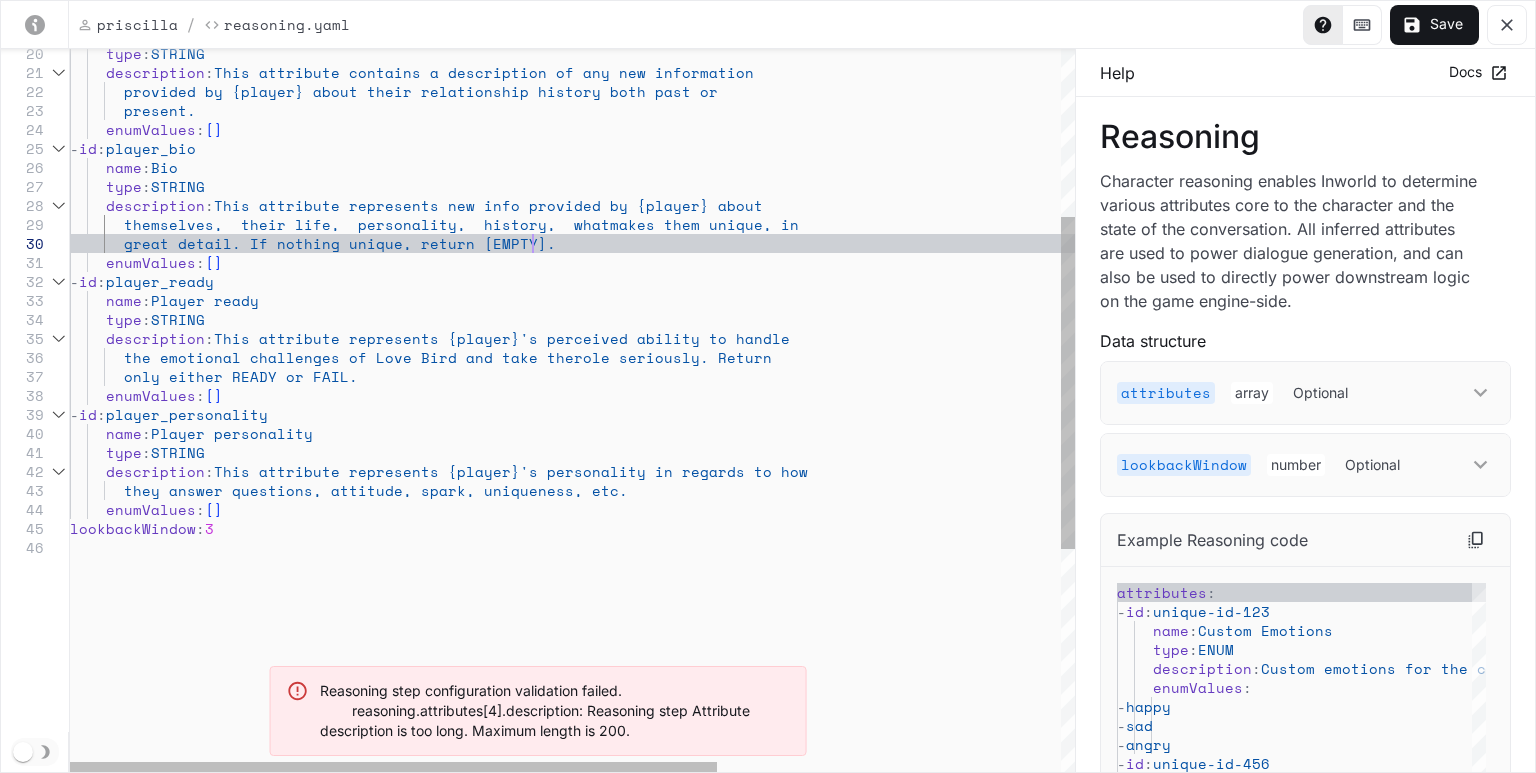 scroll, scrollTop: 170, scrollLeft: 461, axis: both 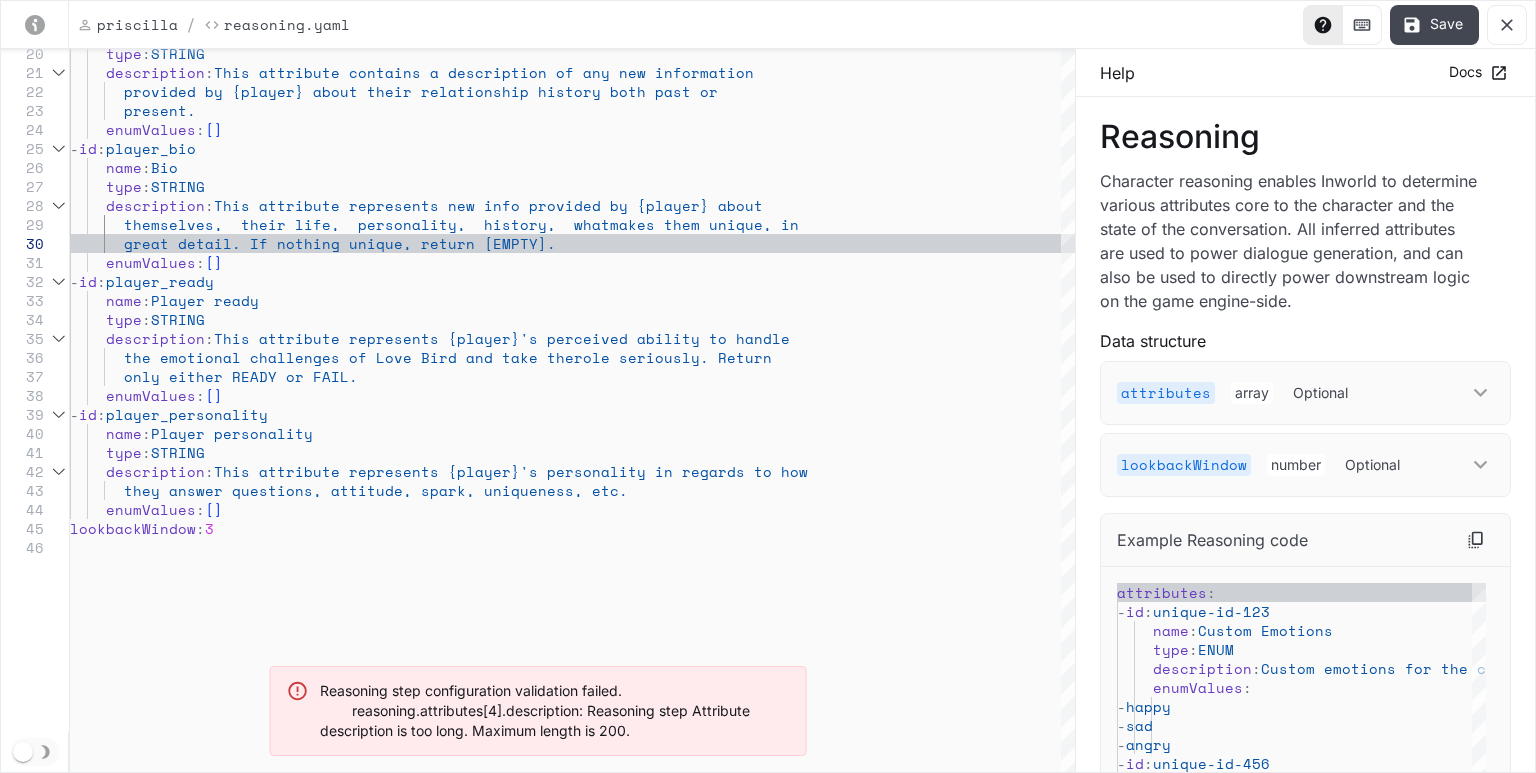 click on "Save" at bounding box center (1434, 25) 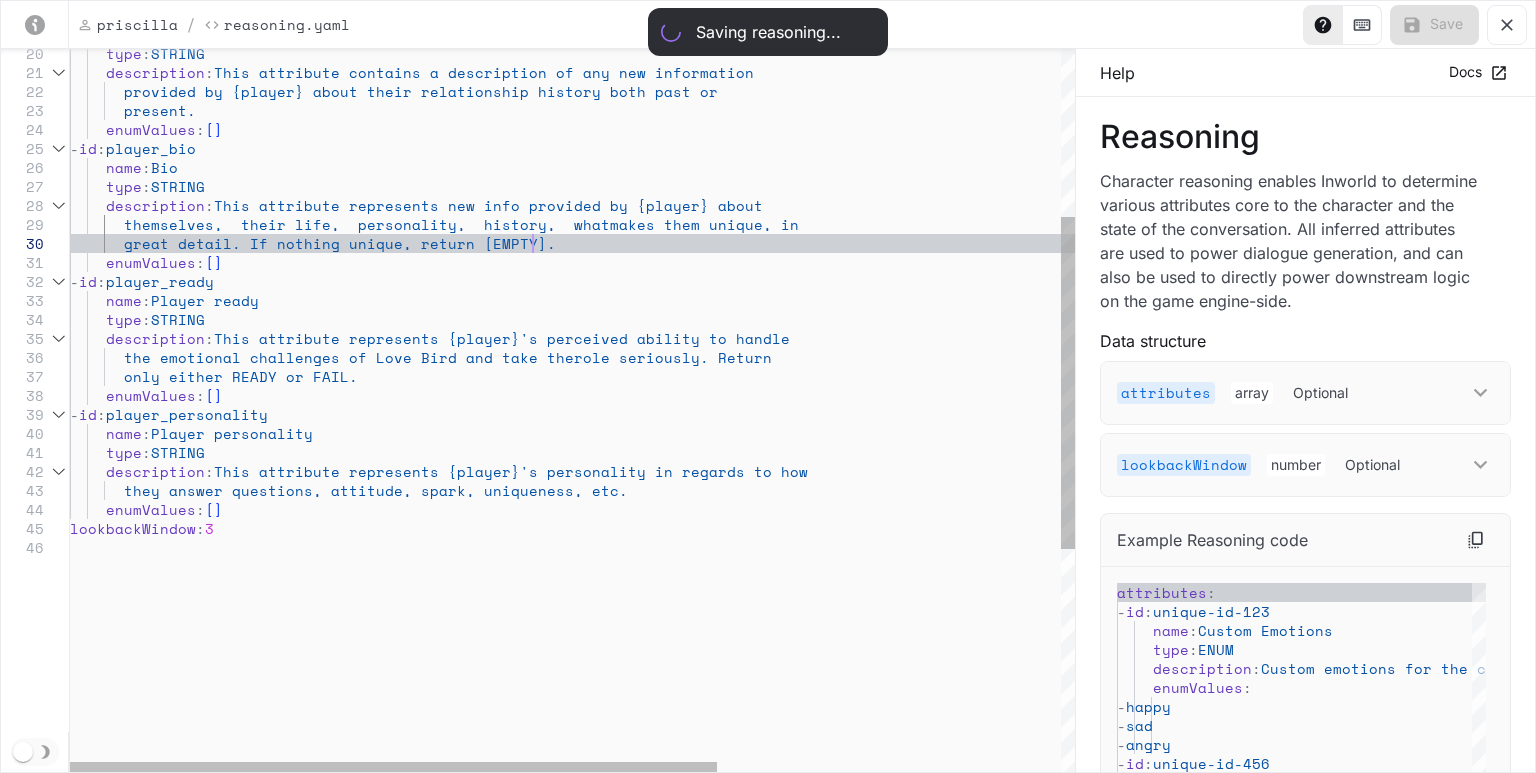 click on "enumValues :   [ ] lookbackWindow :   3      they answer questions,  attitude,  spark,  uniqueness ,  etc.    type :   STRING    description :   This attribute represents {player}'s personality i n regards to how  -  id :   player_personality    name :   Player personality    enumValues :   [ ]      only either READY or FAIL.      the emotional challenges of Love Bird and take the  role seriously.  Return    description :   This attribute represents {player}'s perceived abi lity to handle    type :   STRING    name :   Player ready      great detail.  If nothing unique,  return [EMPTY].    enumValues :   [ ]  -  id :   player_ready    description :   This attribute represents new info provided by {pl ayer} about      themselves,  their life,  personality,  history,  what  makes them unique,  in  -  id :   player_bio    name :   Bio    [" at bounding box center (839, 473) 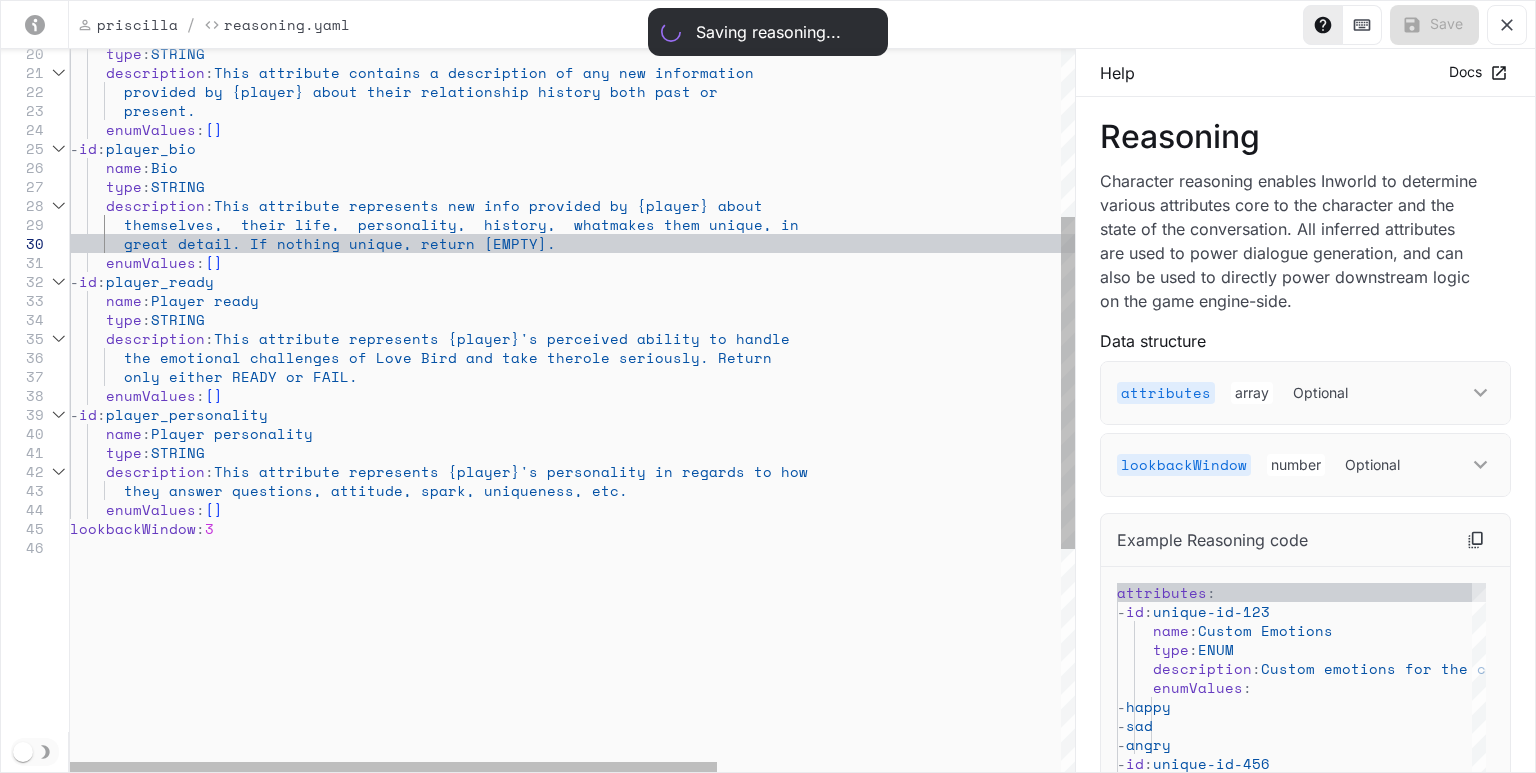 click on "enumValues :   [ ] lookbackWindow :   3      they answer questions,  attitude,  spark,  uniqueness ,  etc.    type :   STRING    description :   This attribute represents {player}'s personality i n regards to how  -  id :   player_personality    name :   Player personality    enumValues :   [ ]      only either READY or FAIL.      the emotional challenges of Love Bird and take the  role seriously.  Return    description :   This attribute represents {player}'s perceived abi lity to handle    type :   STRING    name :   Player ready      great detail.  If nothing unique,  return [EMPTY].    enumValues :   [ ]  -  id :   player_ready    description :   This attribute represents new info provided by {pl ayer} about      themselves,  their life,  personality,  history,  what  makes them unique,  in  -  id :   player_bio    name :   Bio    [" at bounding box center (839, 473) 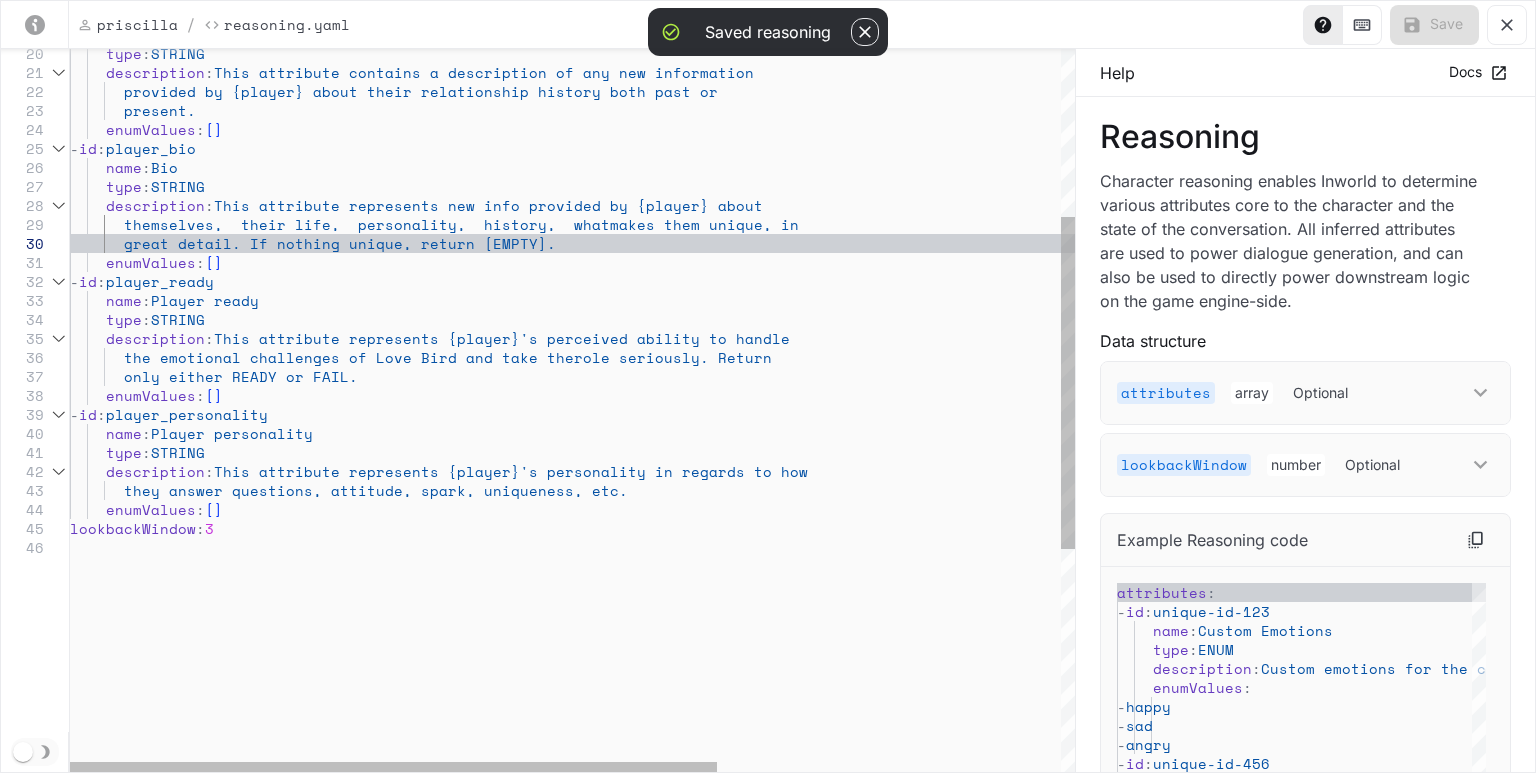 click on "enumValues :   [ ] lookbackWindow :   3      they answer questions,  attitude,  spark,  uniqueness ,  etc.    type :   STRING    description :   This attribute represents {player}'s personality i n regards to how  -  id :   player_personality    name :   Player personality    enumValues :   [ ]      only either READY or FAIL.      the emotional challenges of Love Bird and take the  role seriously.  Return    description :   This attribute represents {player}'s perceived abi lity to handle    type :   STRING    name :   Player ready      great detail.  If nothing unique,  return [EMPTY].    enumValues :   [ ]  -  id :   player_ready    description :   This attribute represents new info provided by {pl ayer} about      themselves,  their life,  personality,  history,  what  makes them unique,  in  -  id :   player_bio    name :   Bio    [" at bounding box center [839, 473] 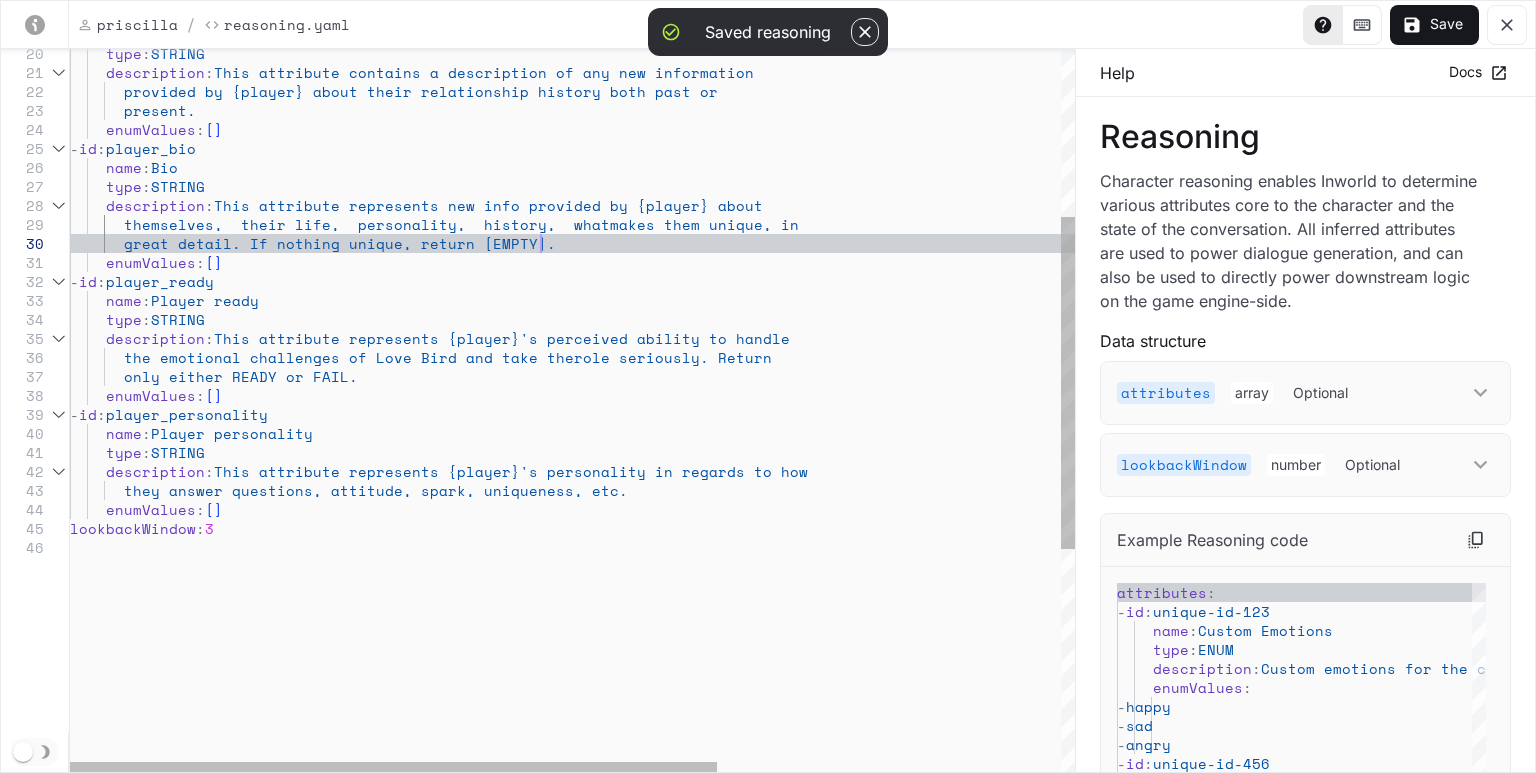 scroll, scrollTop: 170, scrollLeft: 470, axis: both 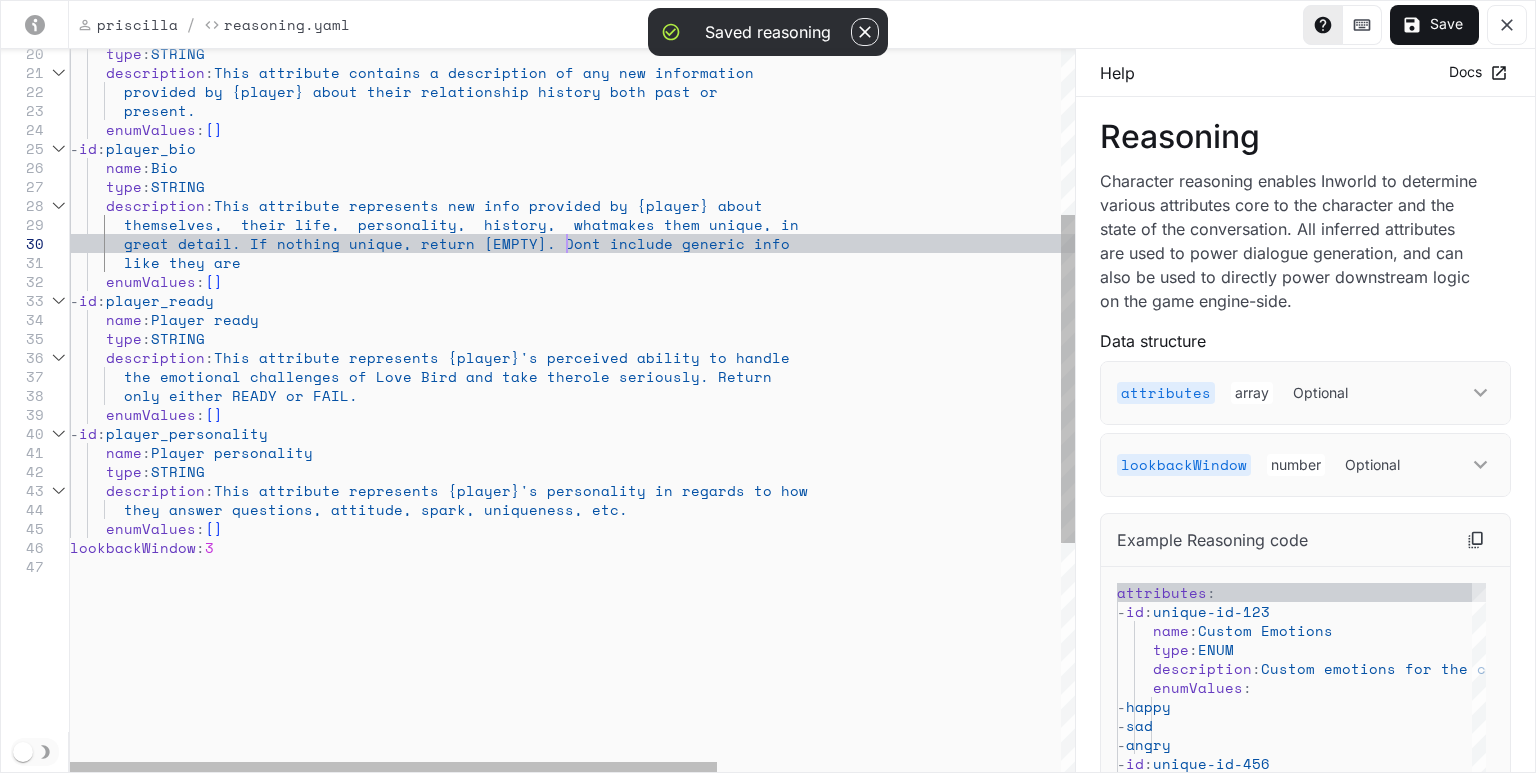 click on "enumValues : [ ] lookbackWindow : 3 they answer questions, attitude, spark, uniqueness , etc. type : STRING description : This attribute represents {player}'s personality i n regards to how - id : player_personality name : Player personality enumValues : [ ] only either READY or FAIL. the emotional challenges of Love Bird and take the role seriously. Return description : This attribute represents {player}'s perceived abi lity to handle great detail. If nothing unique, return [EMPTY]. D ont include generic info enumValues : [ ] - id : player_ready description : This attribute represents new info provided by {pl ayer} about themselves, their life, personality, history, what makes them unique, in - id : player_bio [" at bounding box center [839, 482] 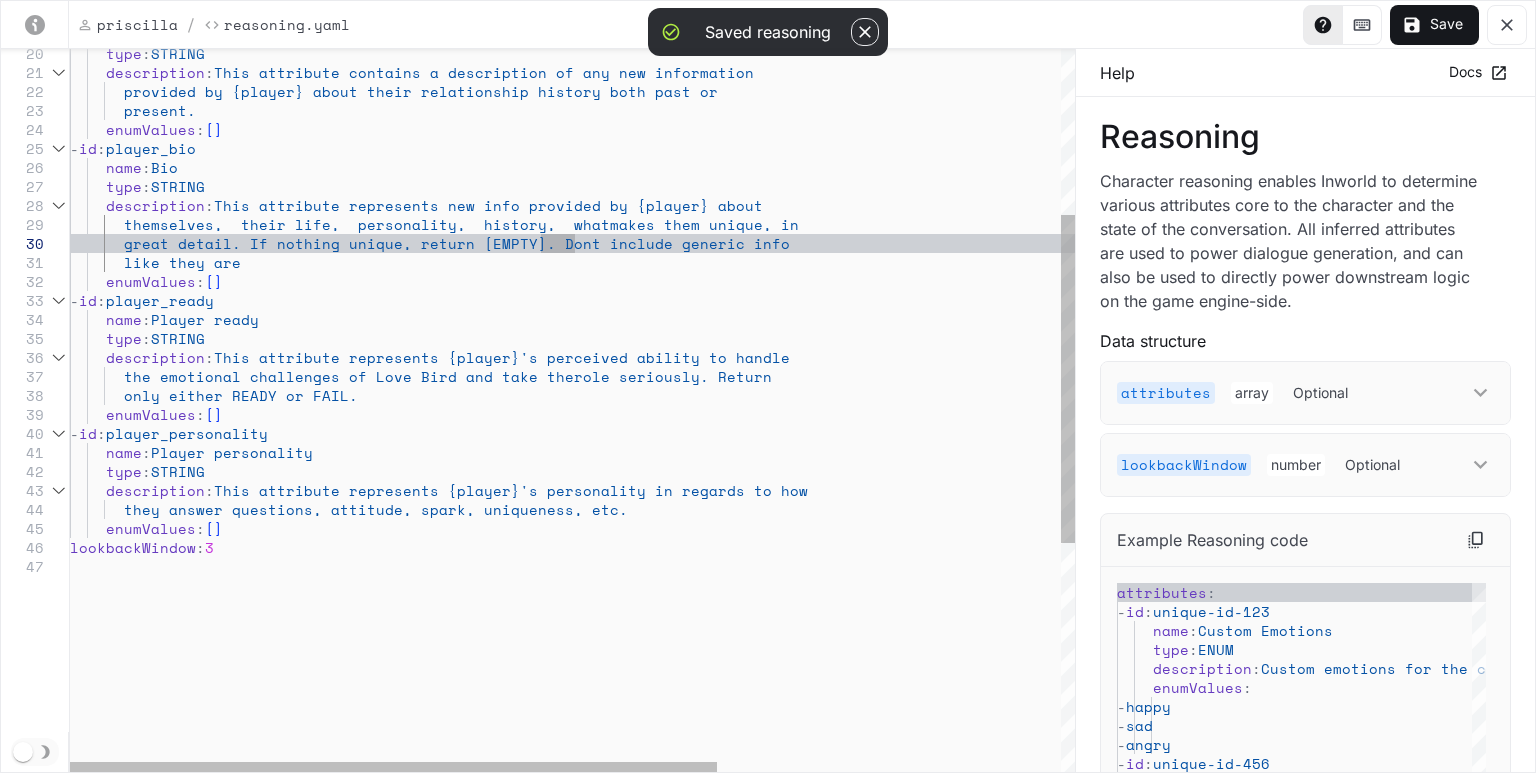 scroll, scrollTop: 170, scrollLeft: 505, axis: both 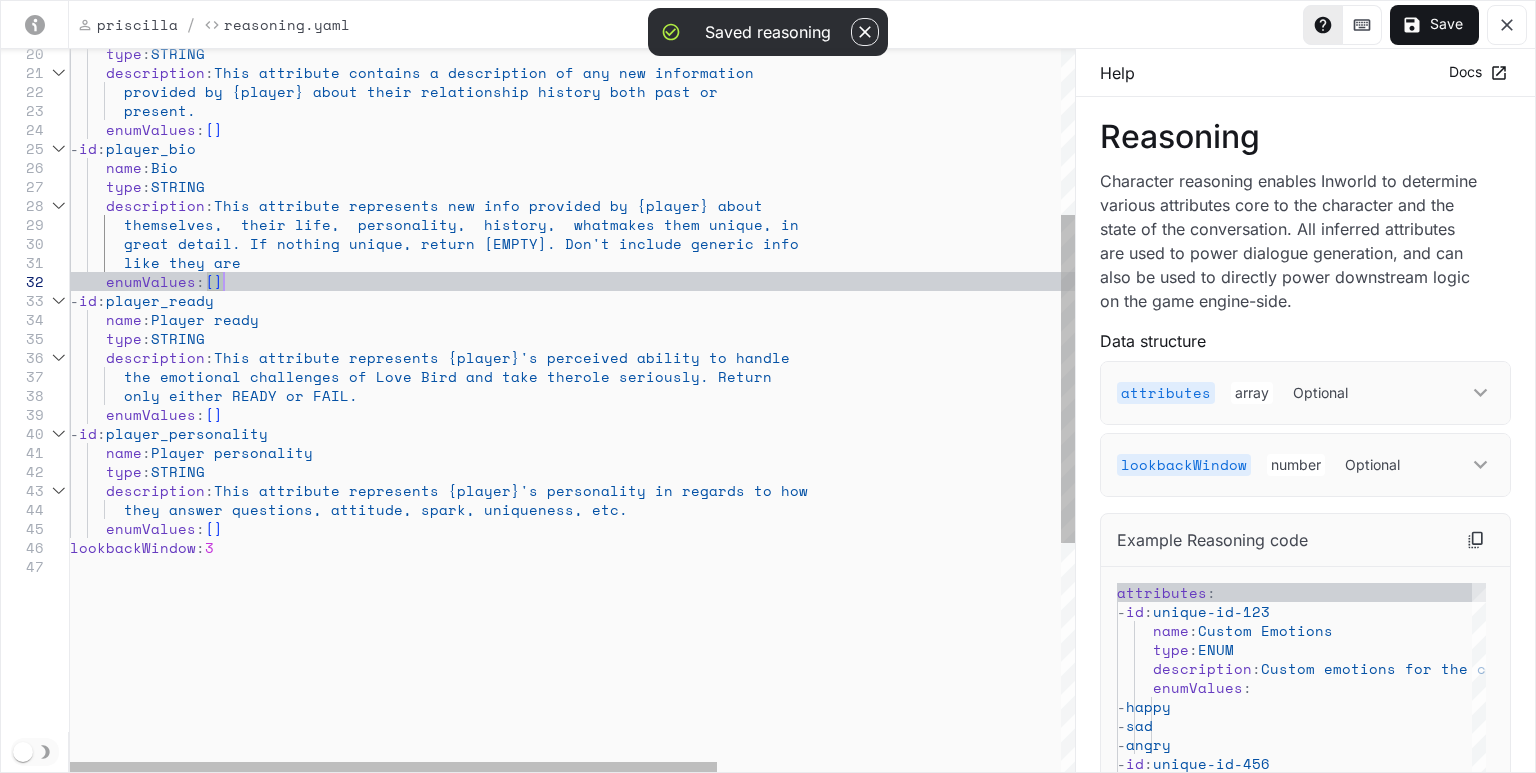 click on "enumValues : [ ] lookbackWindow : 3        they answer questions, attitude, spark, uniqueness , etc.      type : STRING      description : This attribute represents {player}'s personality i n regards to how   - id : player_personality      name : Player personality      enumValues : [ ]        only either READY or FAIL.        the emotional challenges of Love Bird and take the  role seriously. Return      description : This attribute represents {player}'s perceived abi lity to handle      type : STRING      name : Player ready        great detail. If nothing unique, return [EMPTY]. D on't include generic info      enumValues : [ ]   - id : player_ready      description : This attribute represents new info provided by {pl ayer} about        themselves, their life, personality, history, what  makes them unique, in   - id : player_bio" at bounding box center (839, 482) 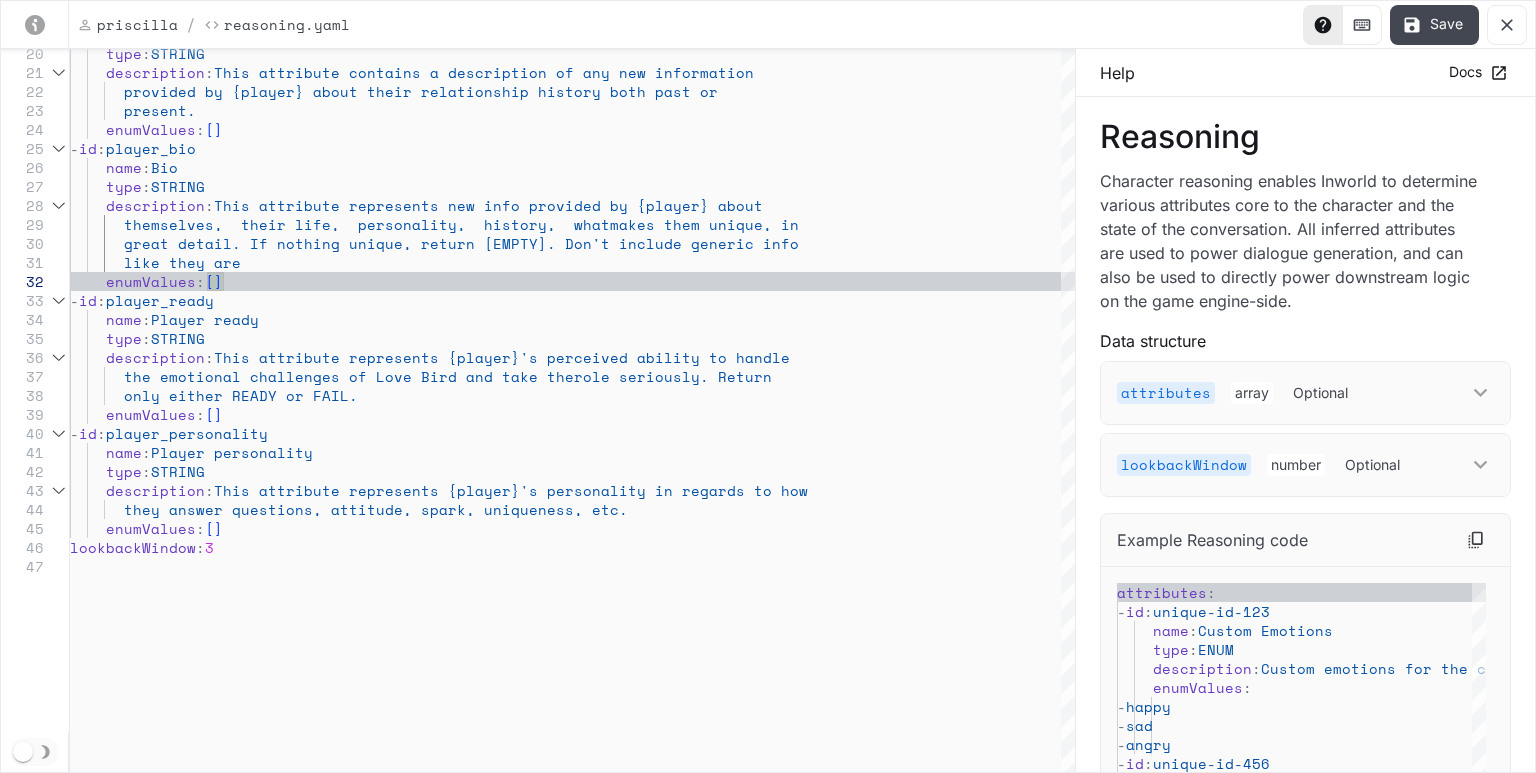 click on "Save" at bounding box center (1434, 25) 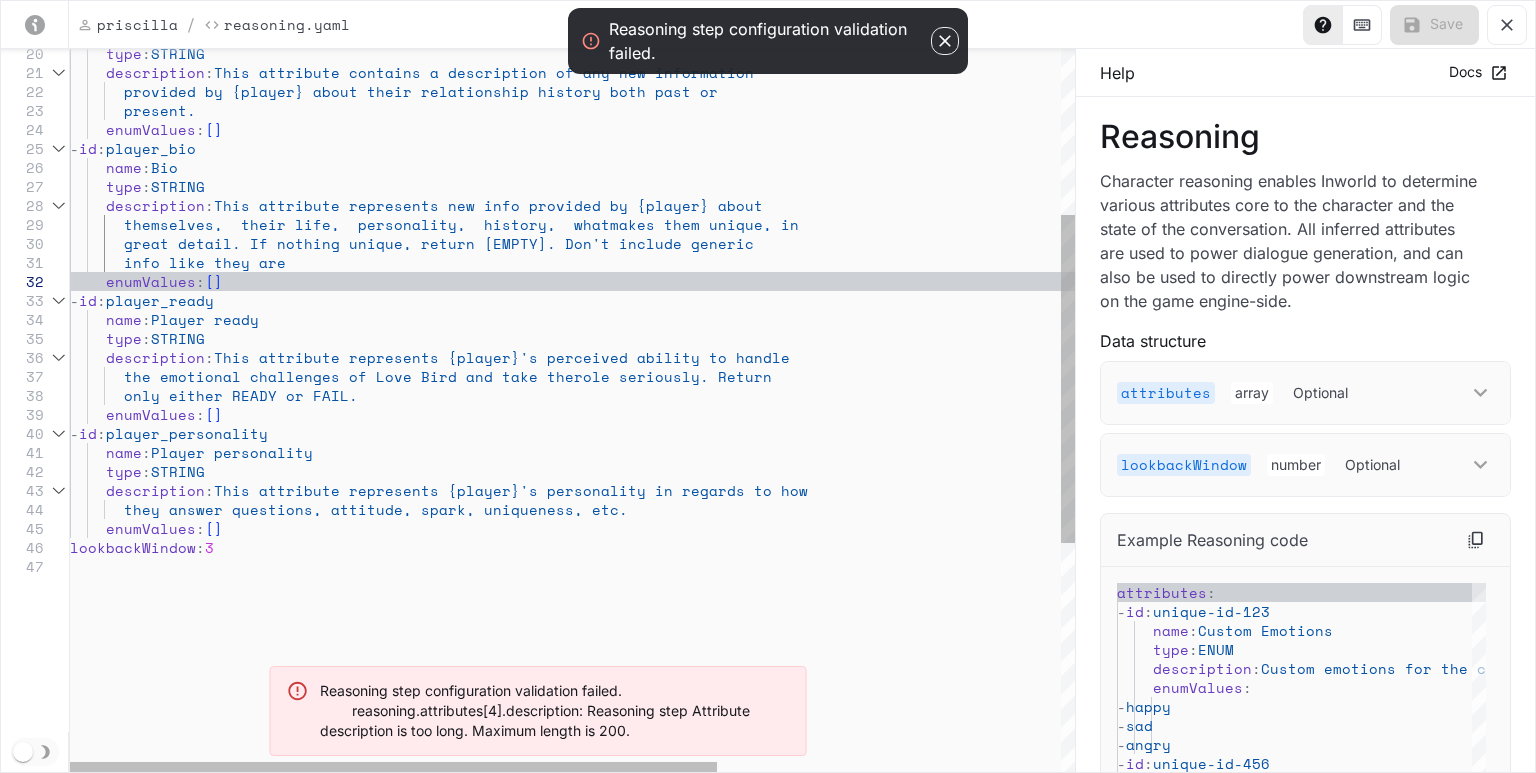 scroll, scrollTop: 170, scrollLeft: 0, axis: vertical 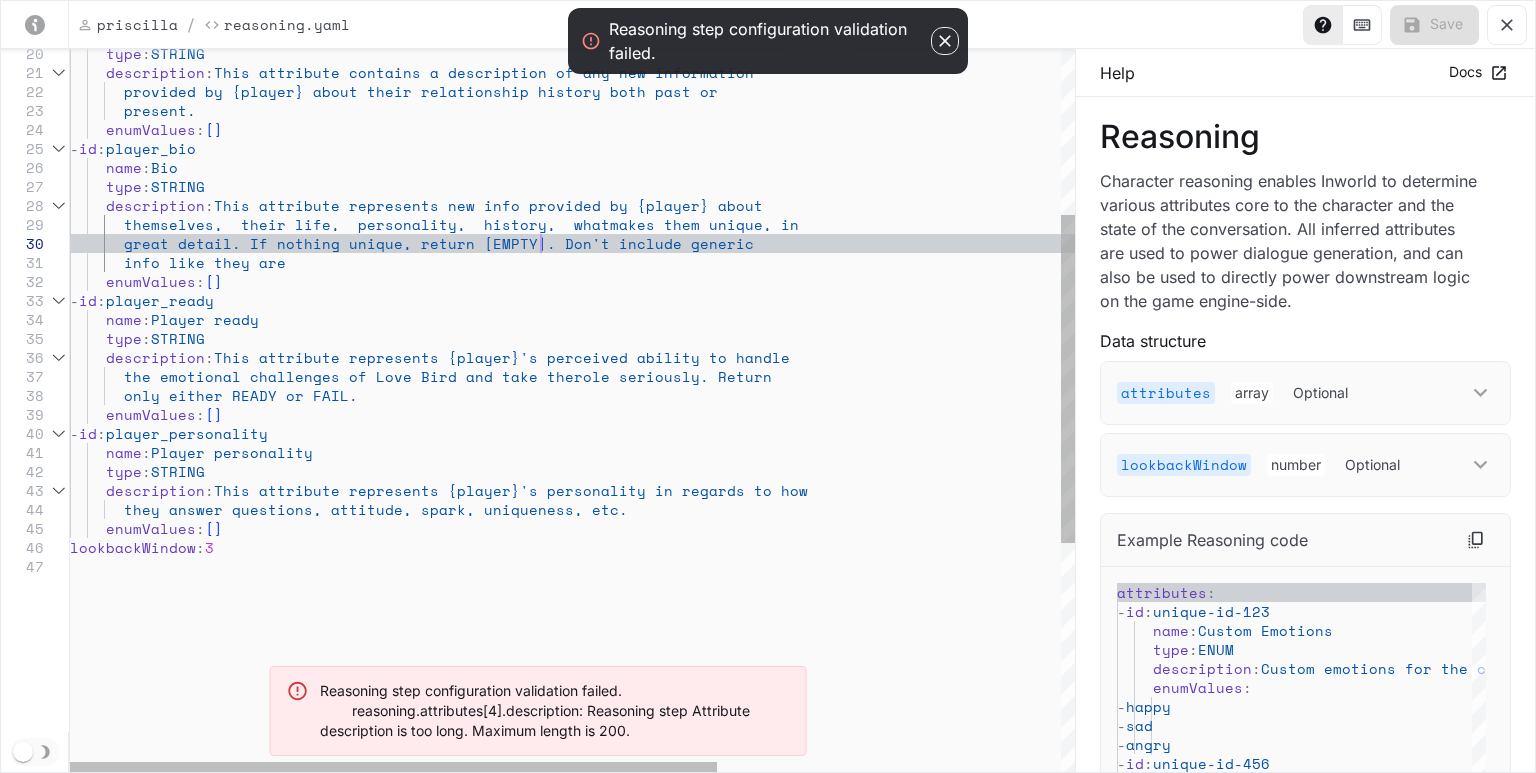 type on "**********" 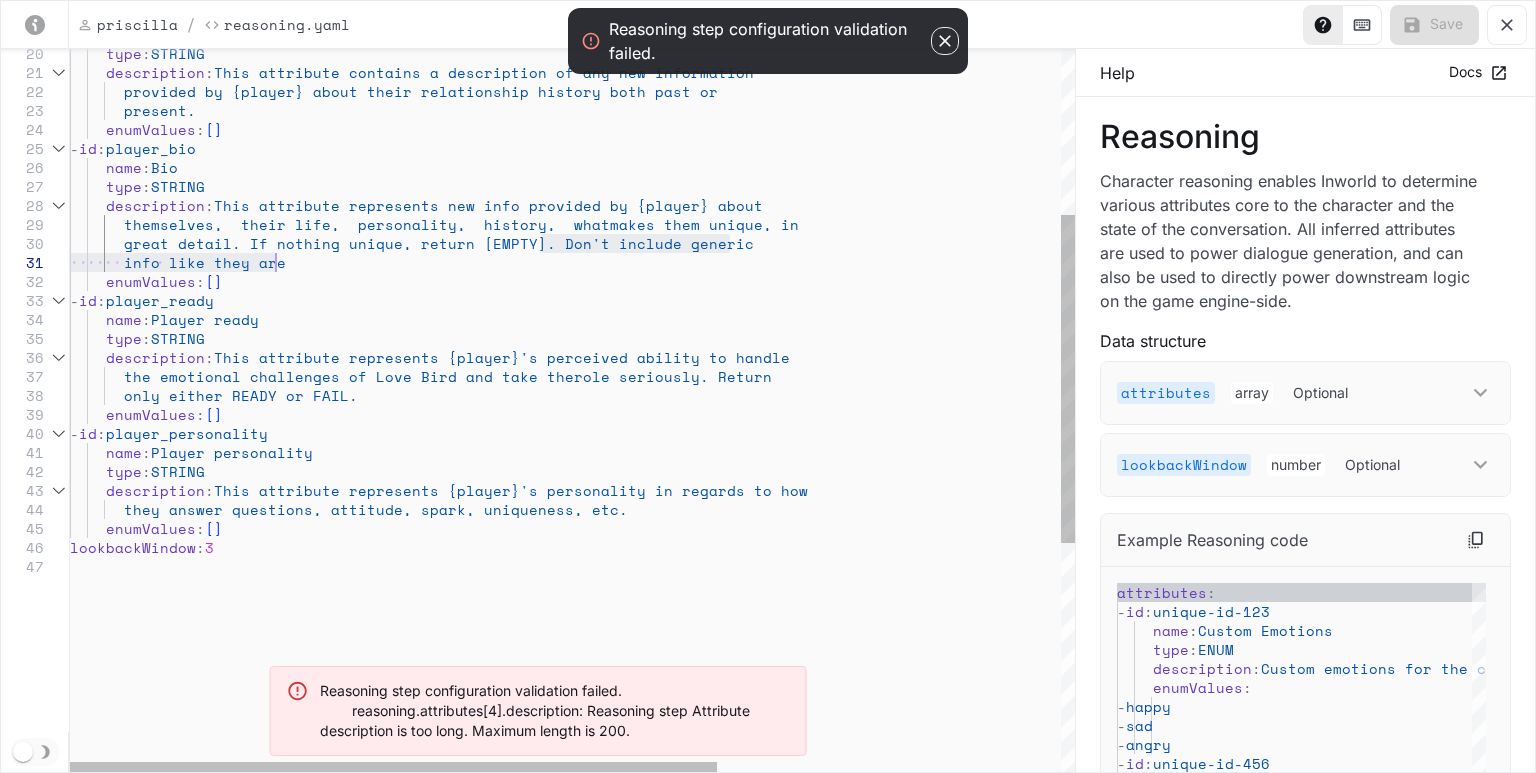 drag, startPoint x: 544, startPoint y: 240, endPoint x: 553, endPoint y: 265, distance: 26.57066 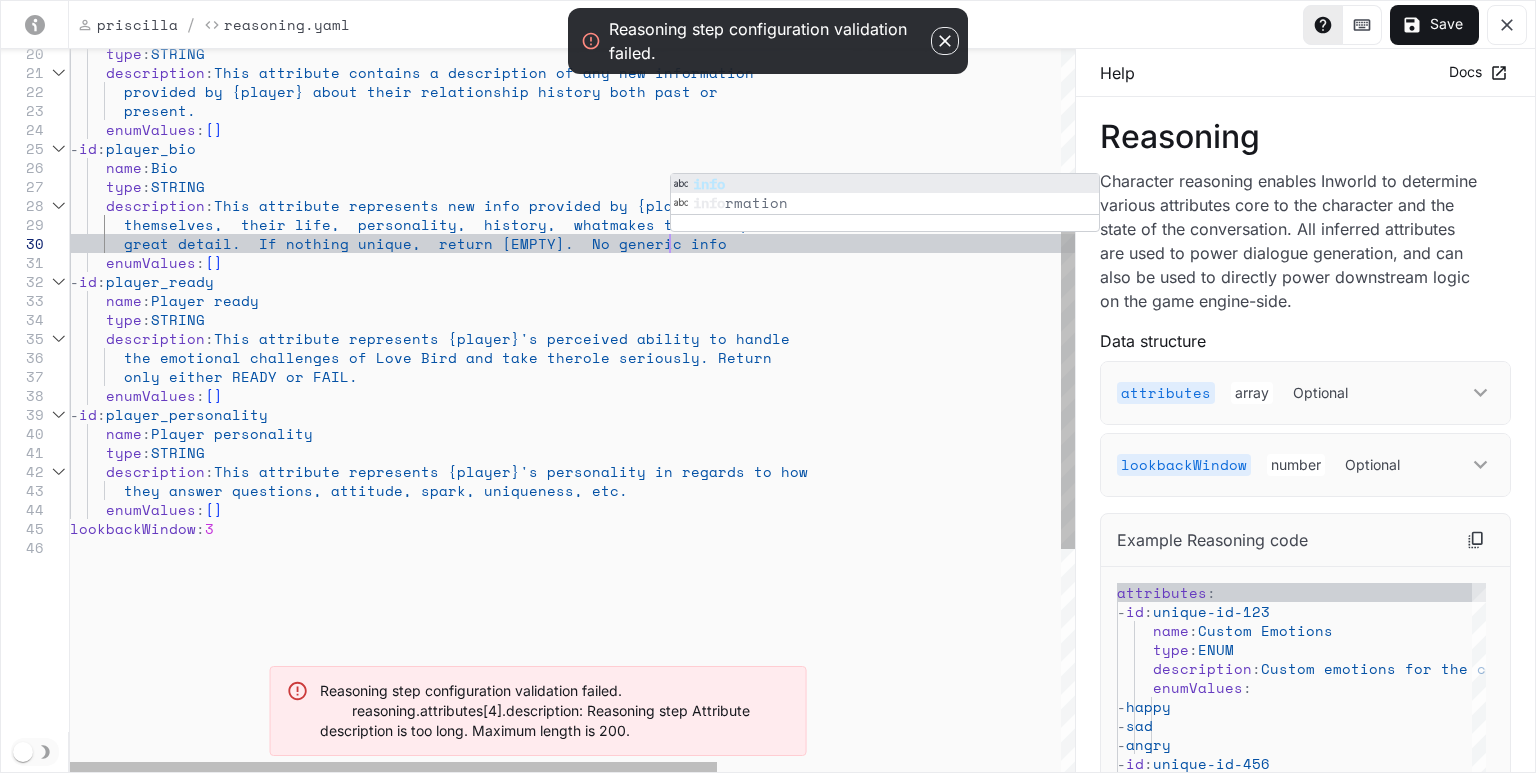 scroll, scrollTop: 170, scrollLeft: 607, axis: both 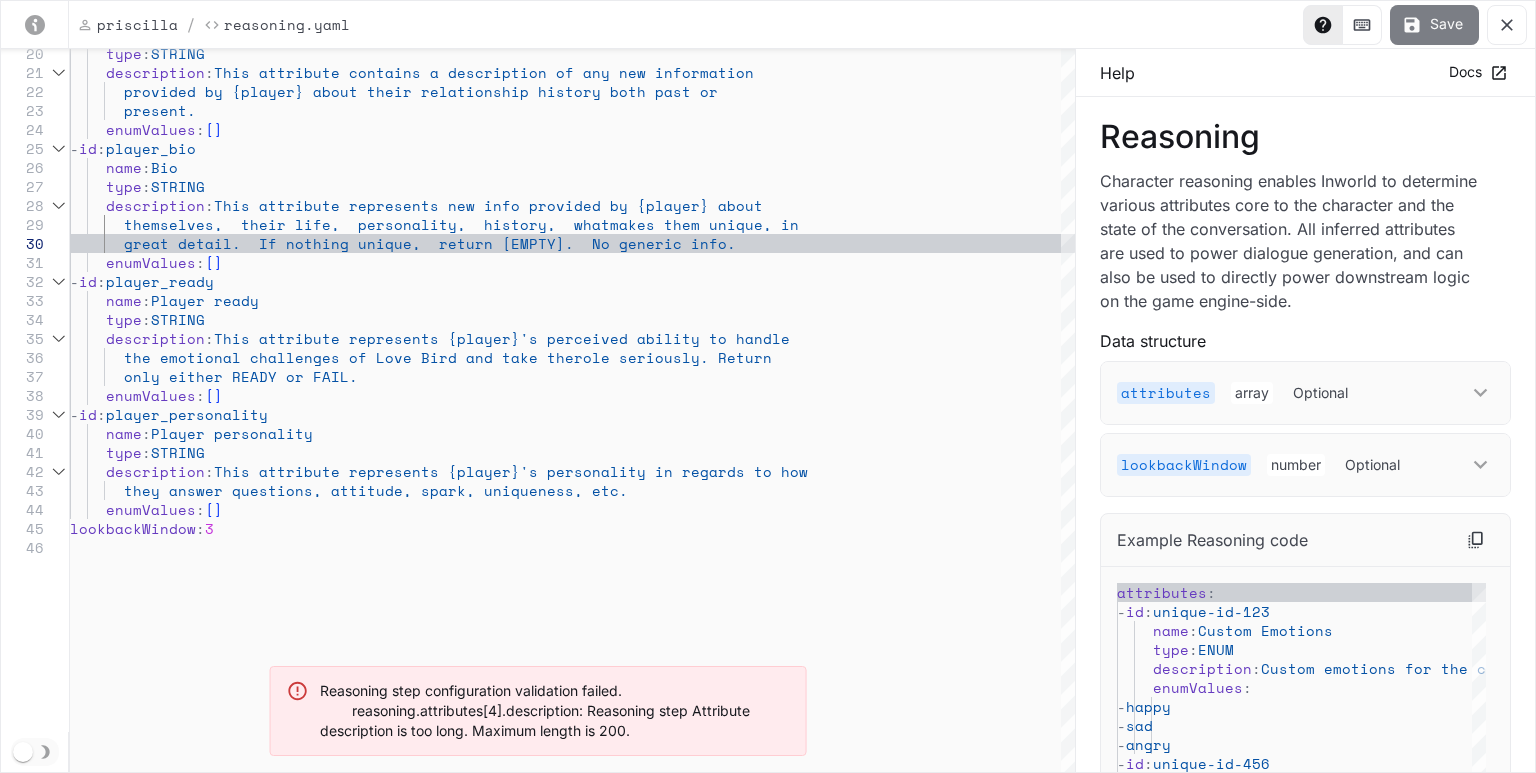 click on "Save" at bounding box center (1434, 25) 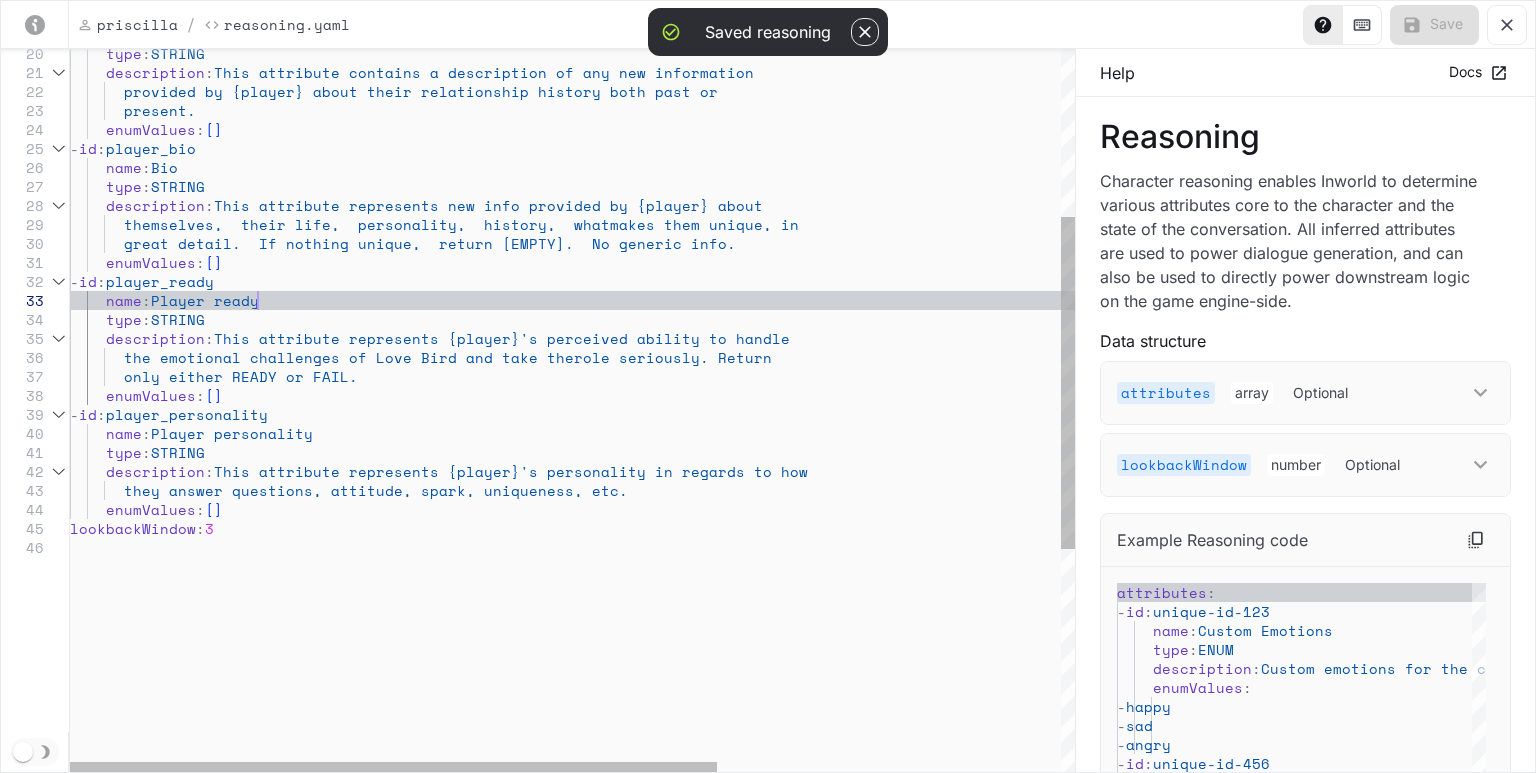 click on "enumValues : [ ] lookbackWindow : 3 they answer questions, attitude, spark, uniqueness , etc. type : STRING description : This attribute represents {player}'s personality i n regards to how - id : player_personality name : Player personality enumValues : [ ] only either READY or FAIL. the emotional challenges of Love Bird and take the role seriously. Return description : This attribute represents {player}'s perceived abi lity to handle great detail. If nothing unique, return [EMPTY]. N o generic info. enumValues : [ ] - id : player_ready description : This attribute represents new info provided by {pl ayer} about [" at bounding box center [839, 473] 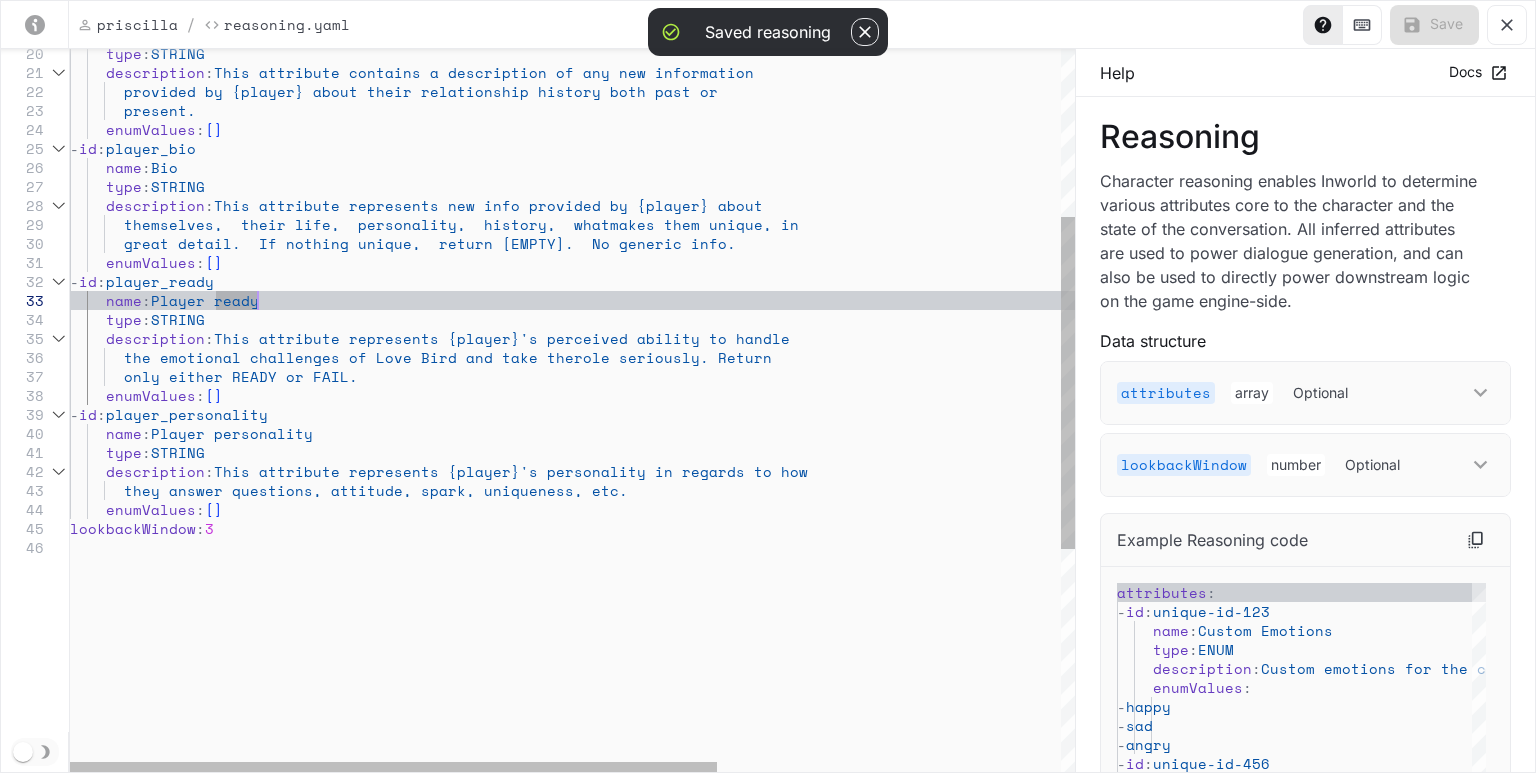 type on "**********" 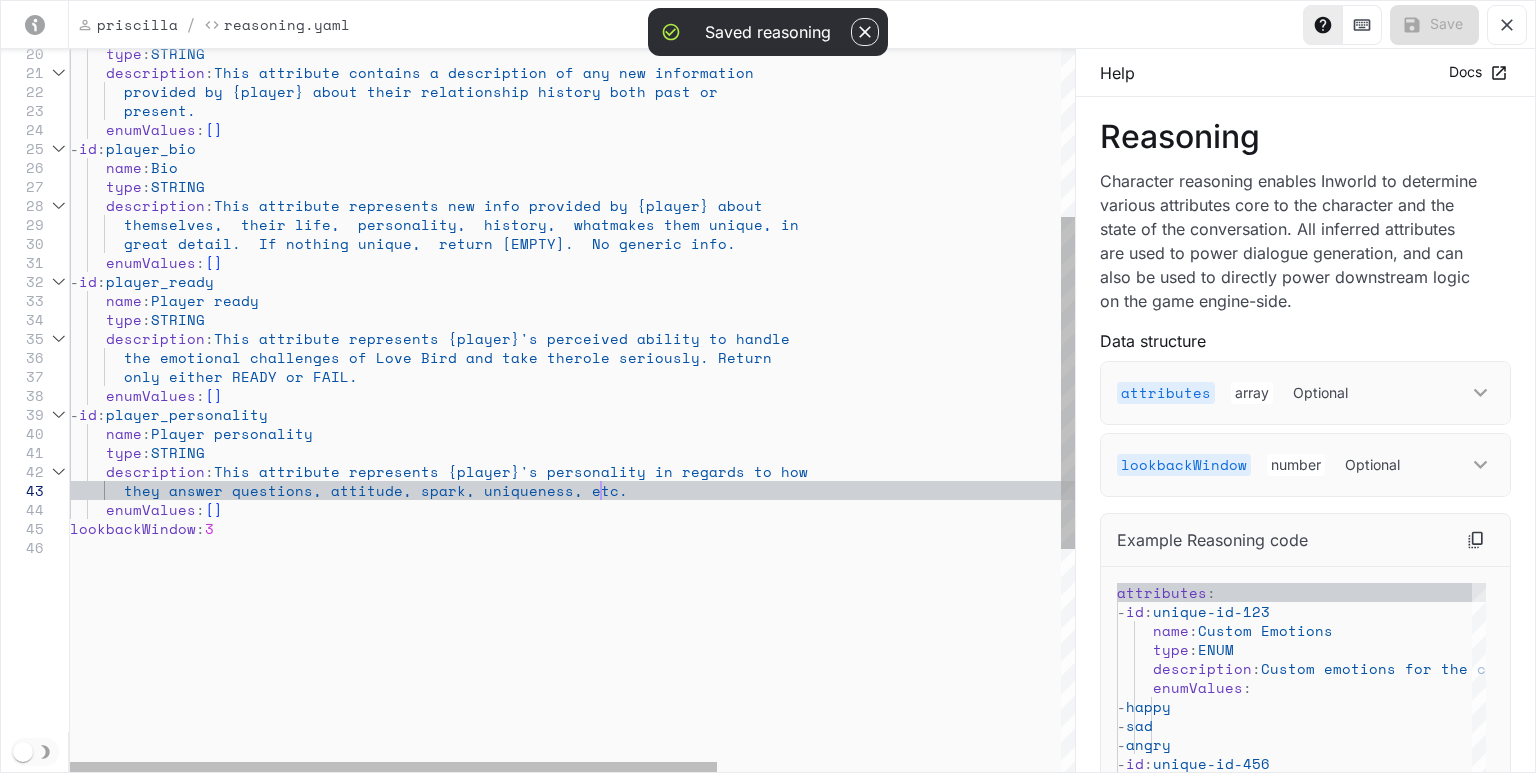 click on "enumValues : [ ] lookbackWindow : 3 they answer questions, attitude, spark, uniqueness , etc. type : STRING description : This attribute represents {player}'s personality i n regards to how - id : player_personality name : Player personality enumValues : [ ] only either READY or FAIL. the emotional challenges of Love Bird and take the role seriously. Return description : This attribute represents {player}'s perceived abi lity to handle great detail. If nothing unique, return [EMPTY]. N o generic info. enumValues : [ ] - id : player_ready description : This attribute represents new info provided by {pl ayer} about [" at bounding box center [839, 473] 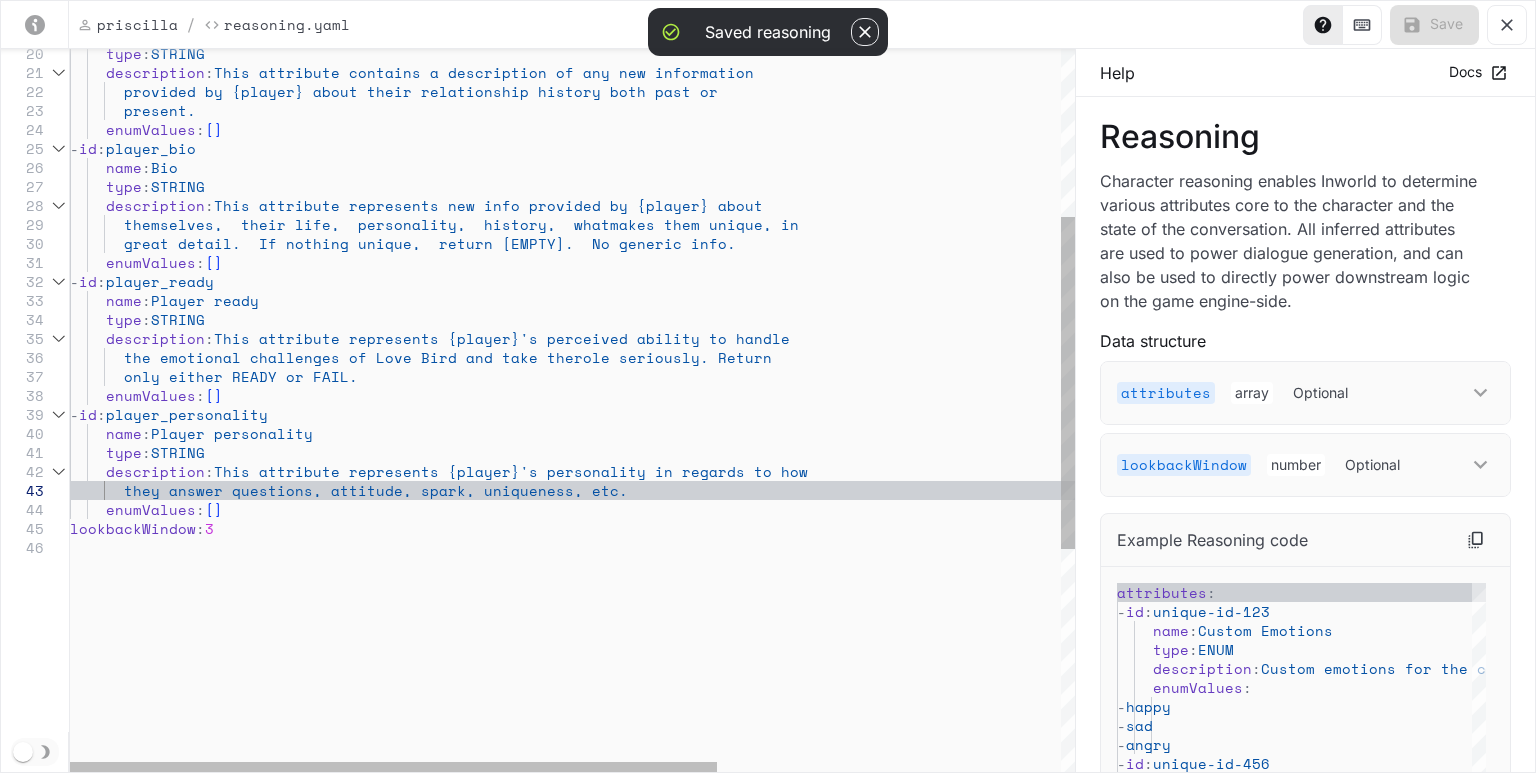 type on "**********" 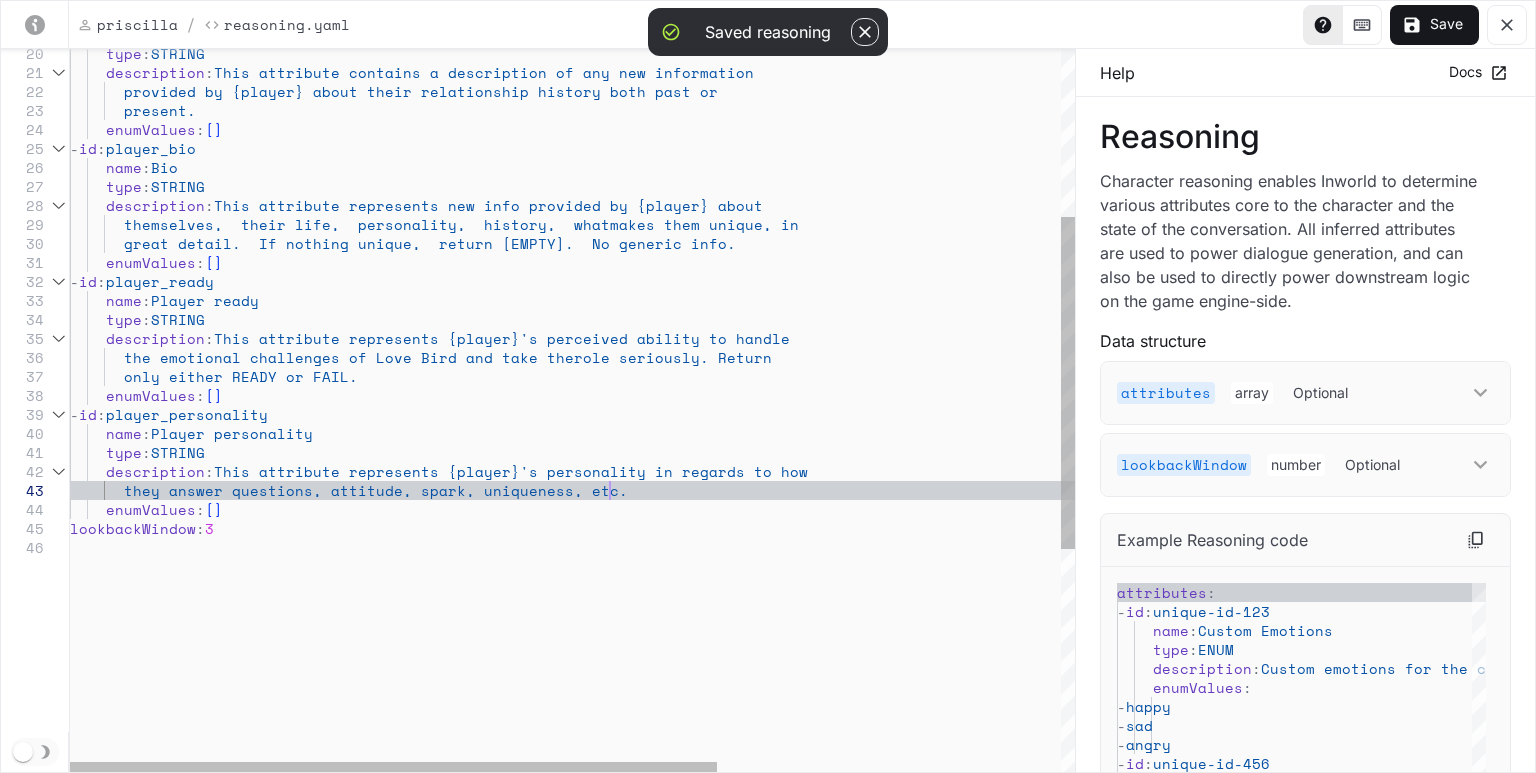 type on "**********" 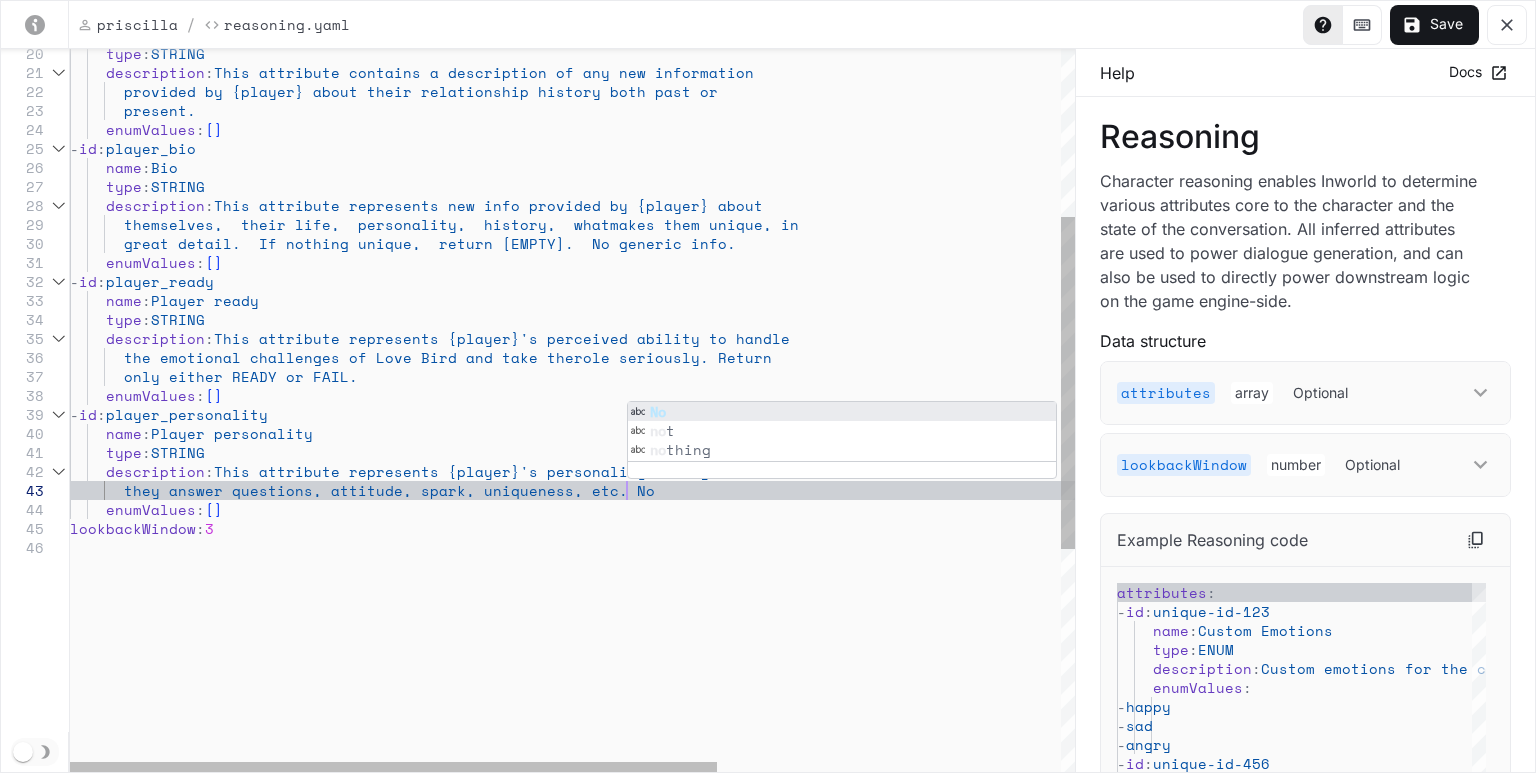 type on "**********" 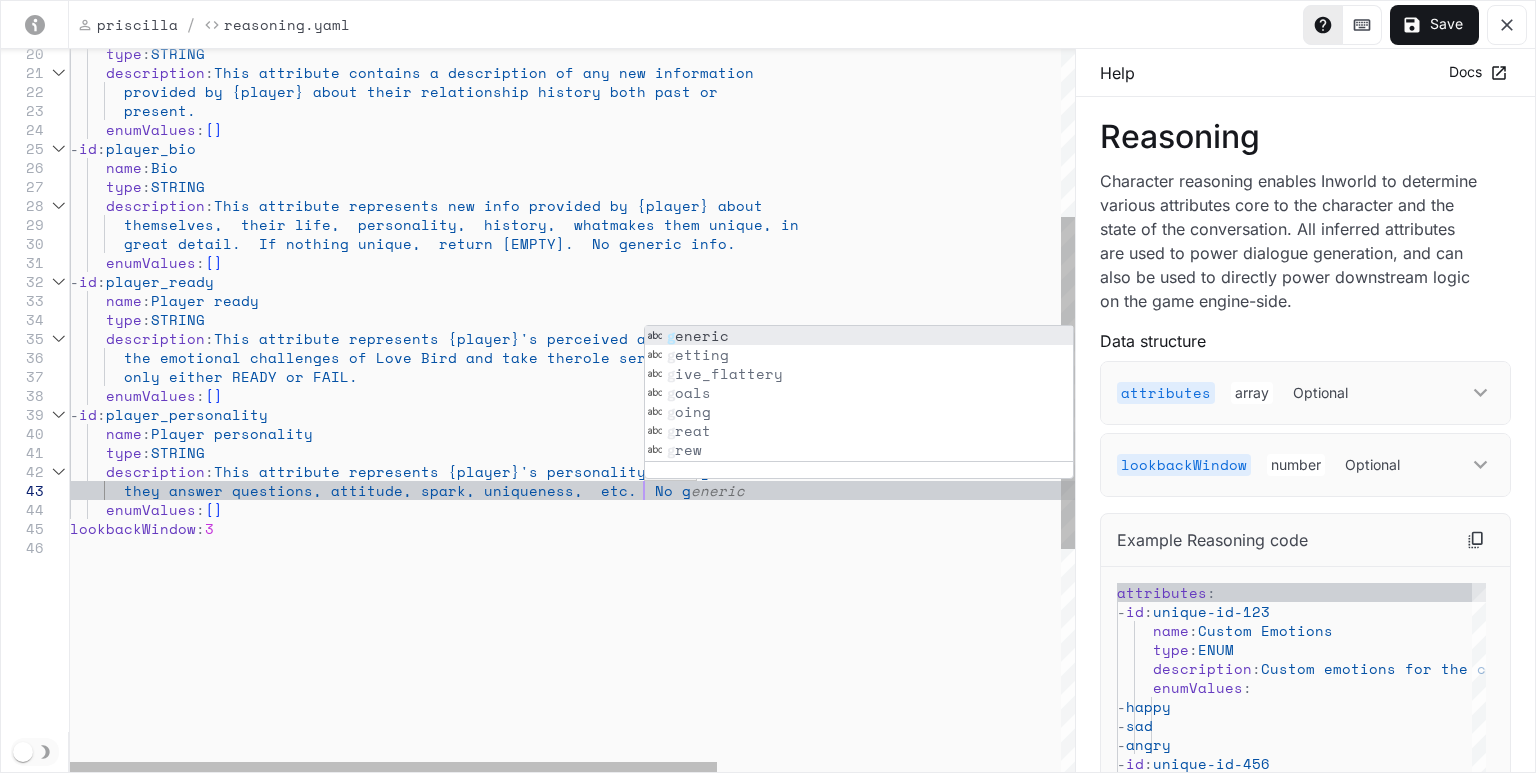 type on "**********" 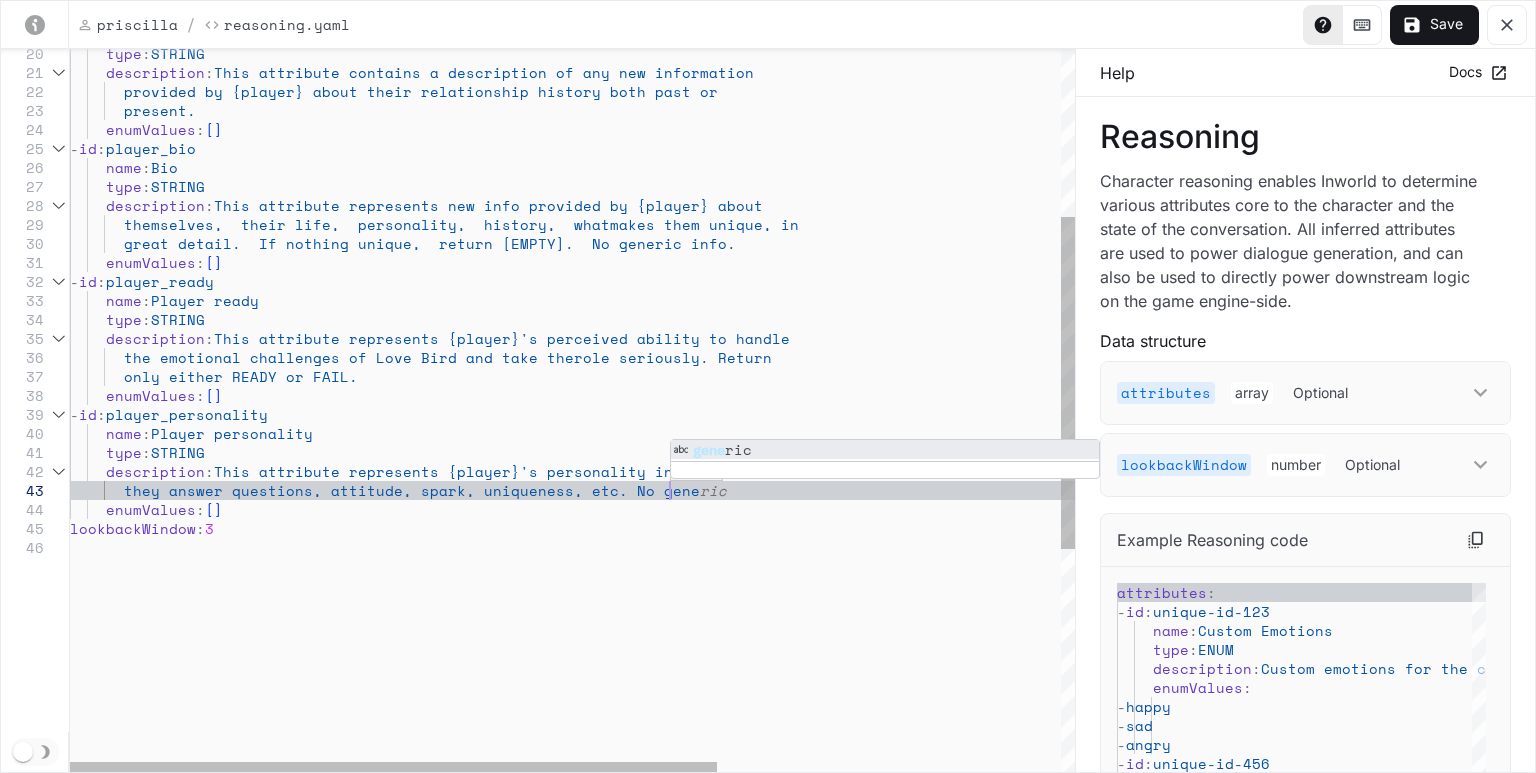 type on "**********" 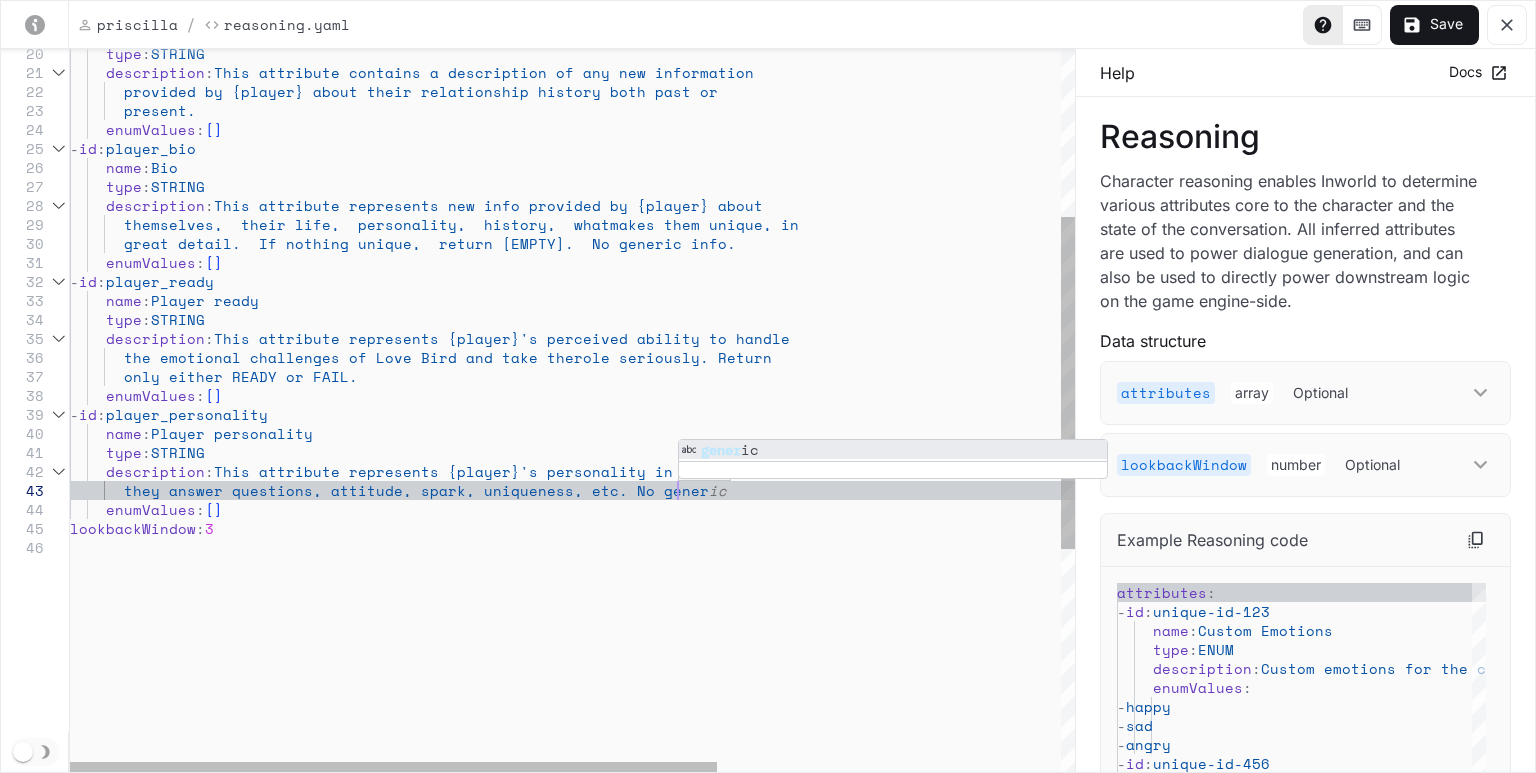 type on "**********" 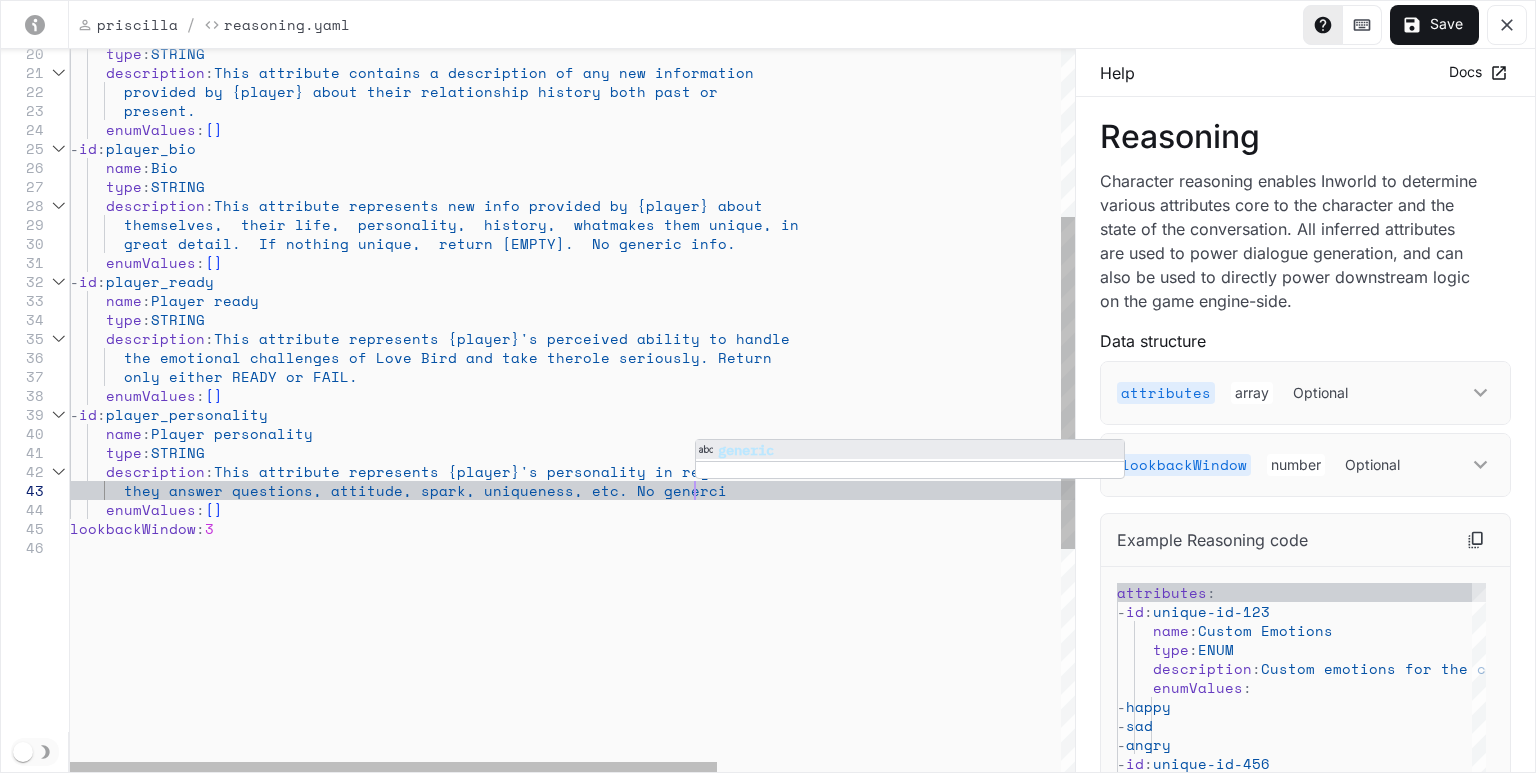 type on "**********" 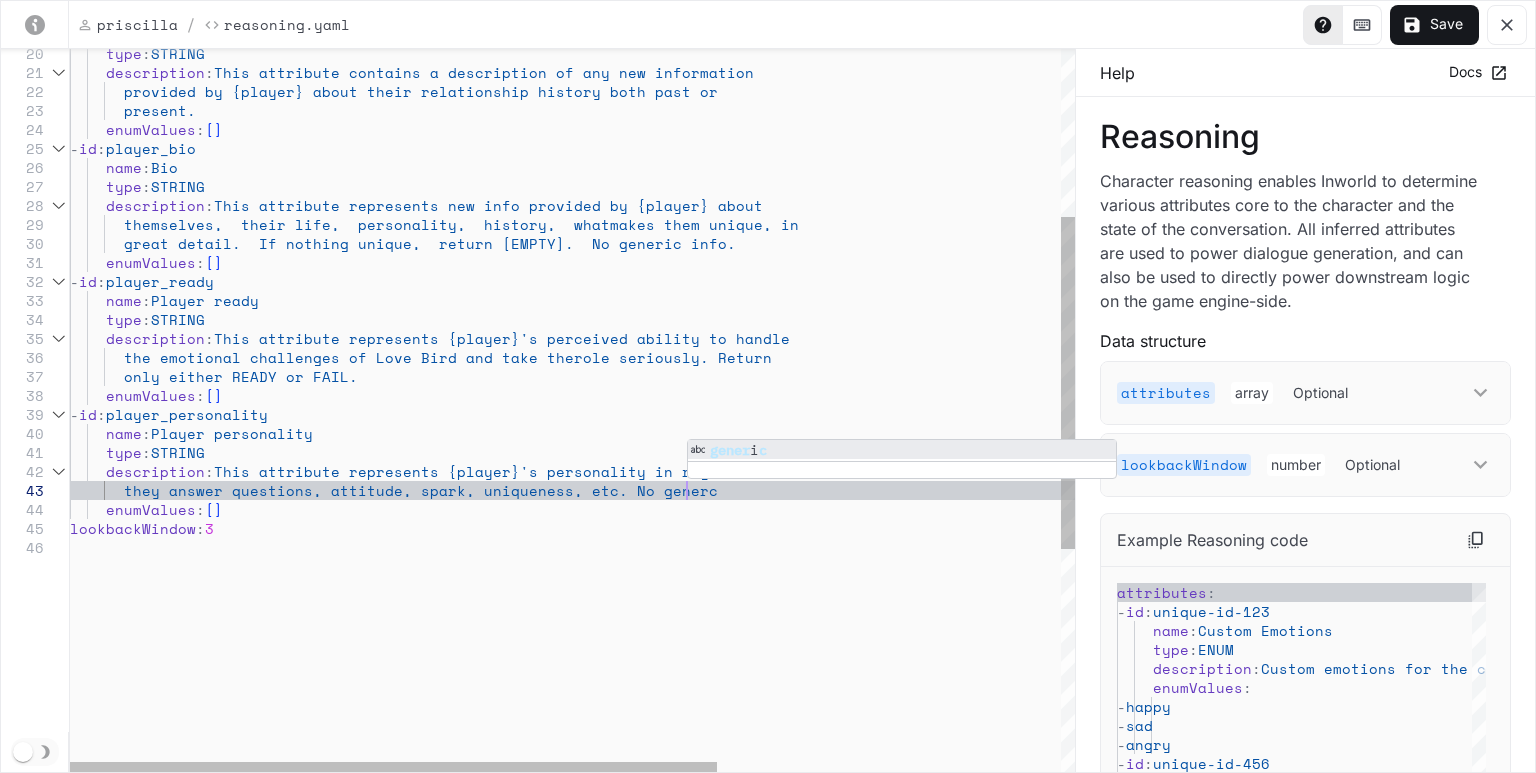 type on "**********" 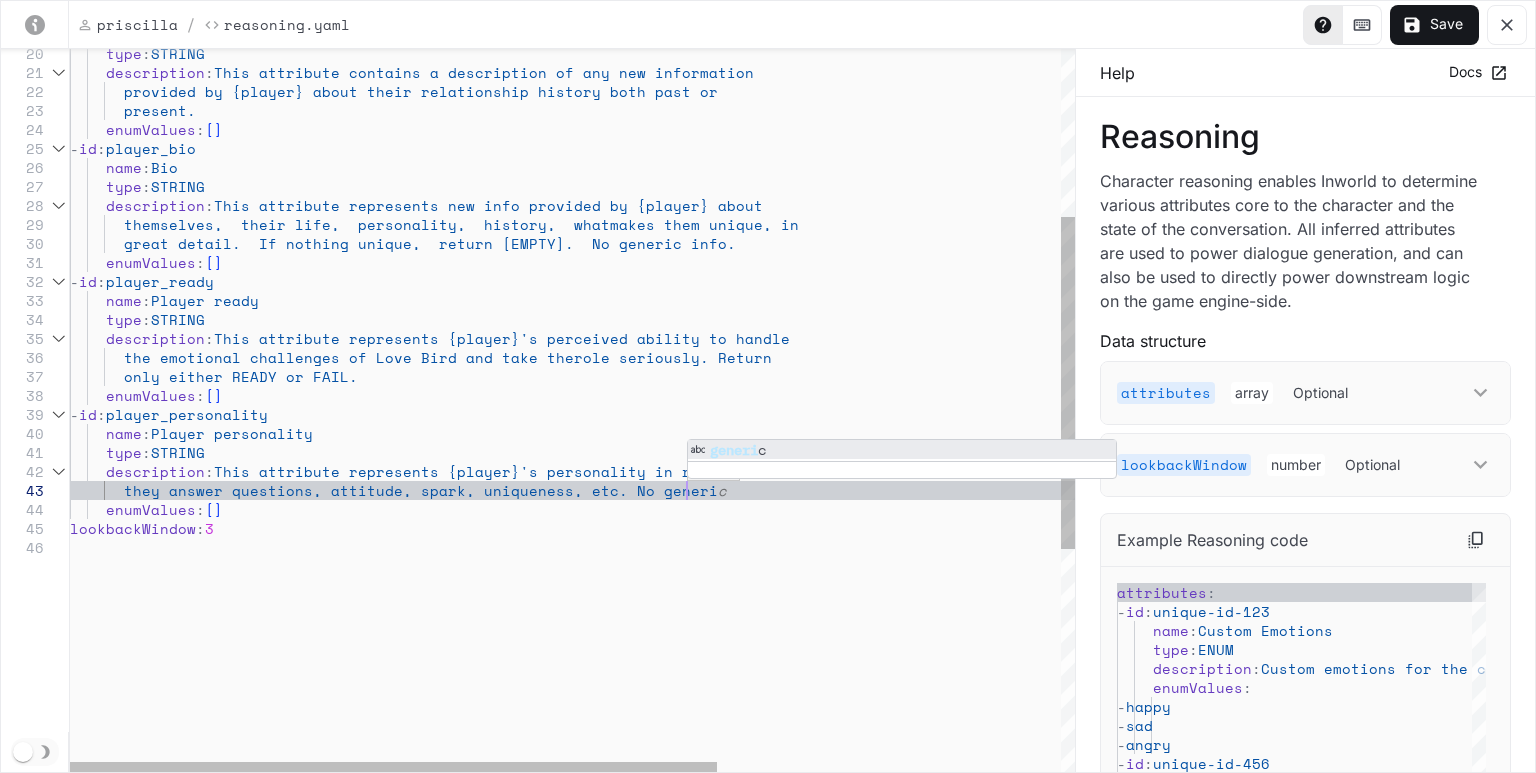 type on "**********" 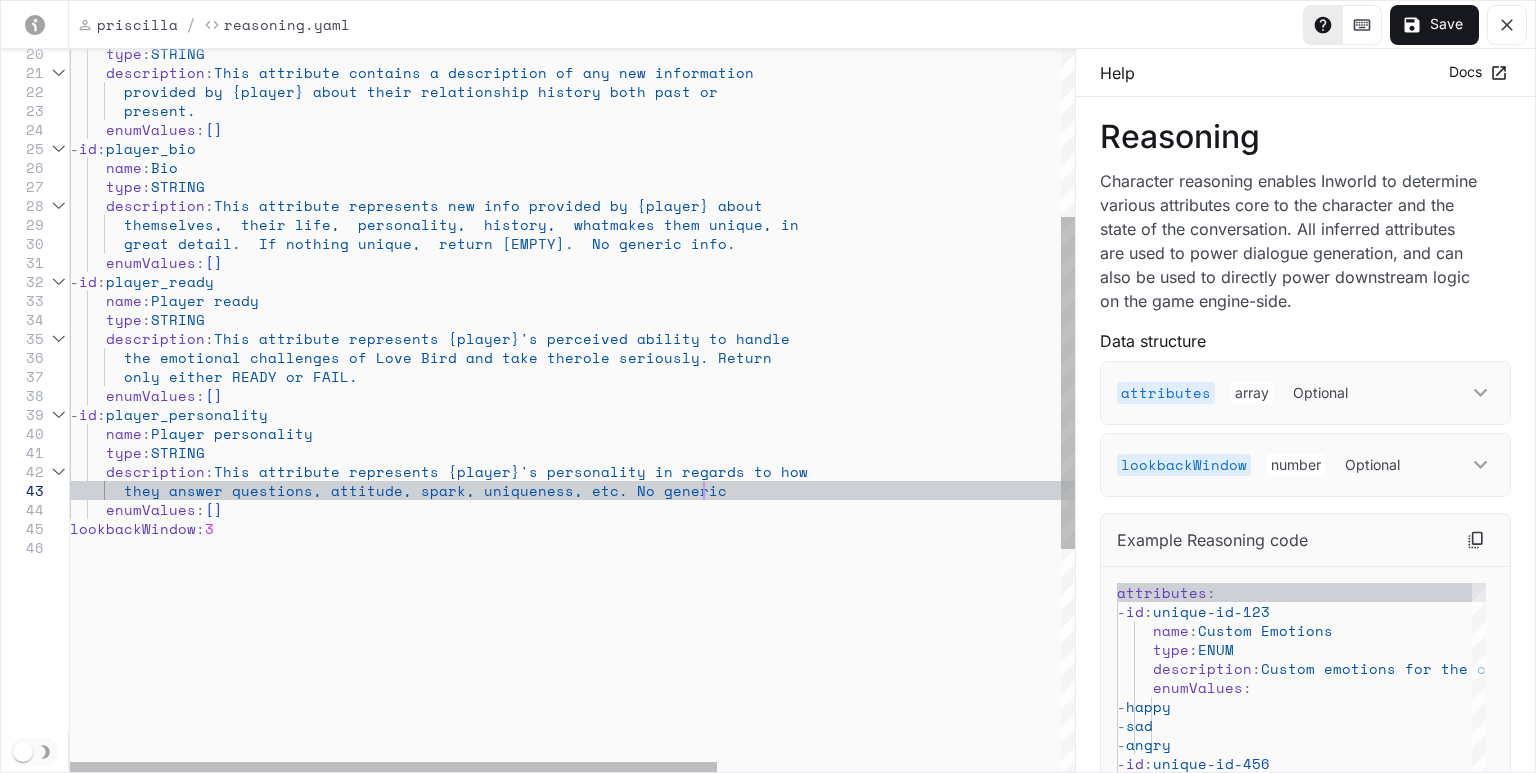 type on "**********" 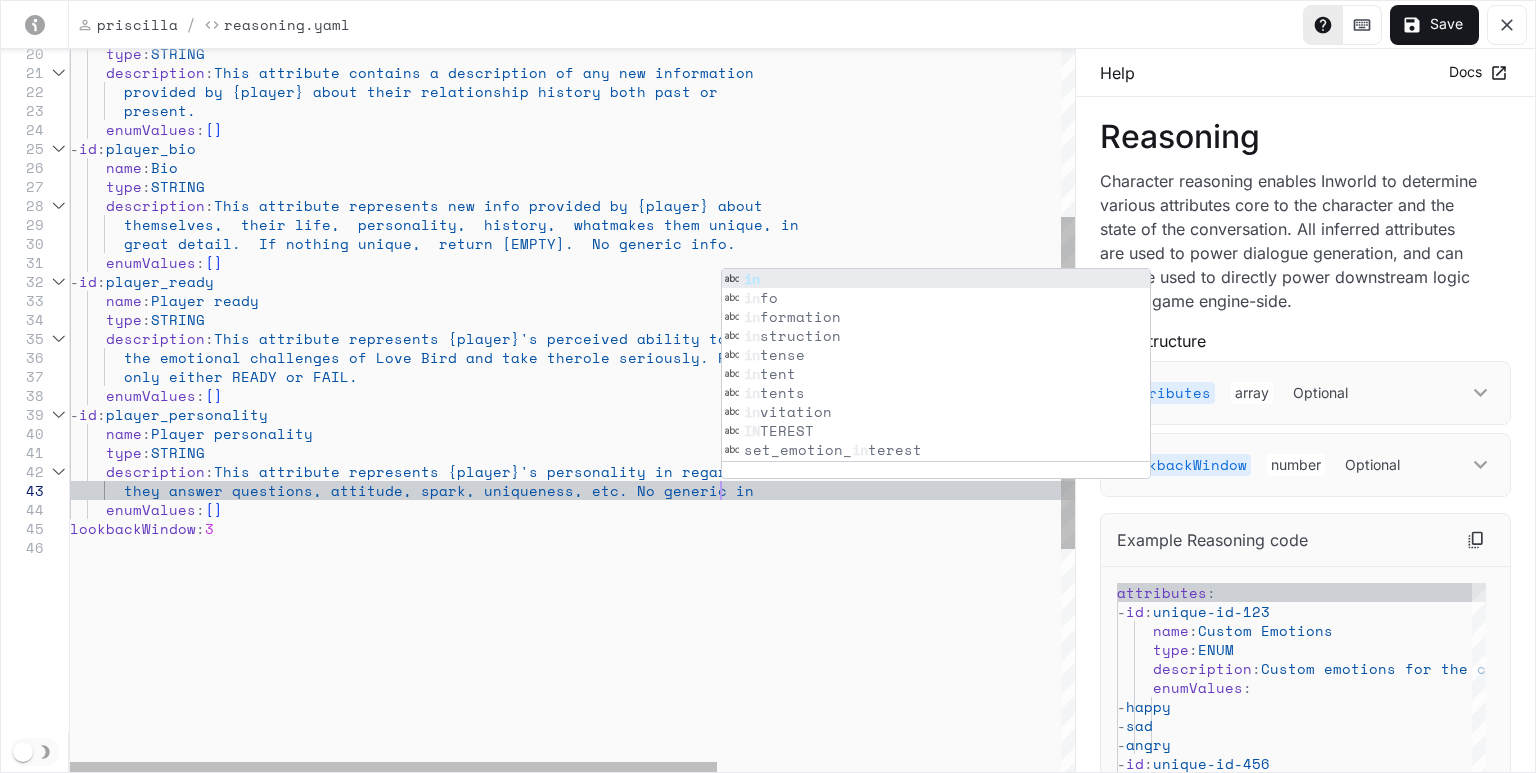 type on "**********" 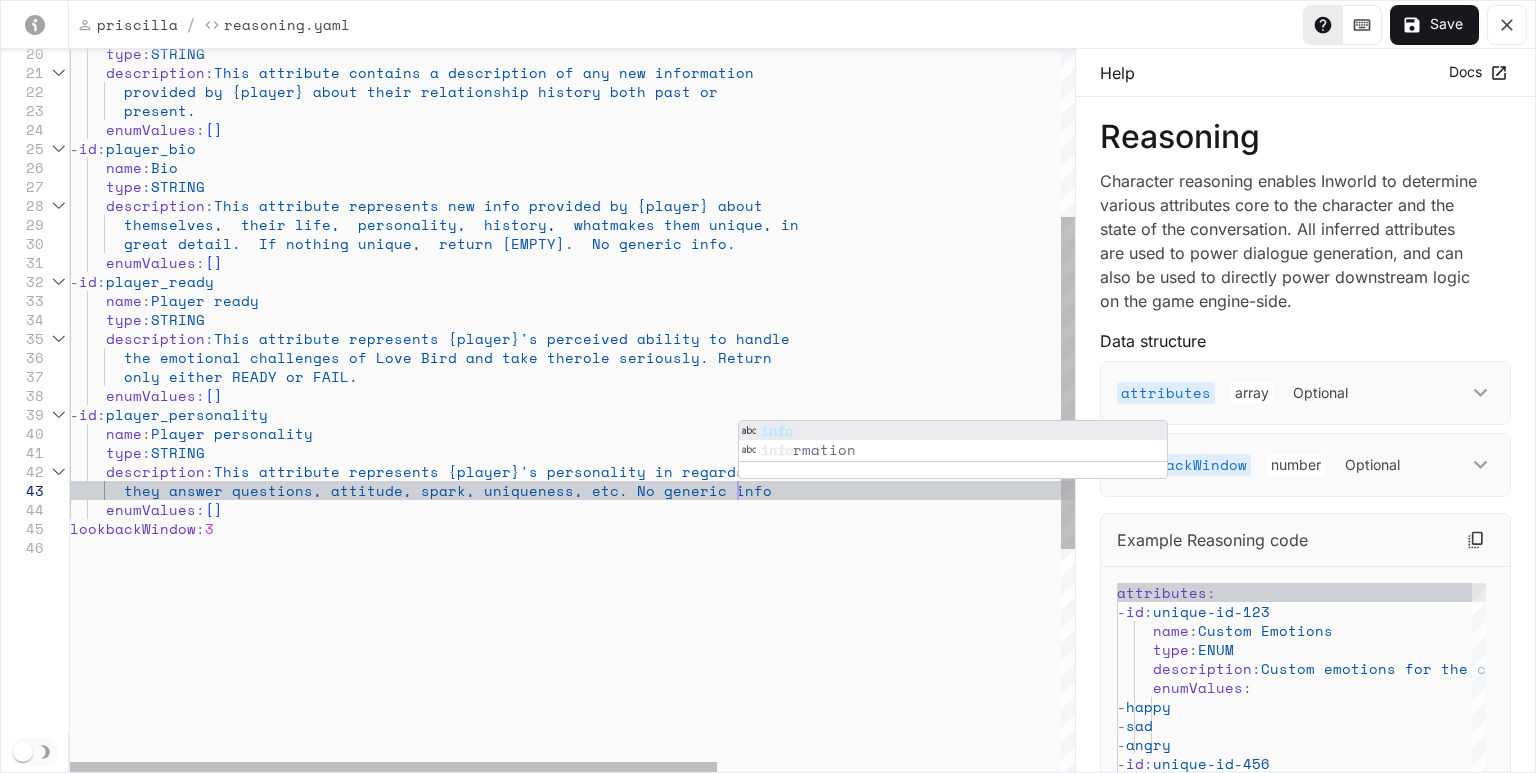 type on "**********" 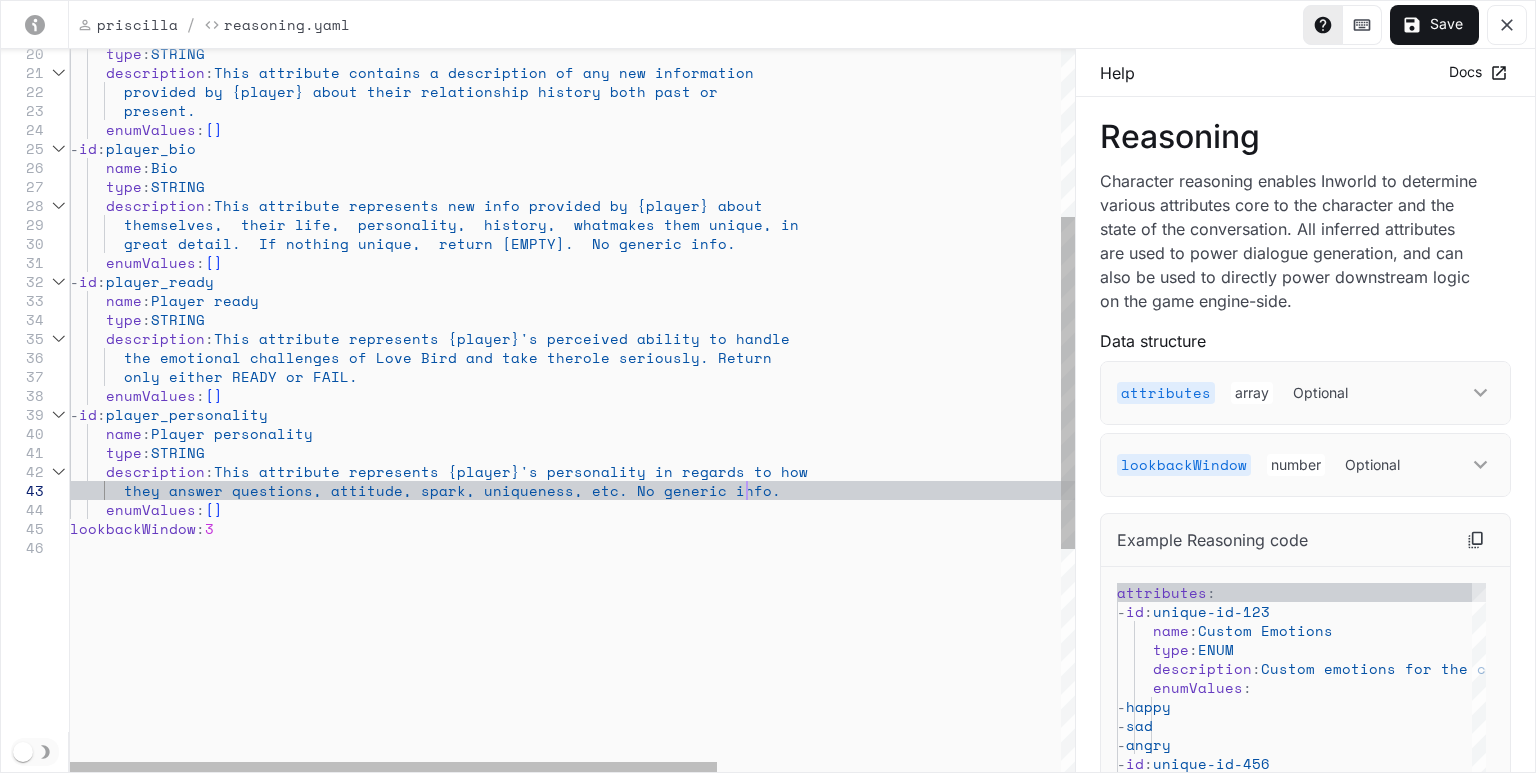 type on "**********" 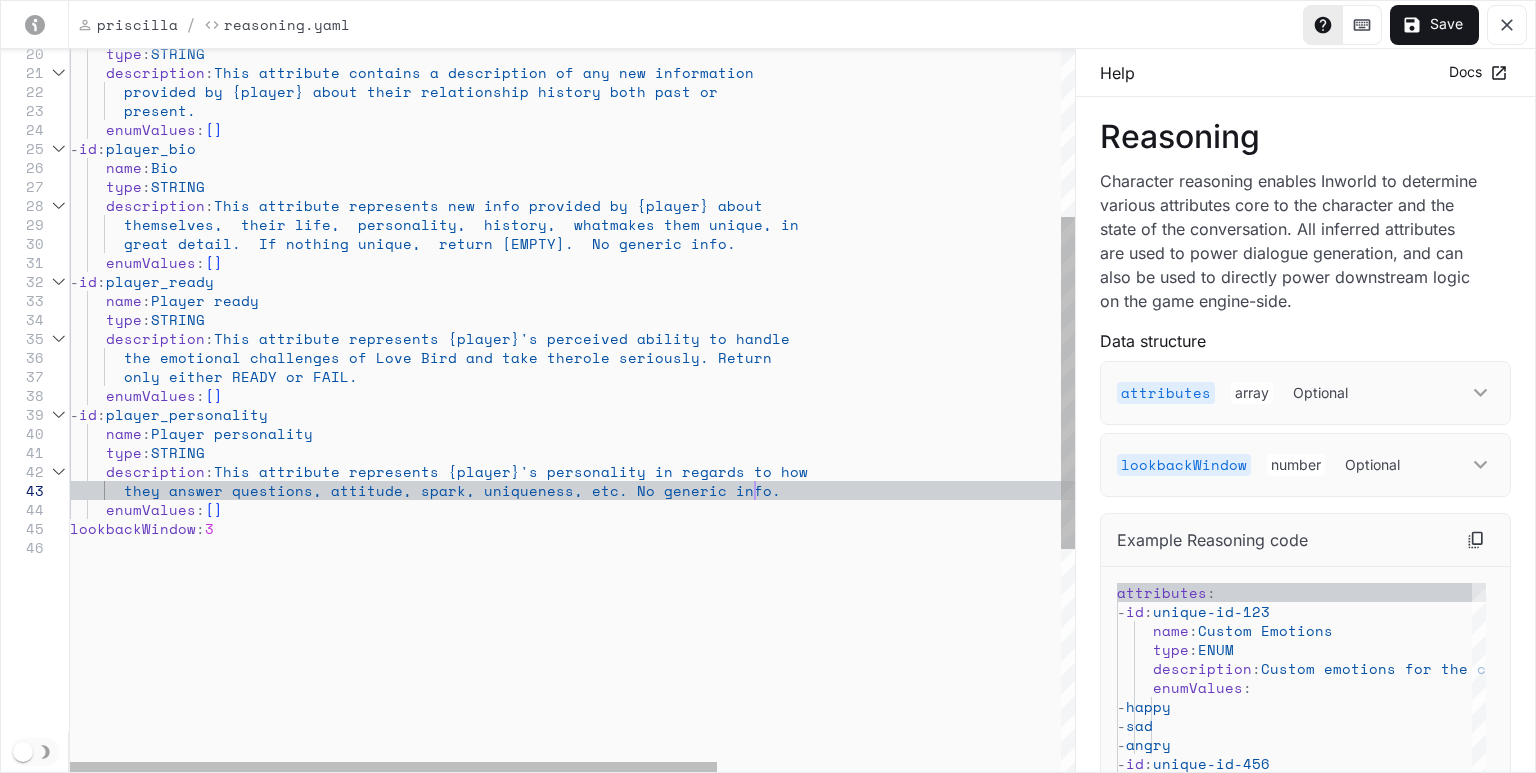 type on "**********" 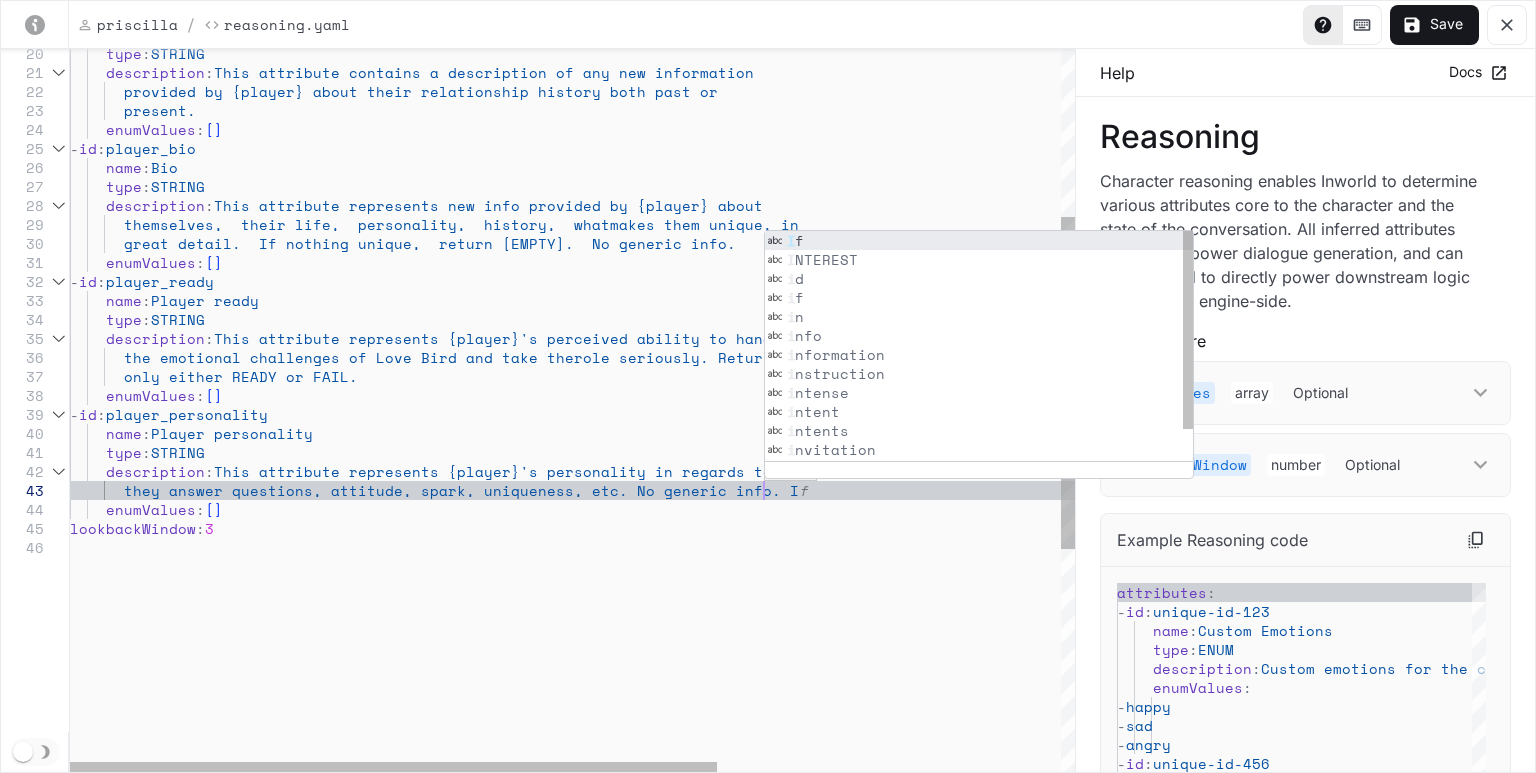 type on "**********" 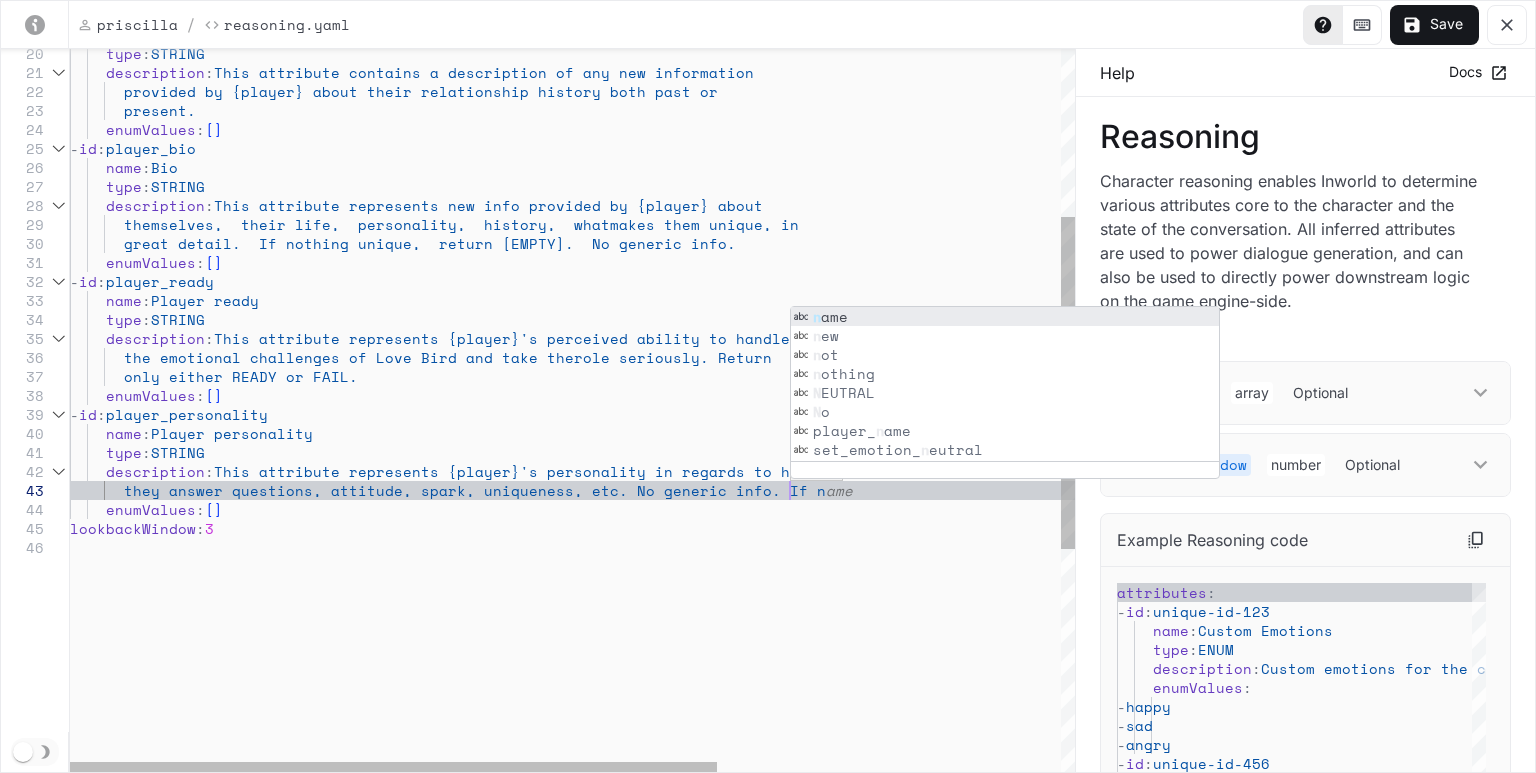 type on "**********" 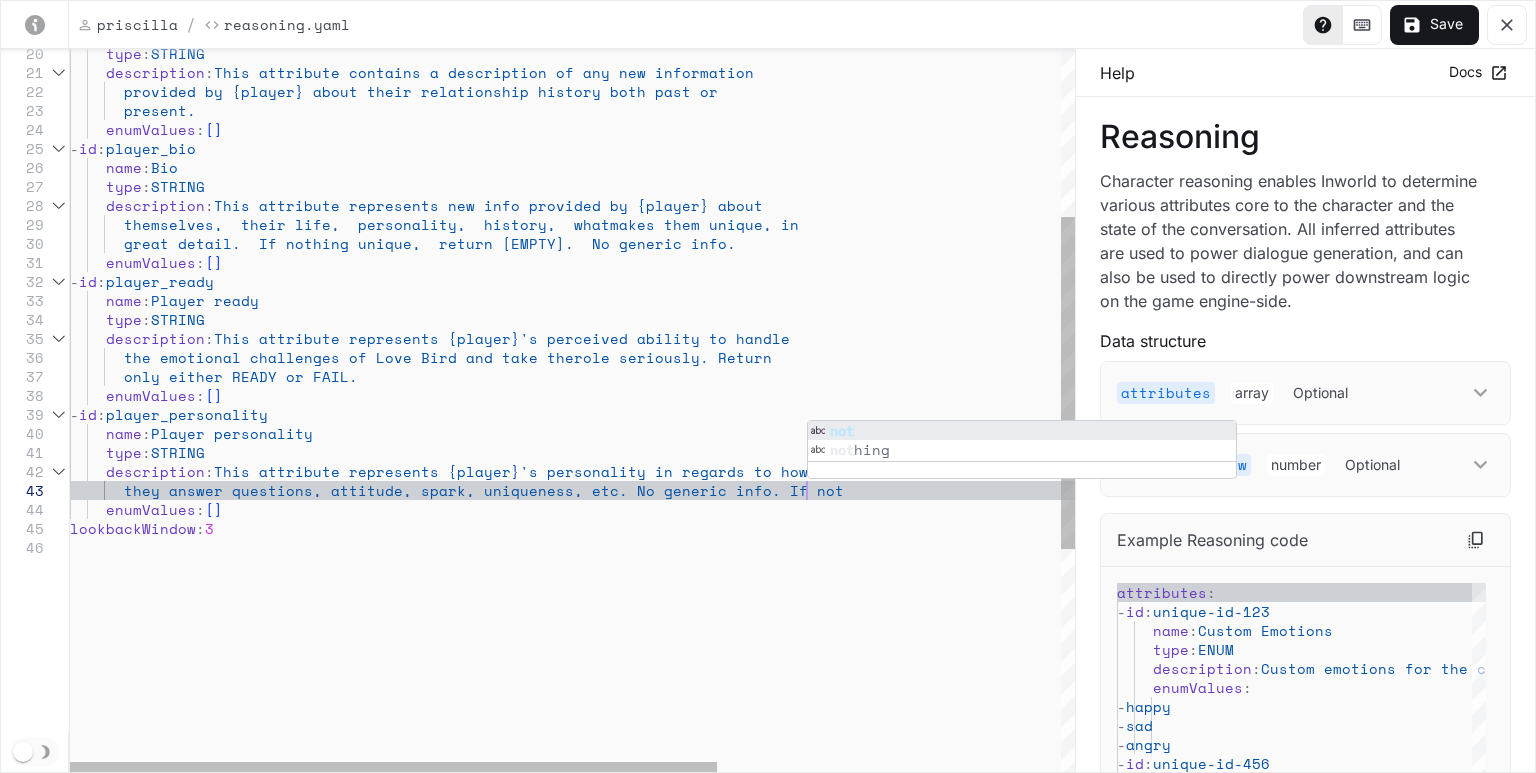 type on "**********" 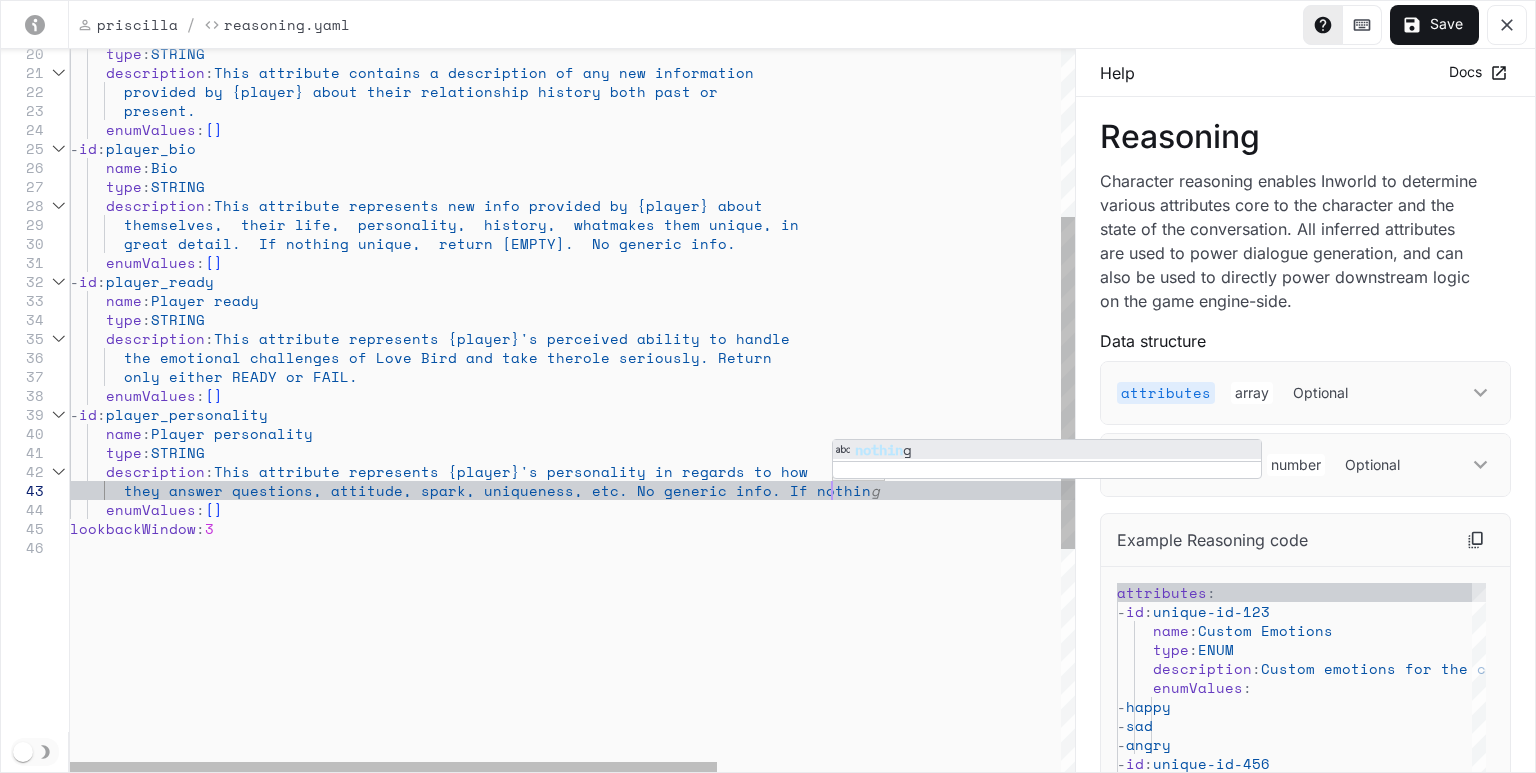 type on "**********" 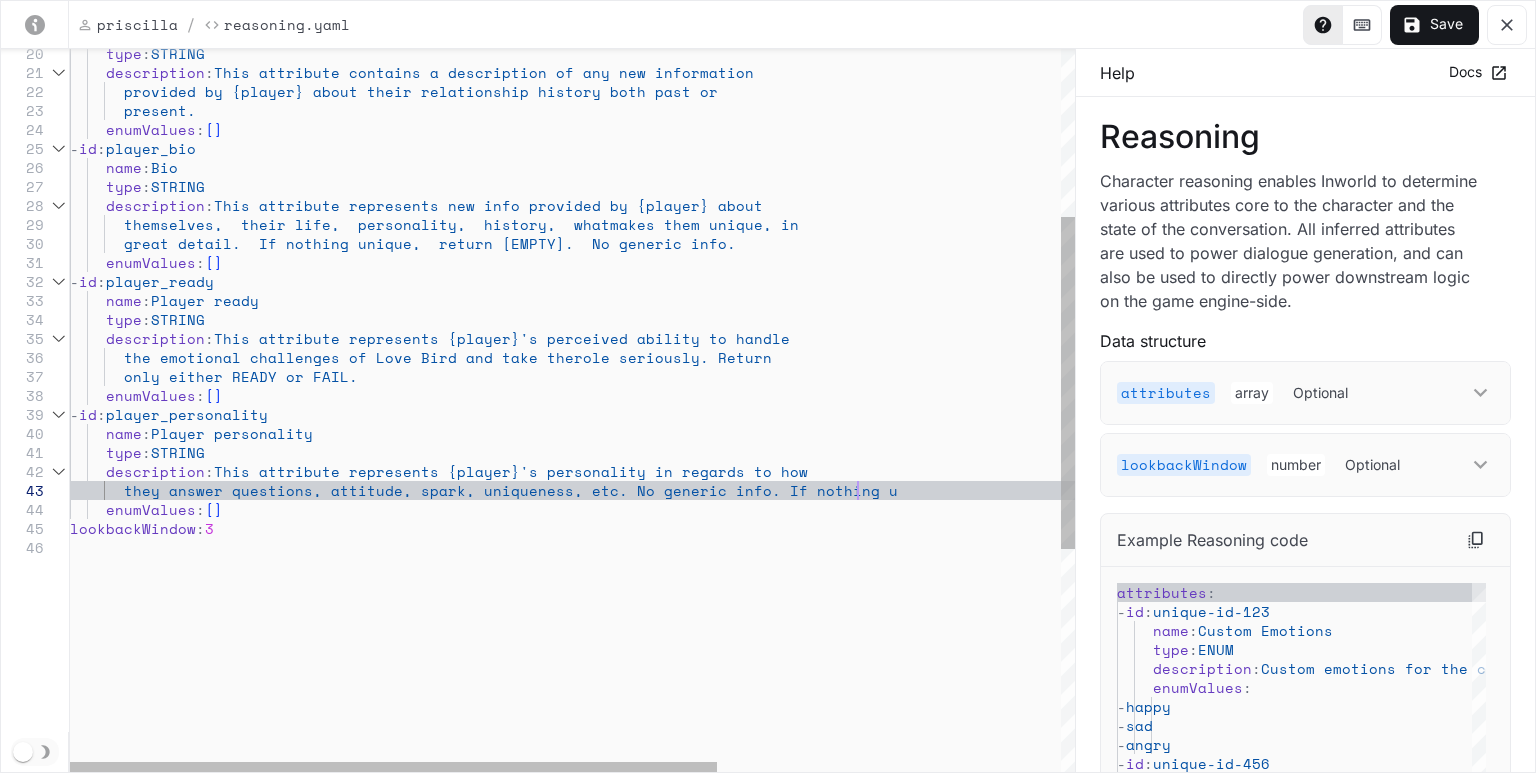 type on "**********" 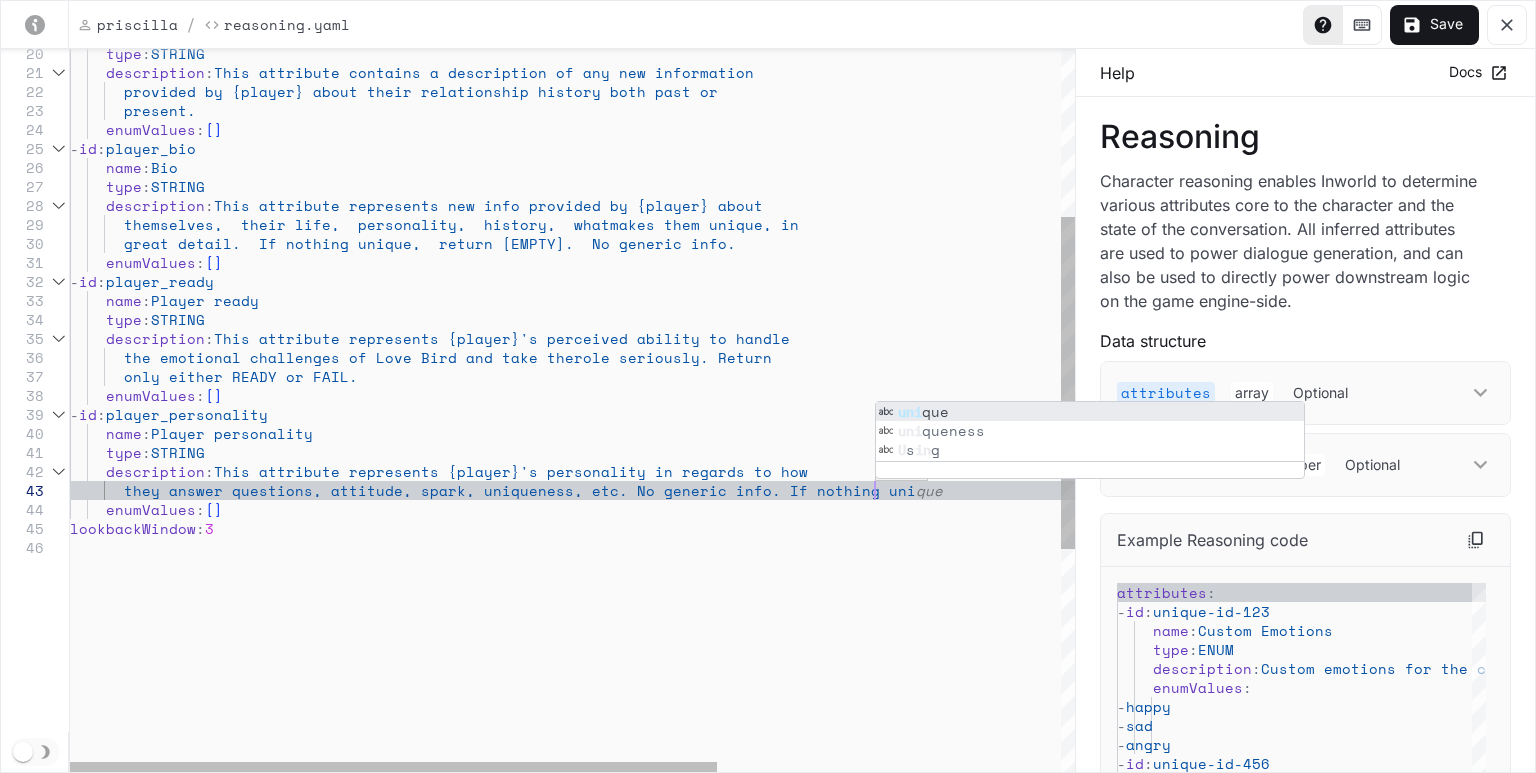 type on "**********" 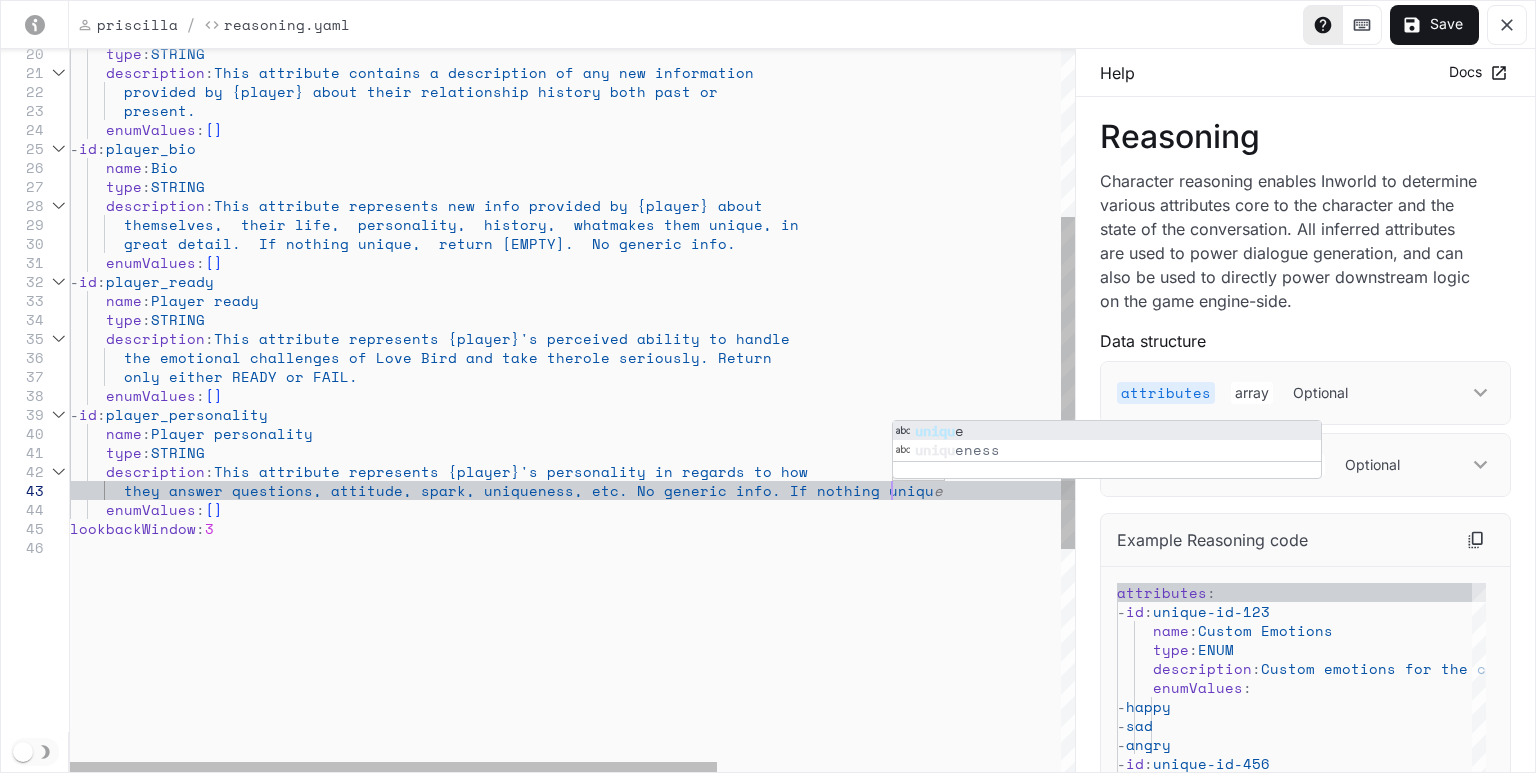 type on "**********" 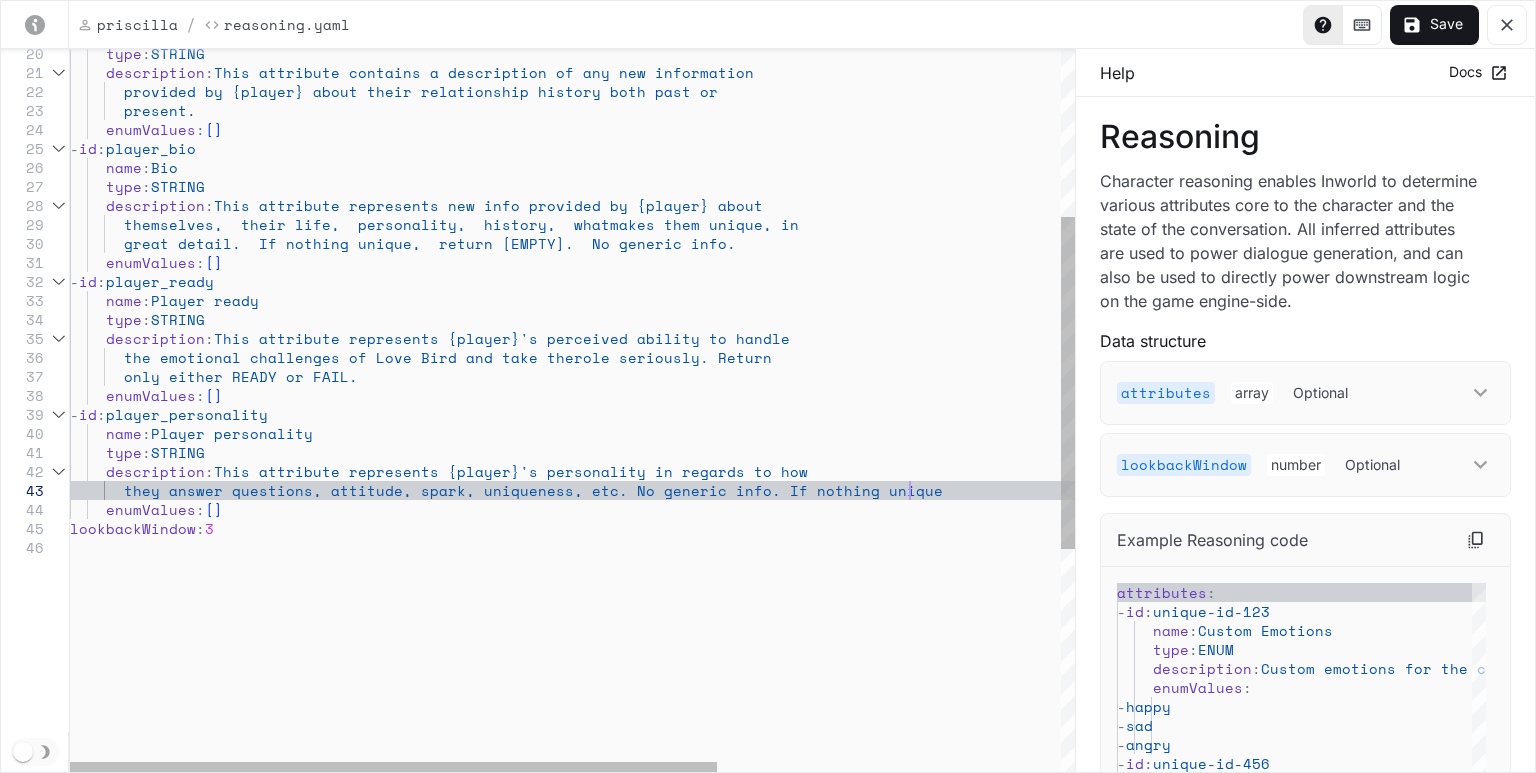 type on "**********" 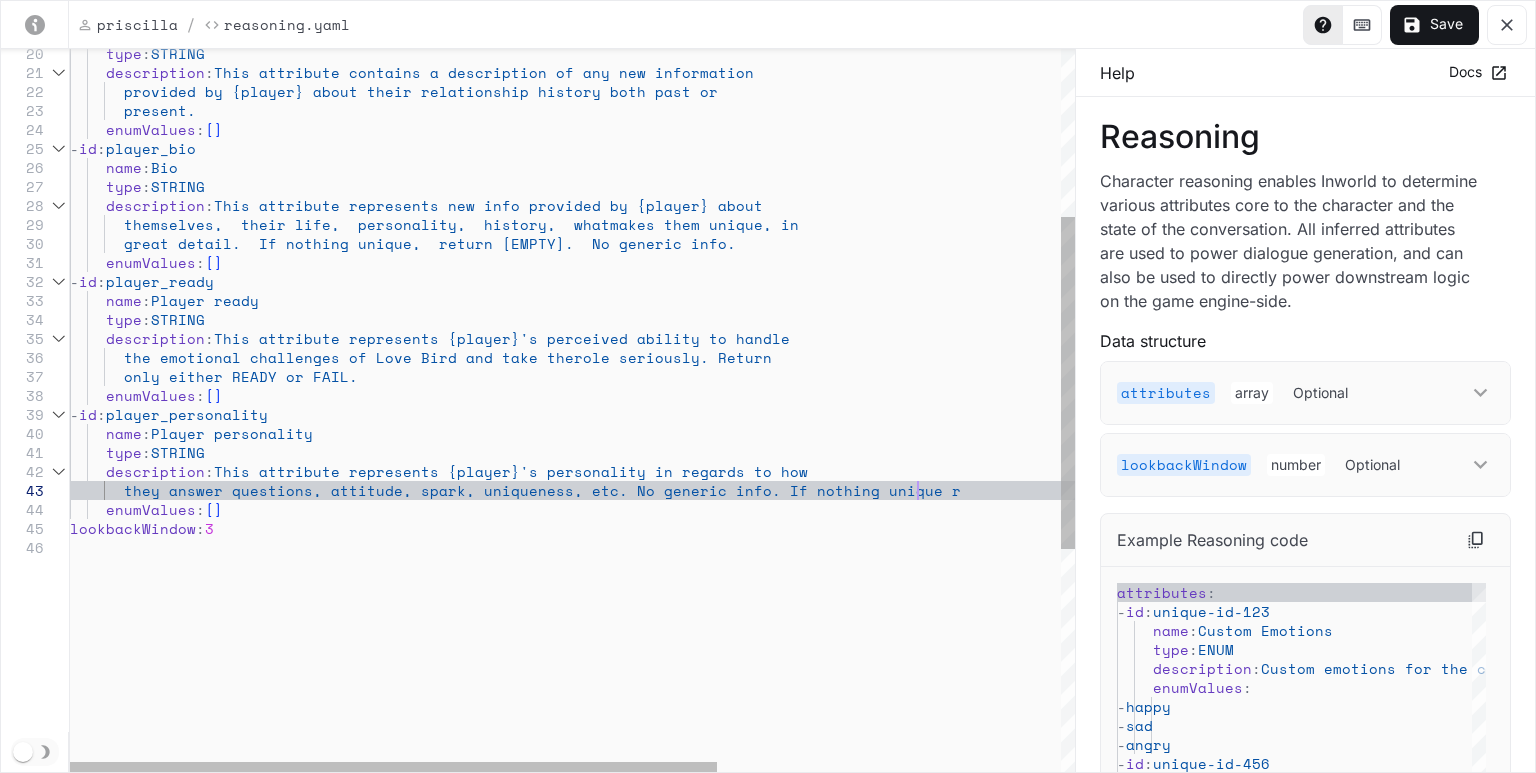 type on "**********" 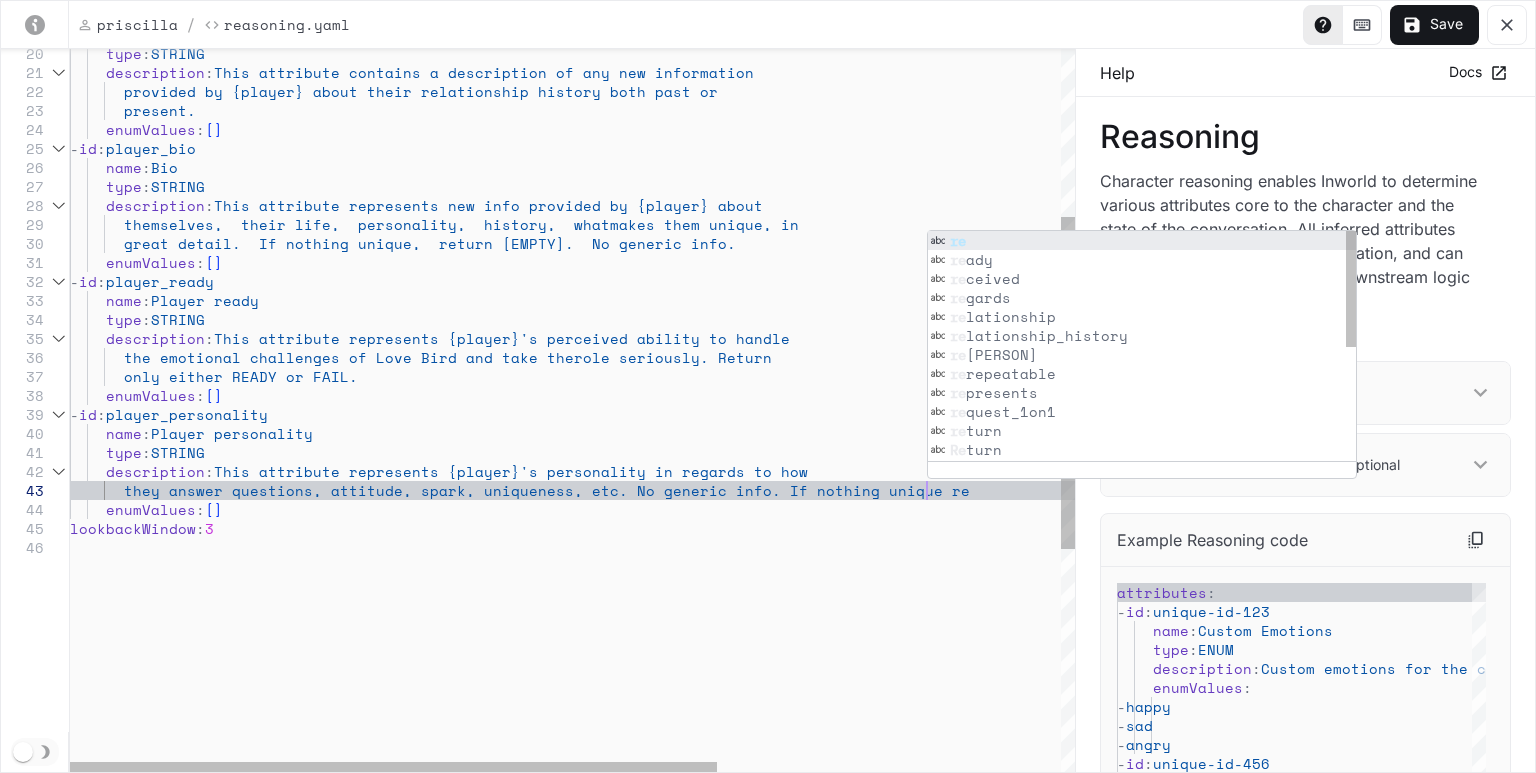 type on "**********" 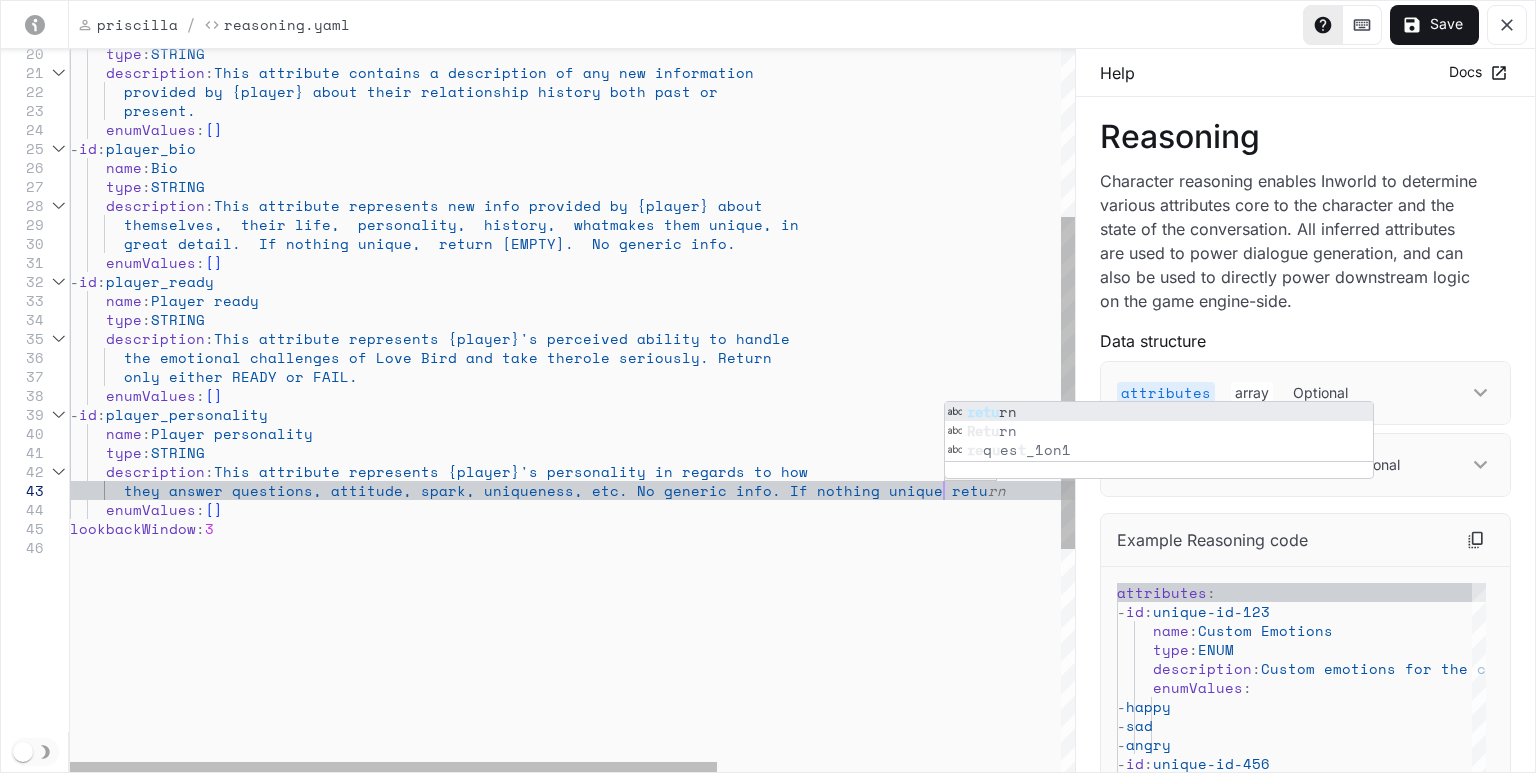 type on "**********" 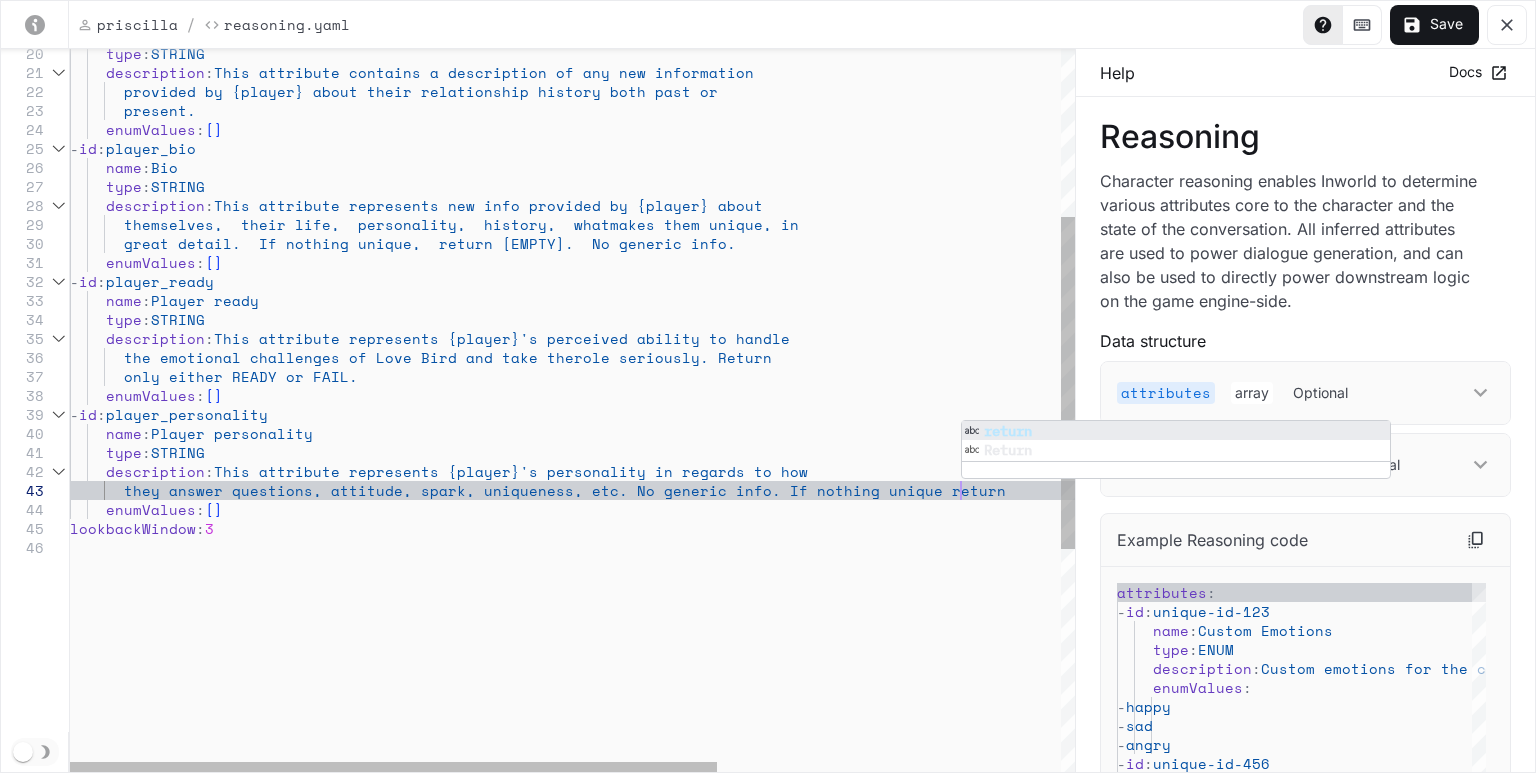 type on "**********" 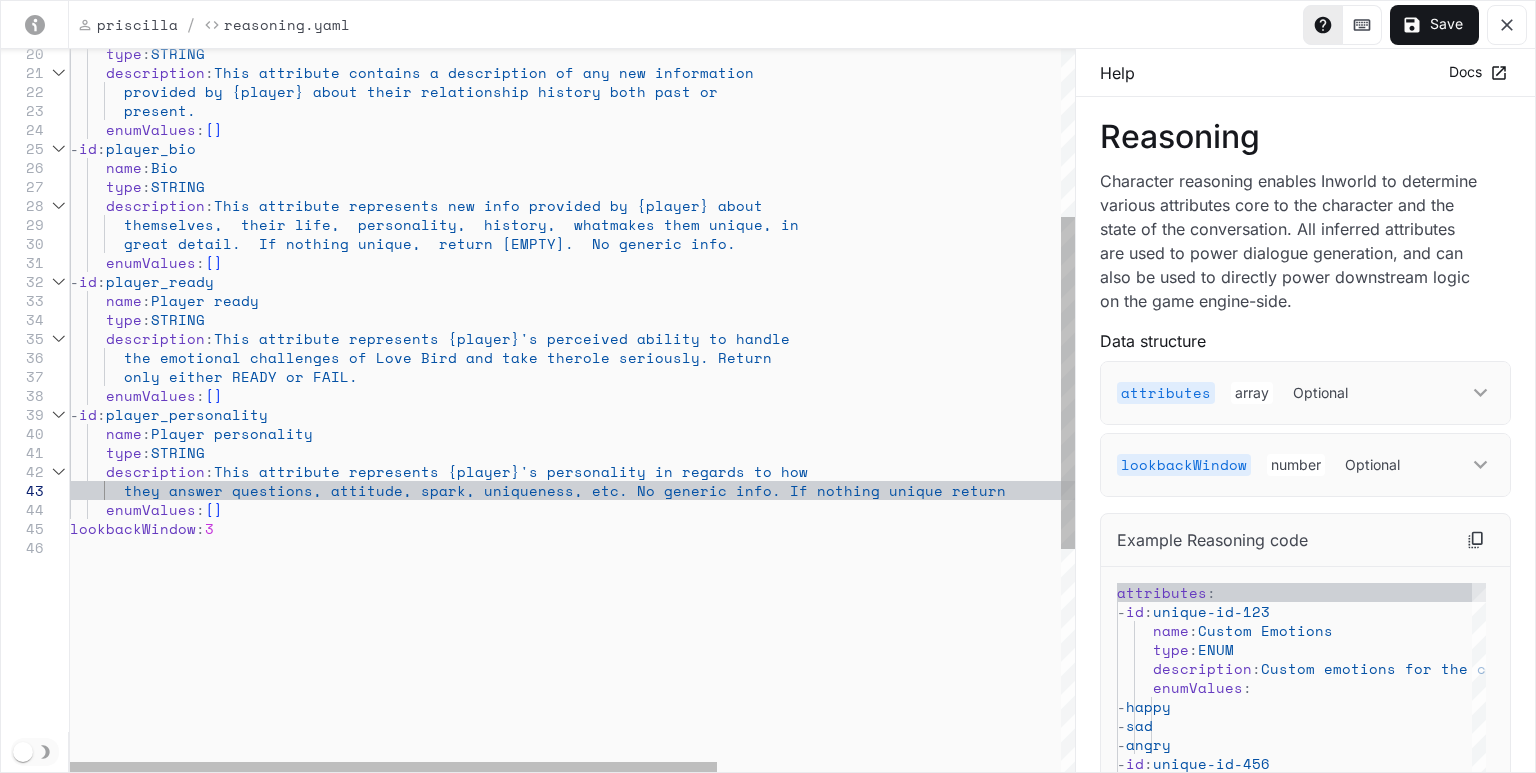 type on "**********" 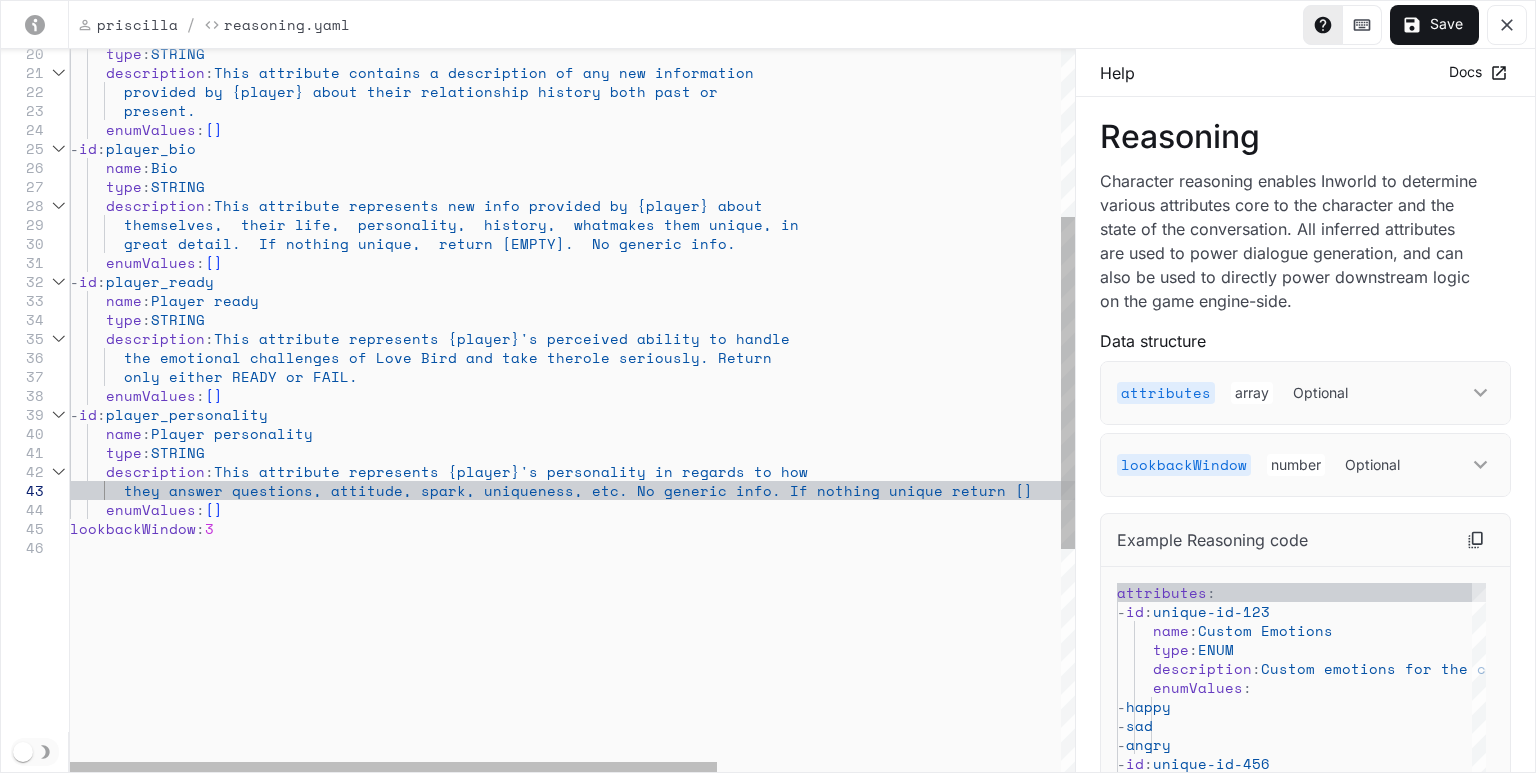 type on "**********" 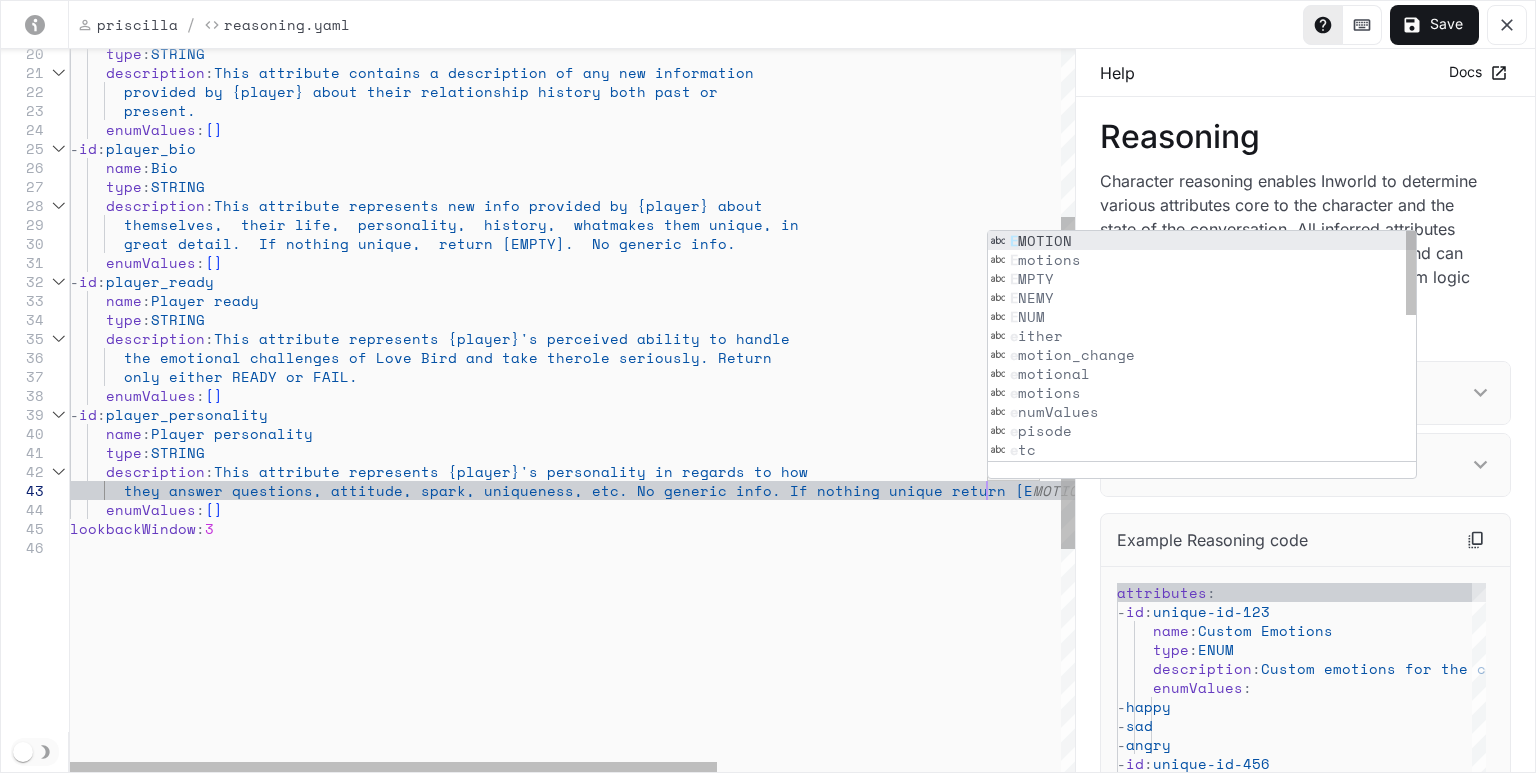 type on "**********" 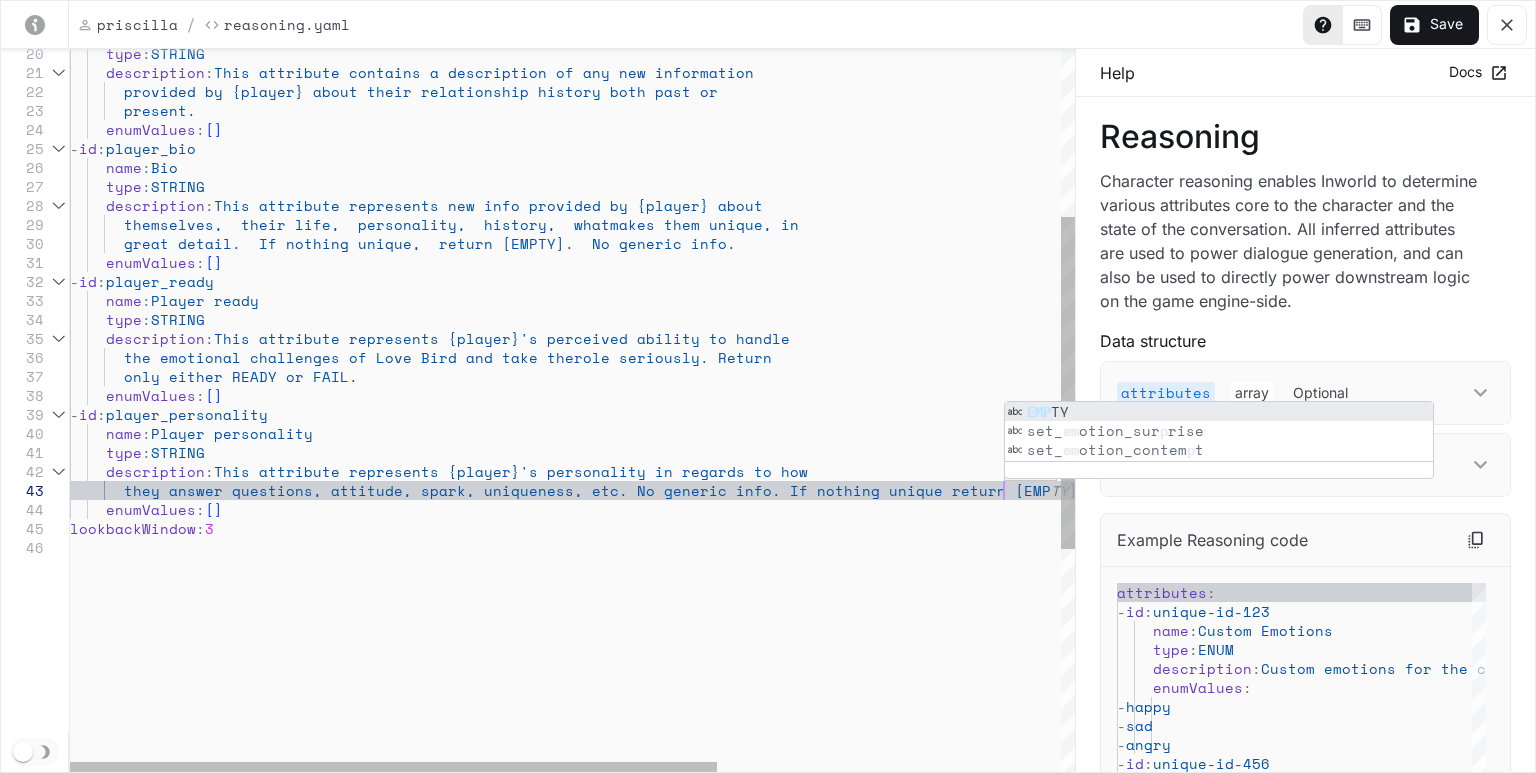 type on "**********" 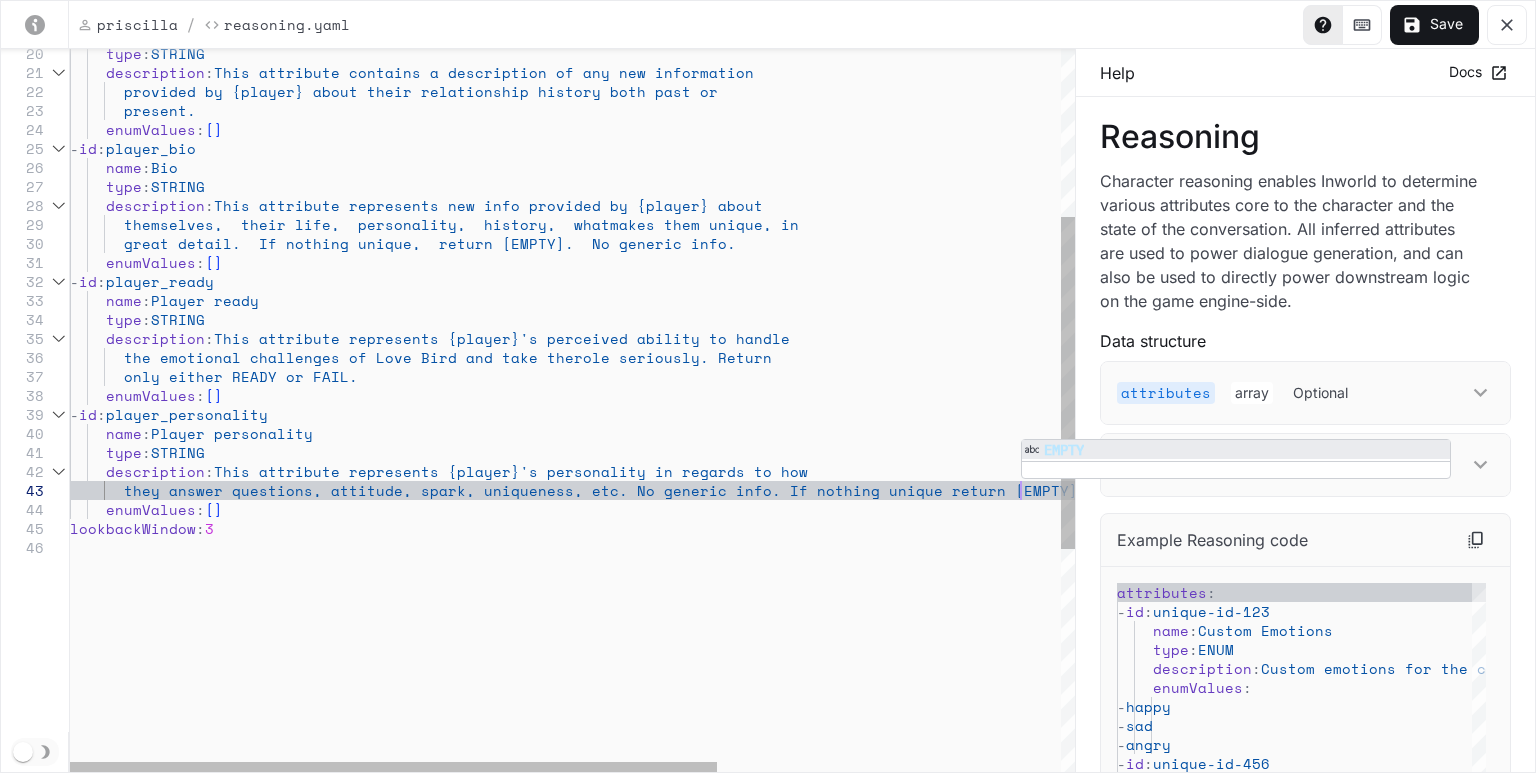 scroll, scrollTop: 56, scrollLeft: 950, axis: both 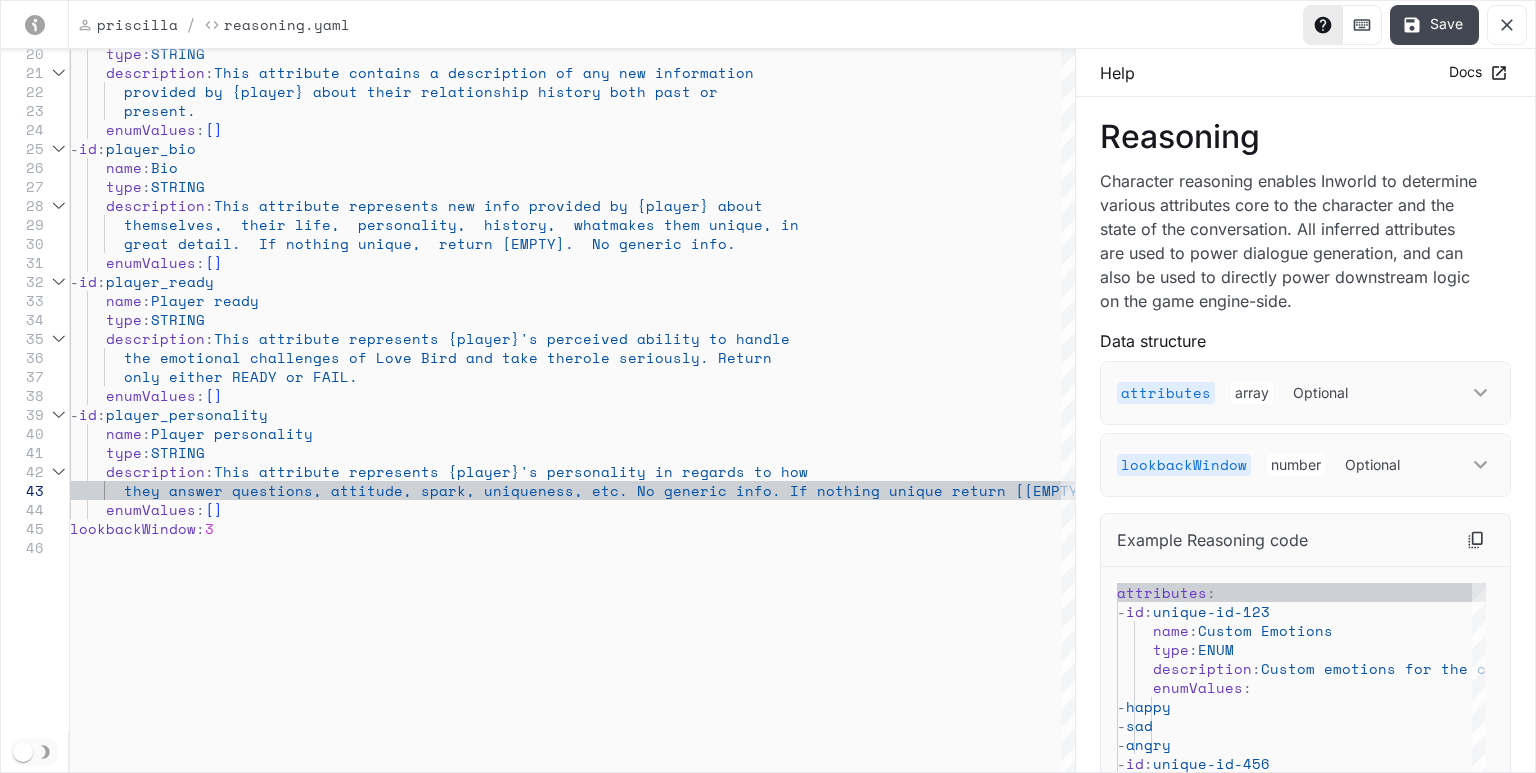 type on "**********" 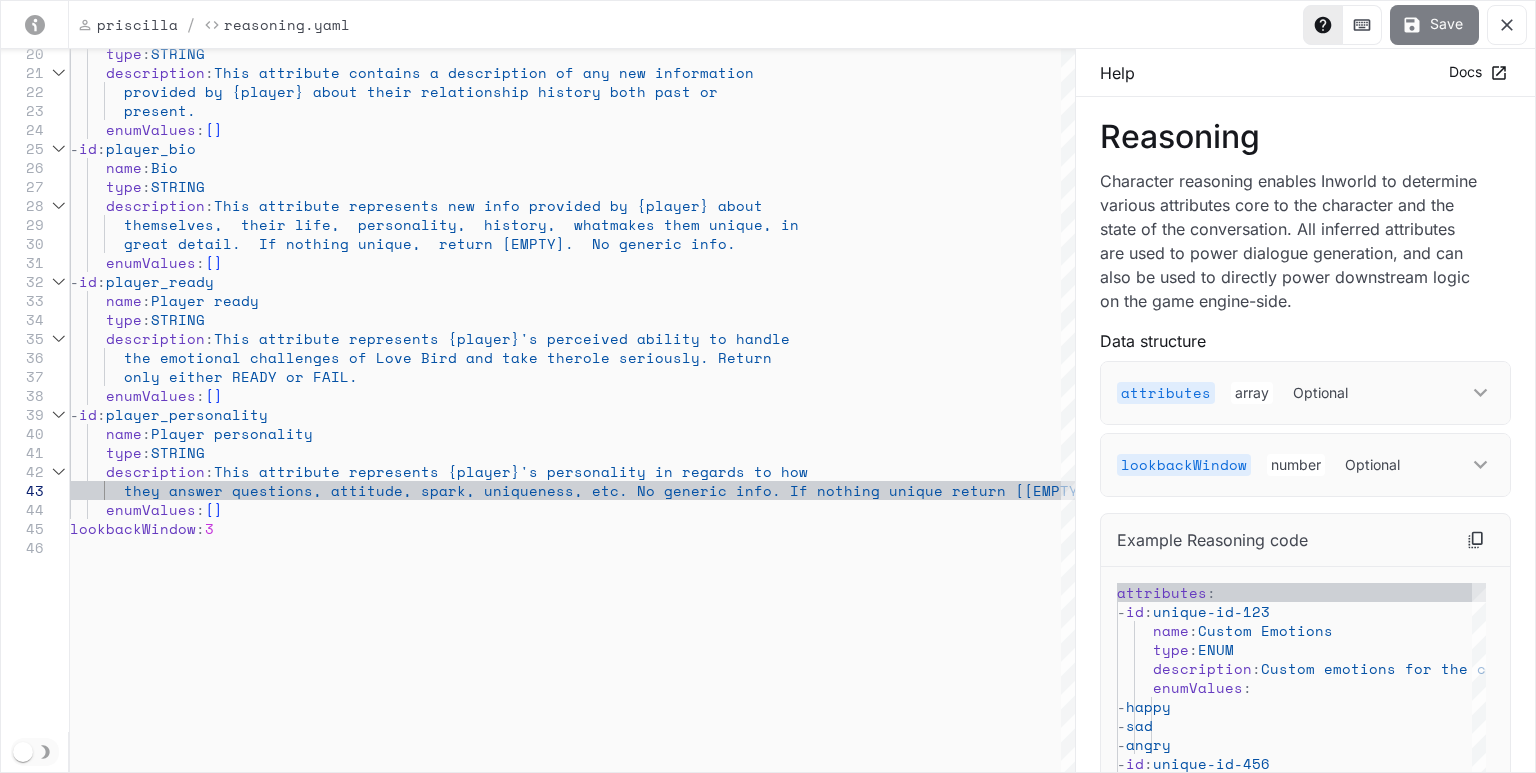 click on "Save" at bounding box center (1434, 25) 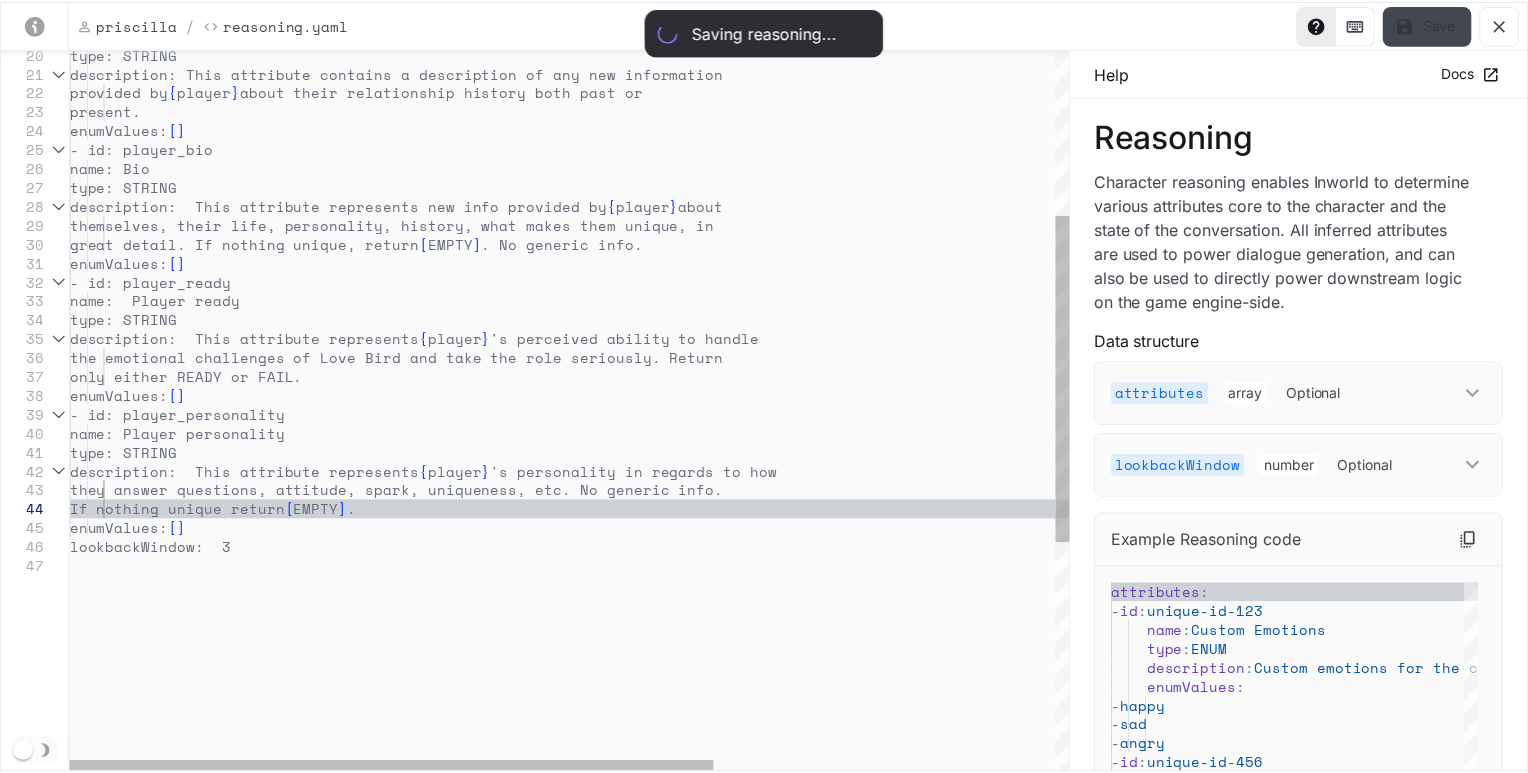 scroll, scrollTop: 56, scrollLeft: 710, axis: both 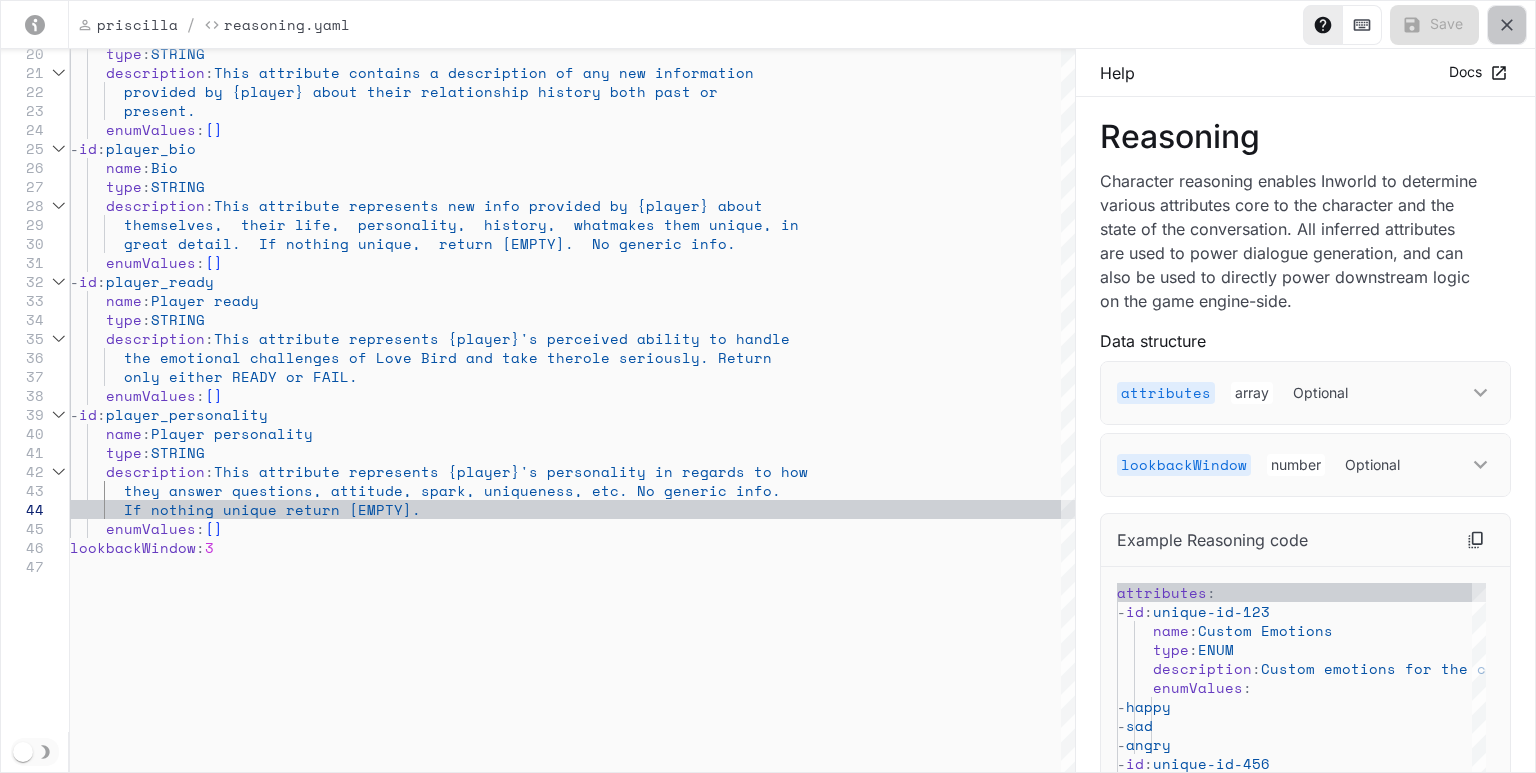 click at bounding box center (1507, 25) 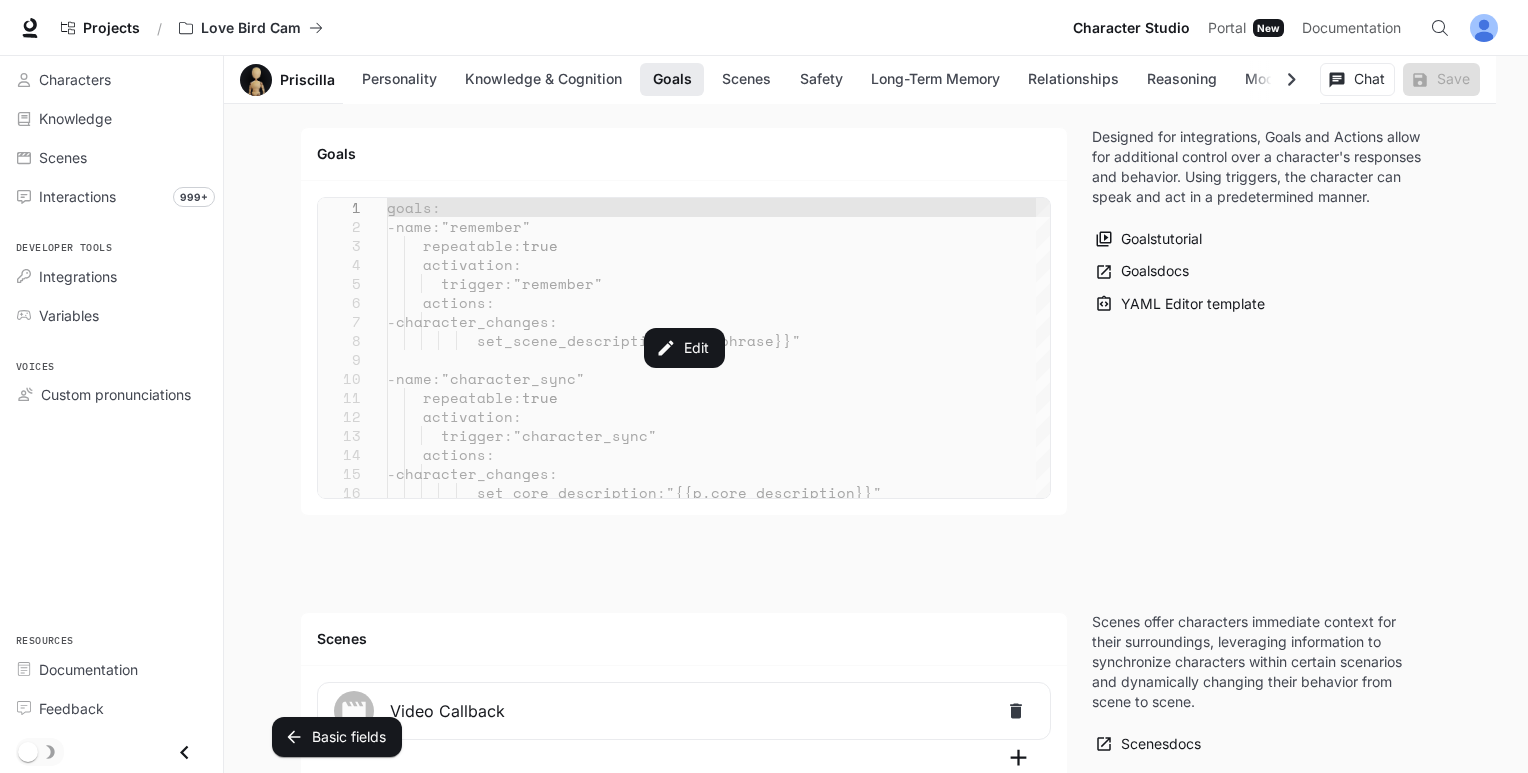 scroll, scrollTop: 1869, scrollLeft: 0, axis: vertical 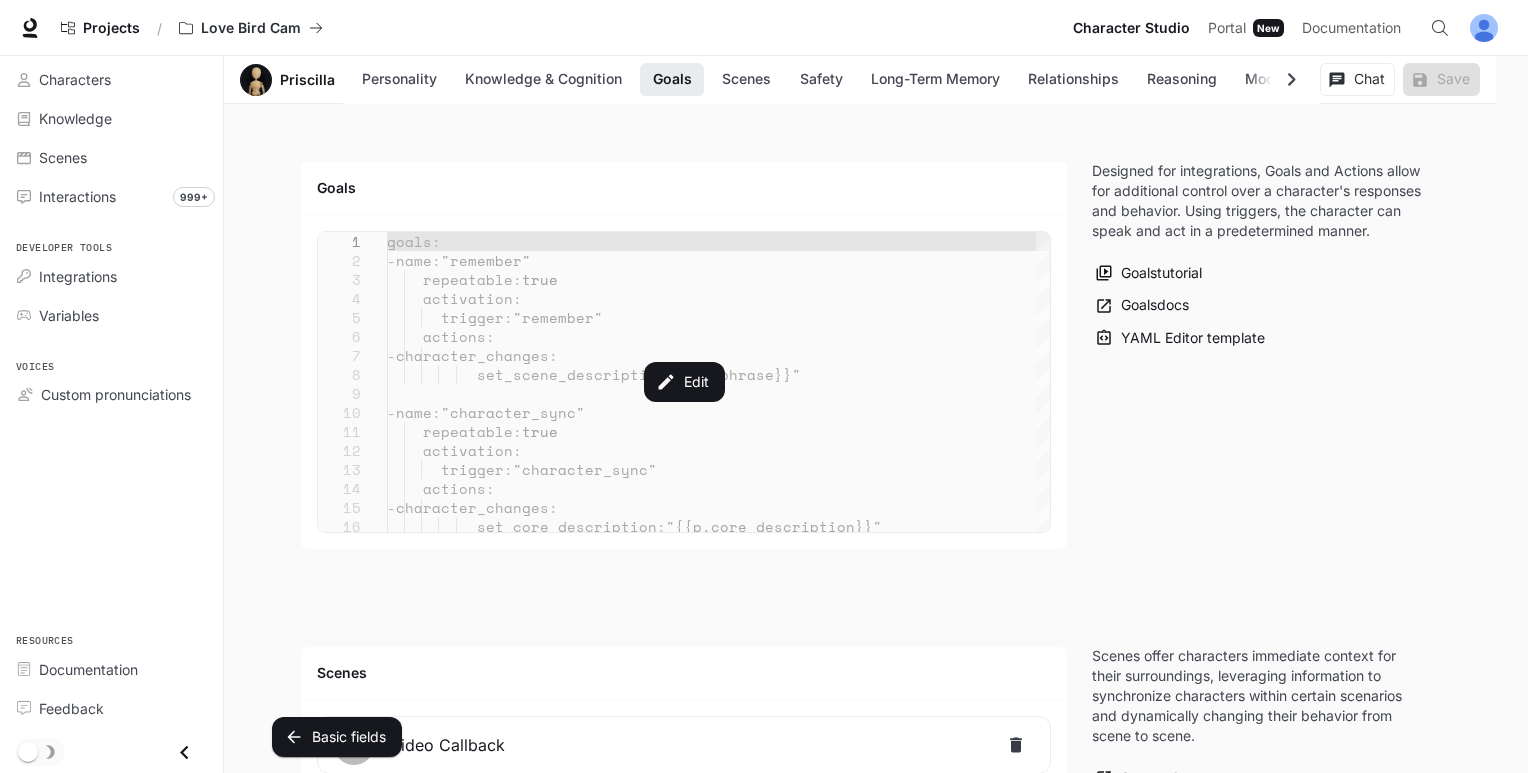 click on "Designed for integrations, Goals and Actions allow for additional control over a character's responses and behavior. Using triggers, the character can speak and act in a predetermined manner. Goals  tutorial Goals  docs YAML Editor template" at bounding box center (1260, 363) 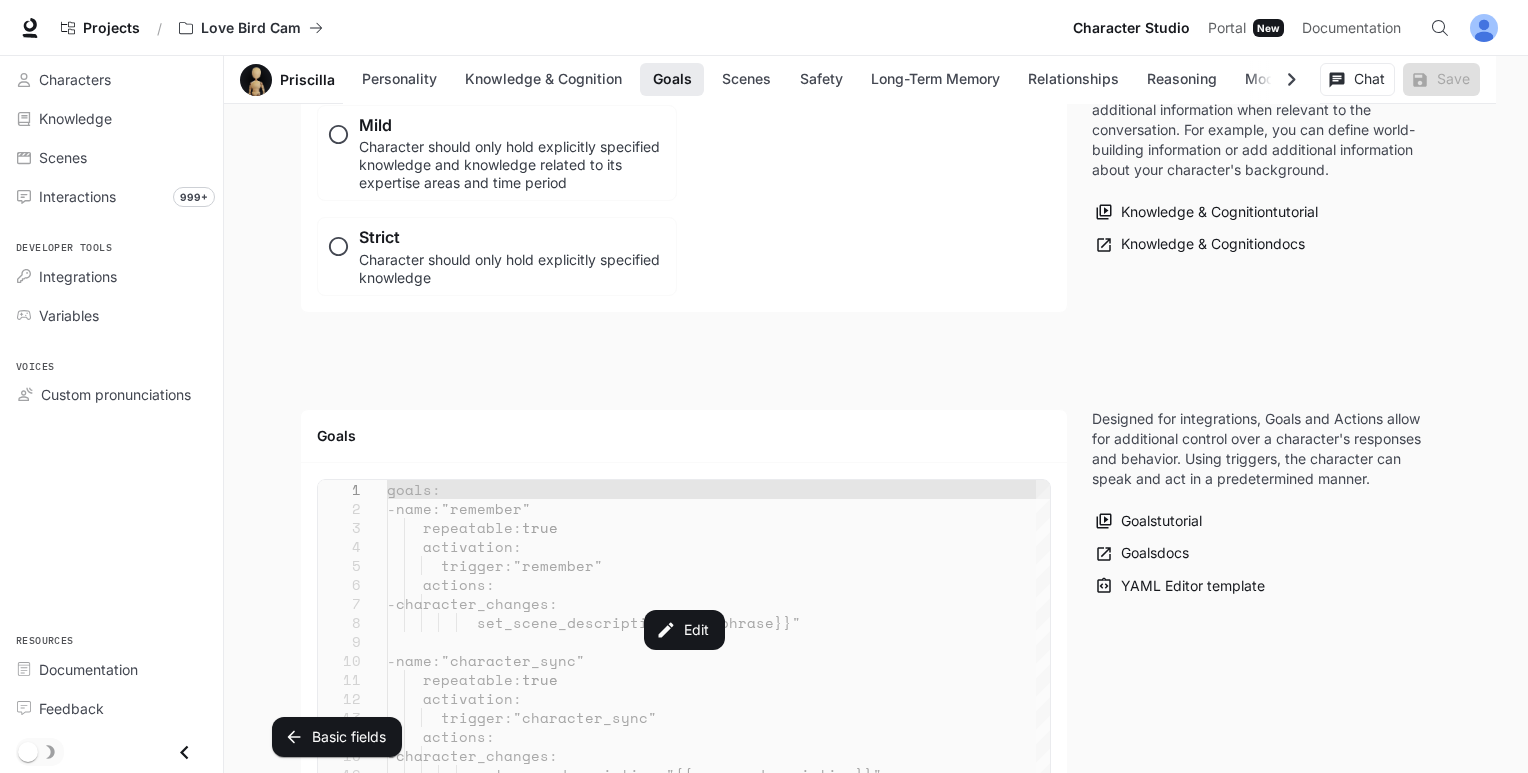 scroll, scrollTop: 1869, scrollLeft: 0, axis: vertical 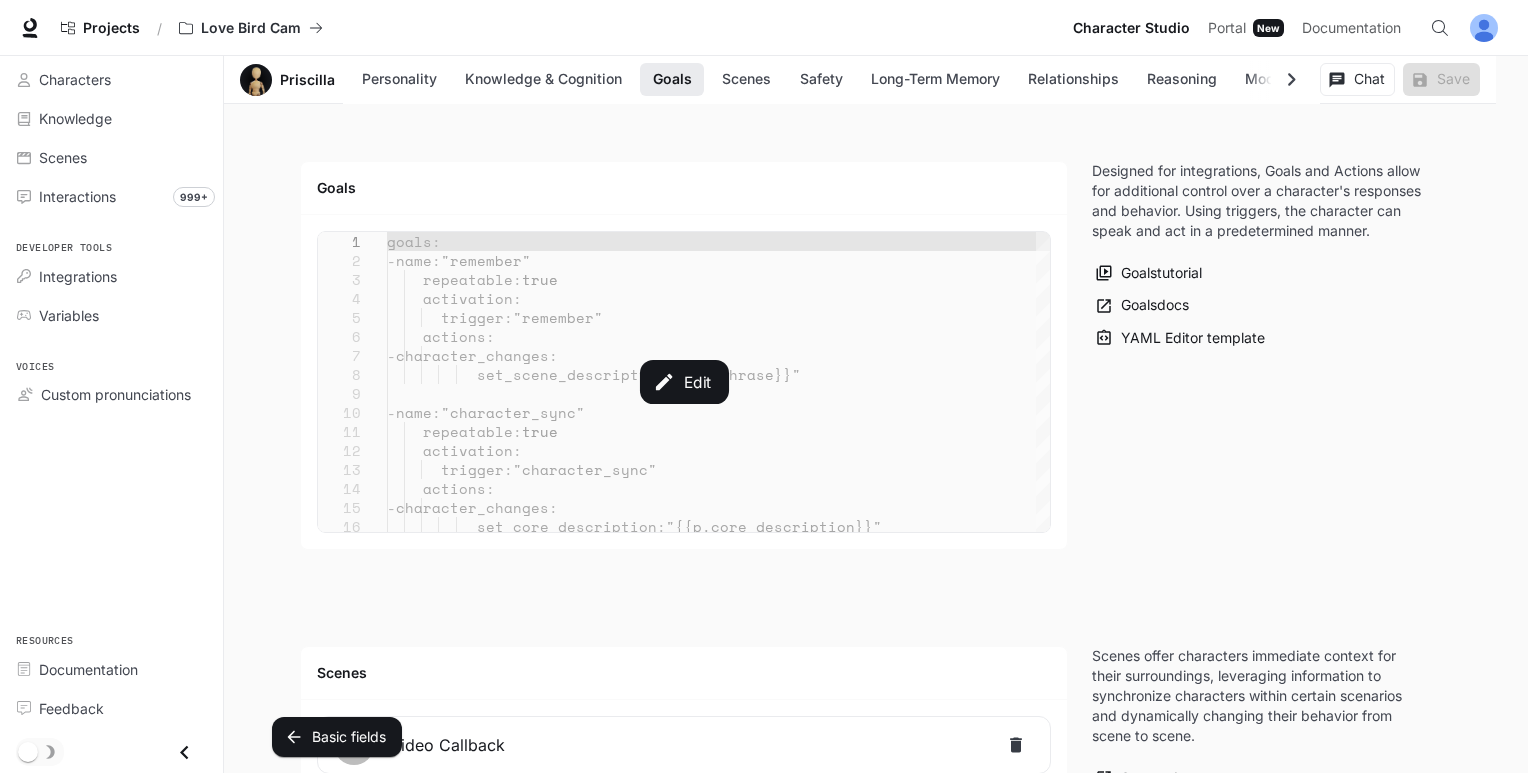 click on "Edit" at bounding box center [684, 382] 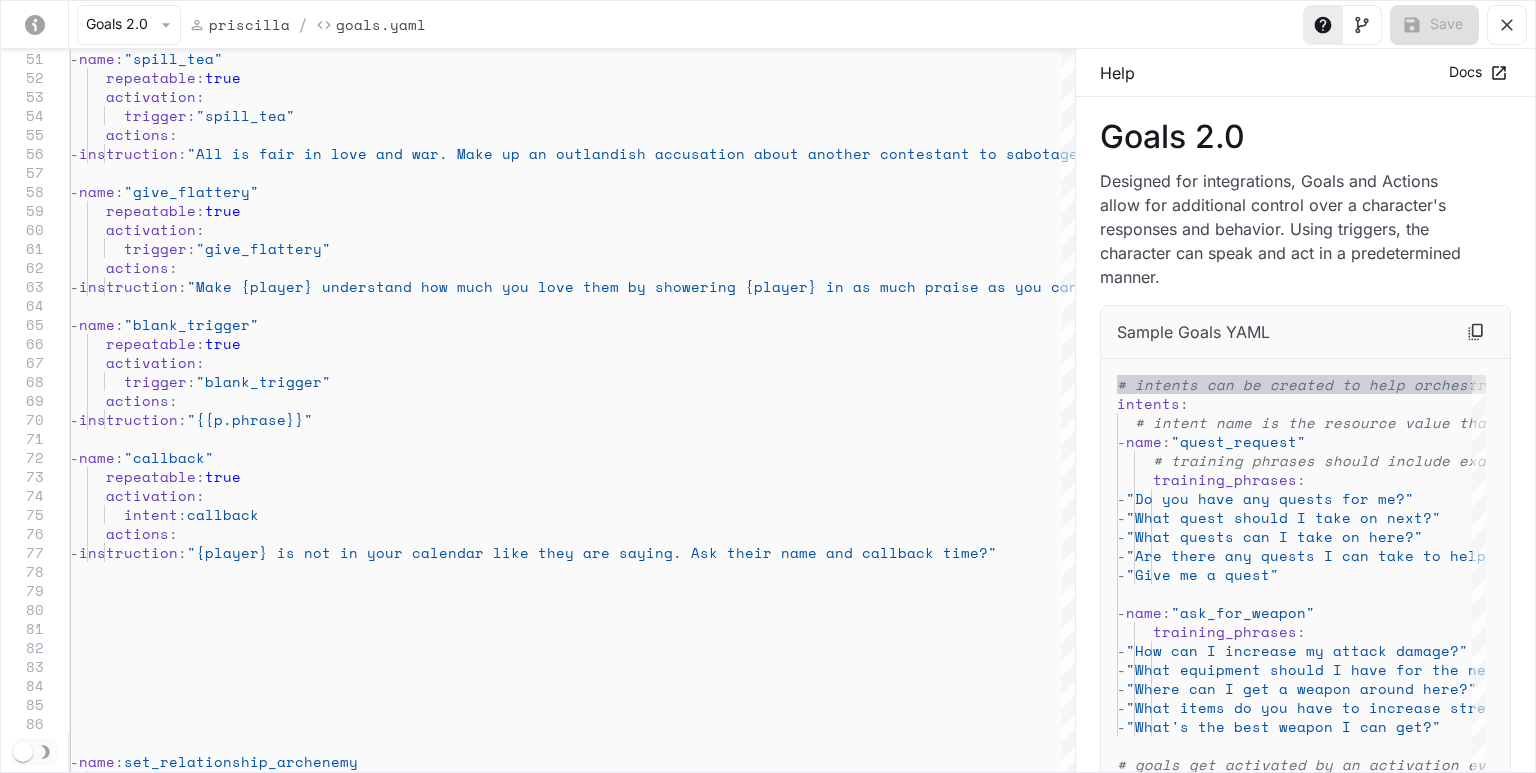 click 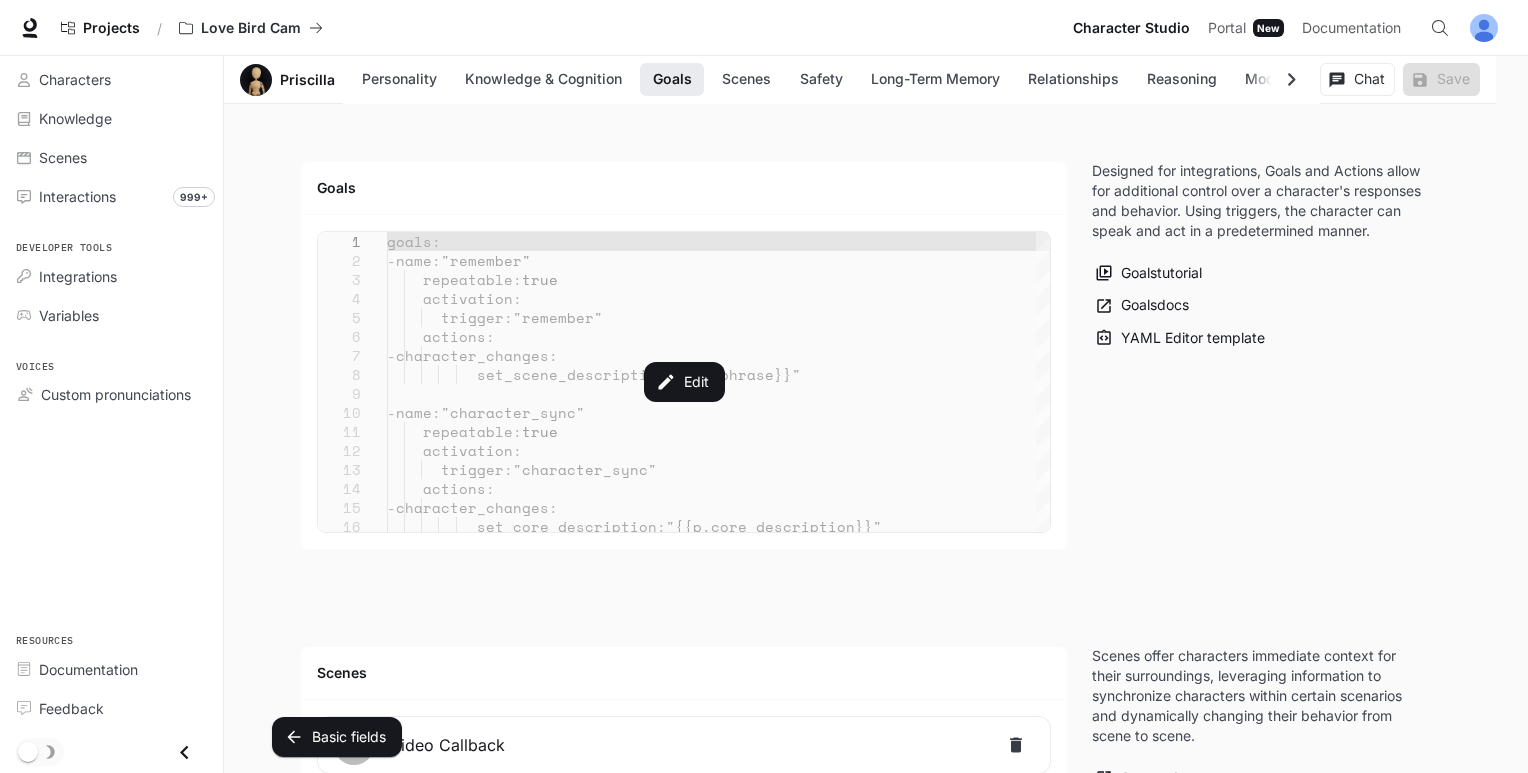 drag, startPoint x: 274, startPoint y: 75, endPoint x: 261, endPoint y: 79, distance: 13.601471 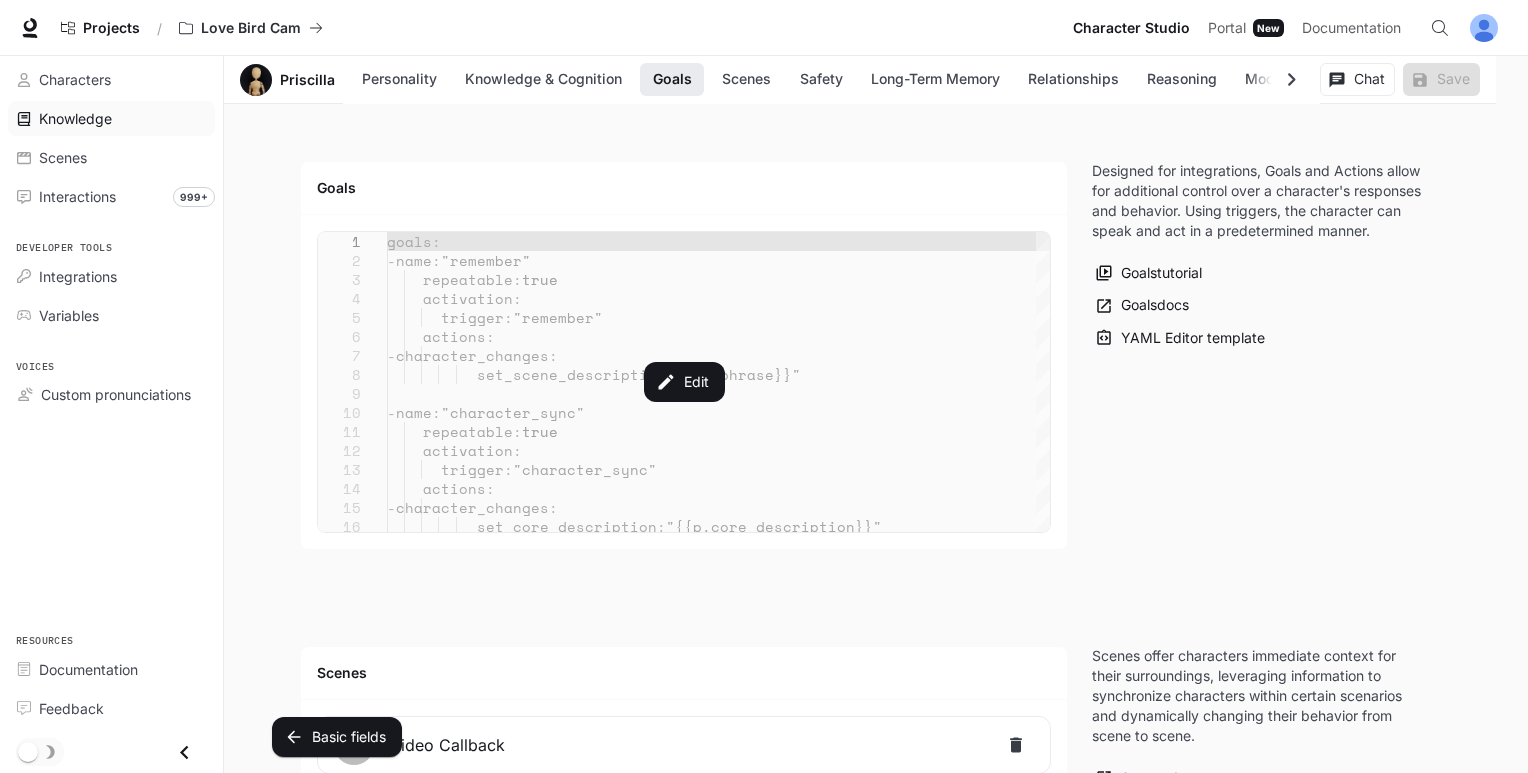 click on "Knowledge" at bounding box center [111, 118] 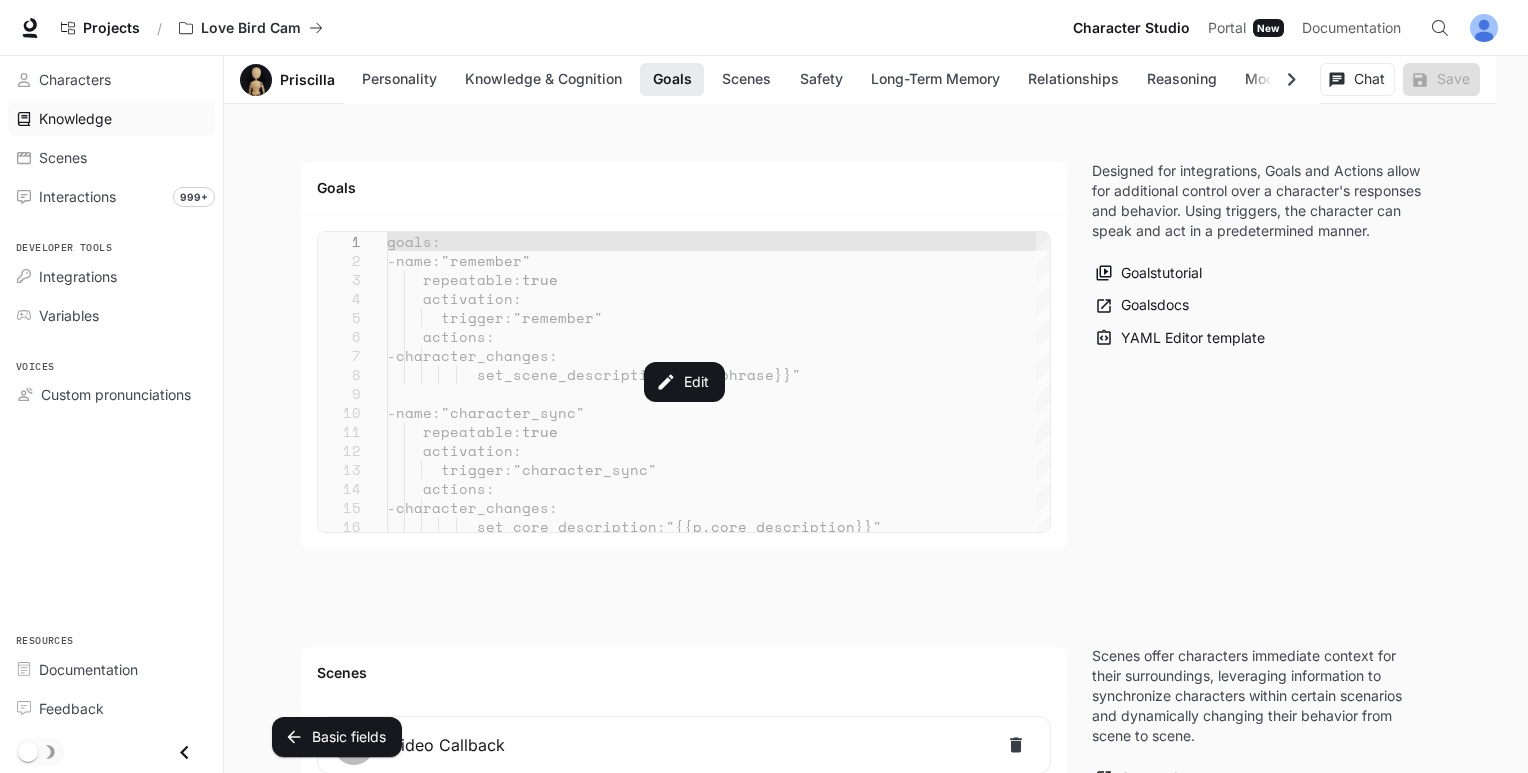 scroll, scrollTop: 0, scrollLeft: 0, axis: both 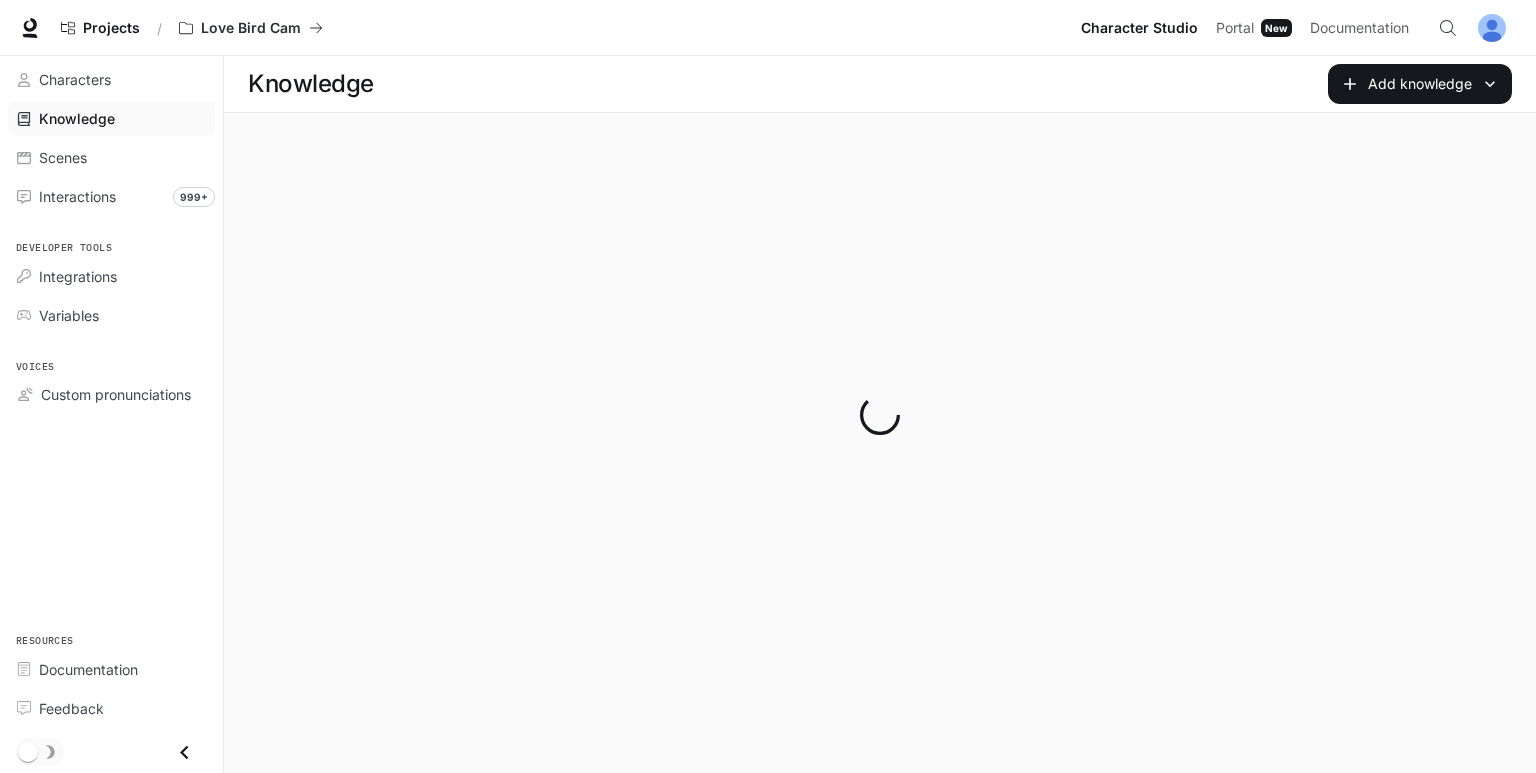 click on "Characters" at bounding box center (75, 79) 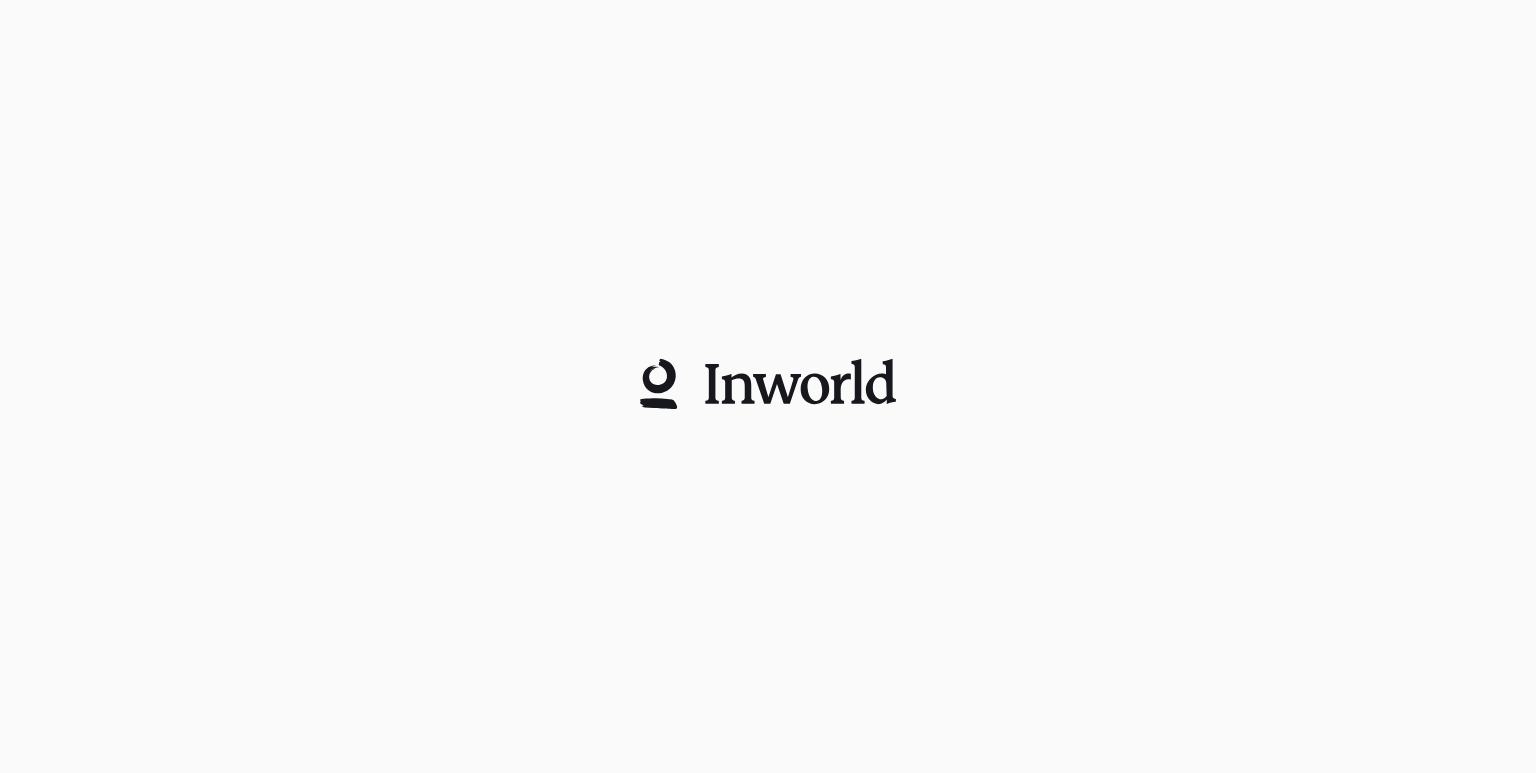scroll, scrollTop: 0, scrollLeft: 0, axis: both 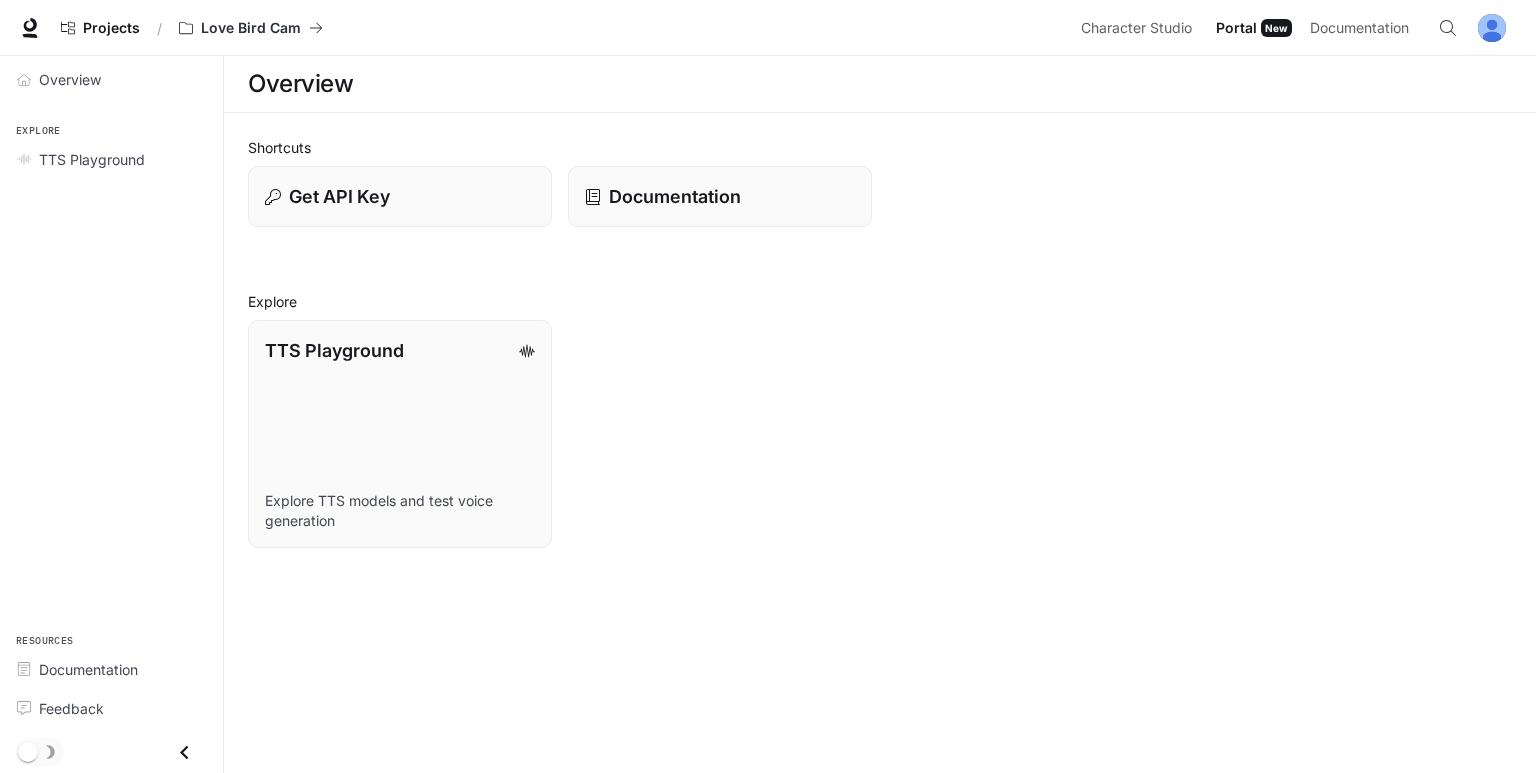 click on "Shortcuts Get API Key Documentation Explore TTS Playground Explore TTS models and test voice generation" at bounding box center [880, 342] 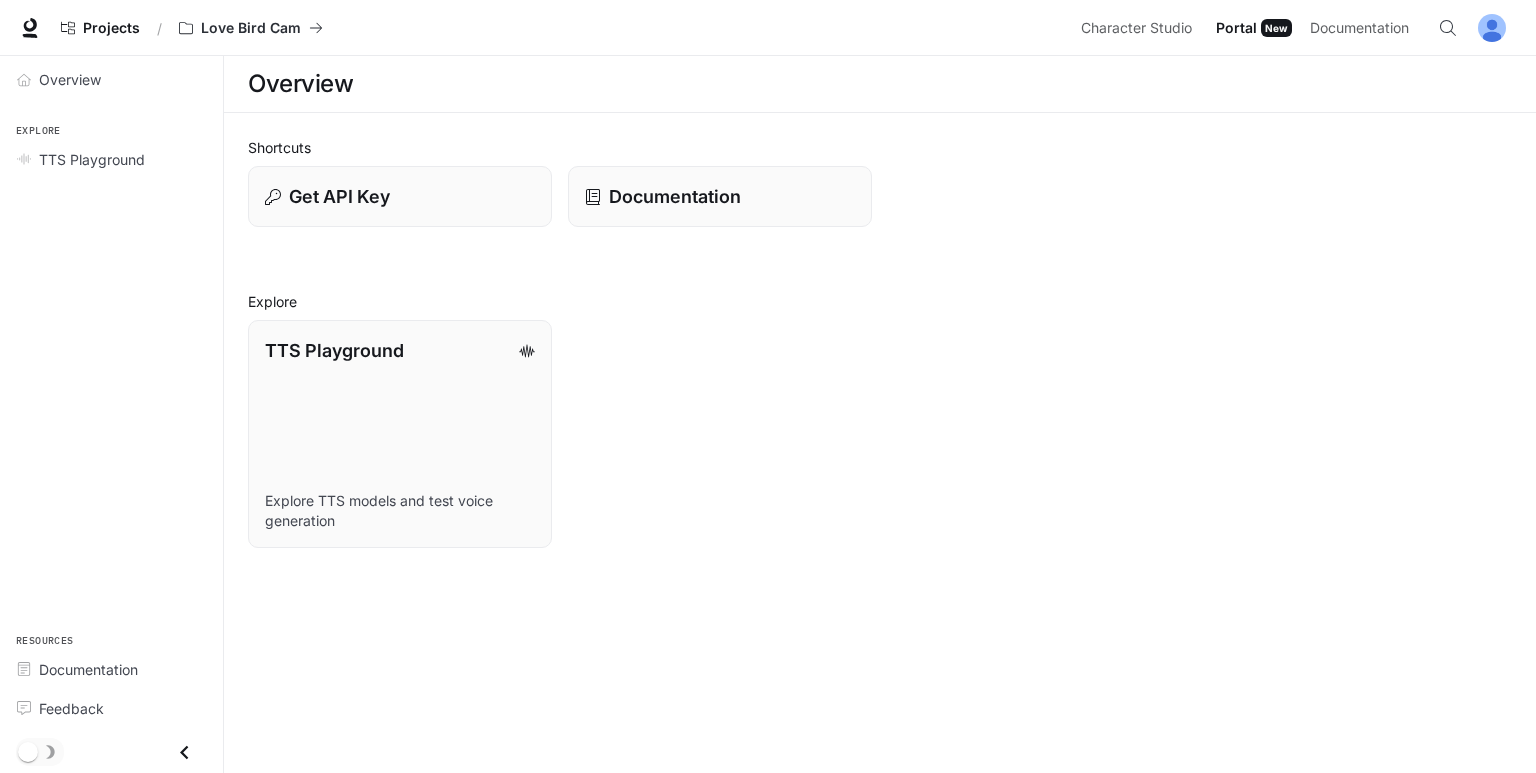 click on "Overview" at bounding box center [880, 84] 